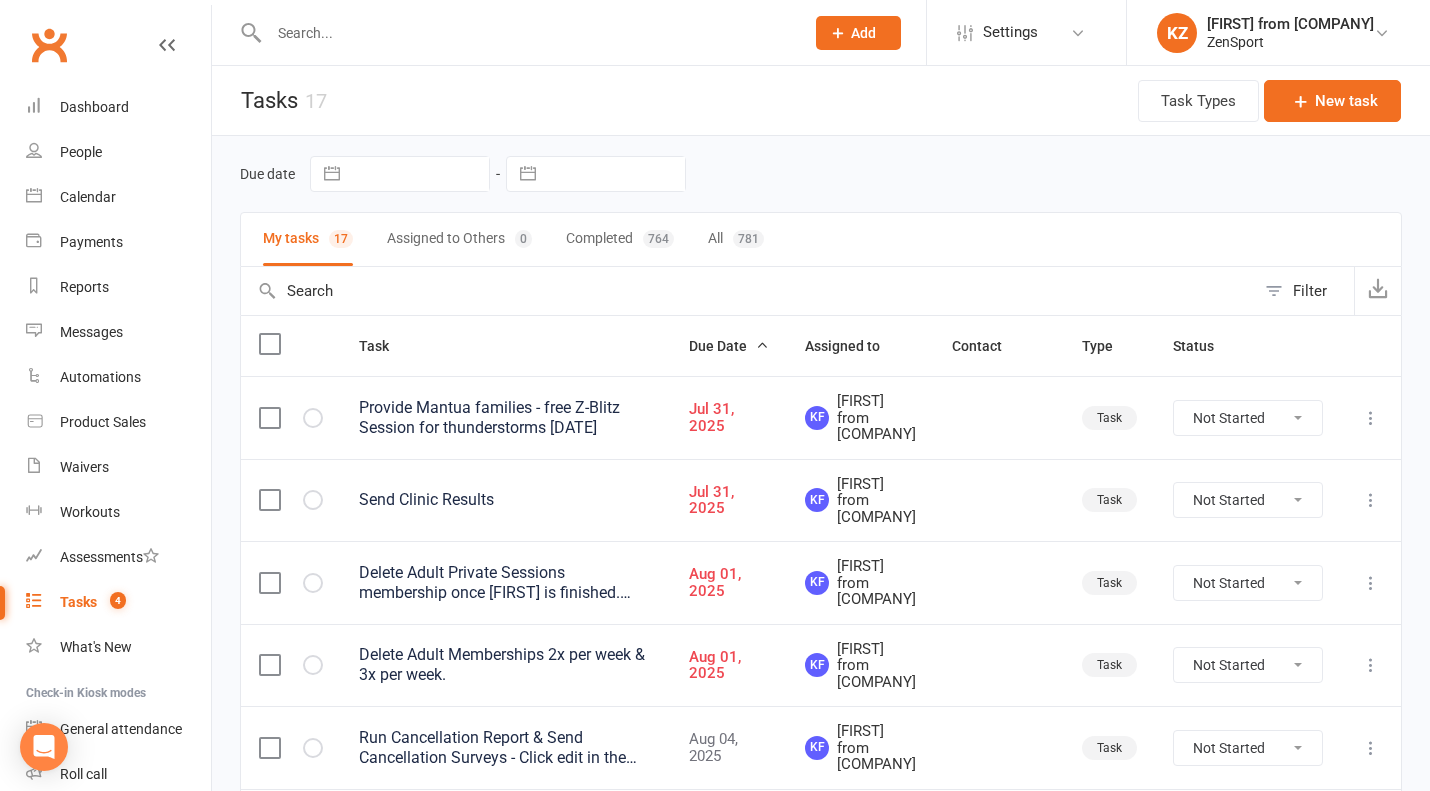 scroll, scrollTop: 0, scrollLeft: 0, axis: both 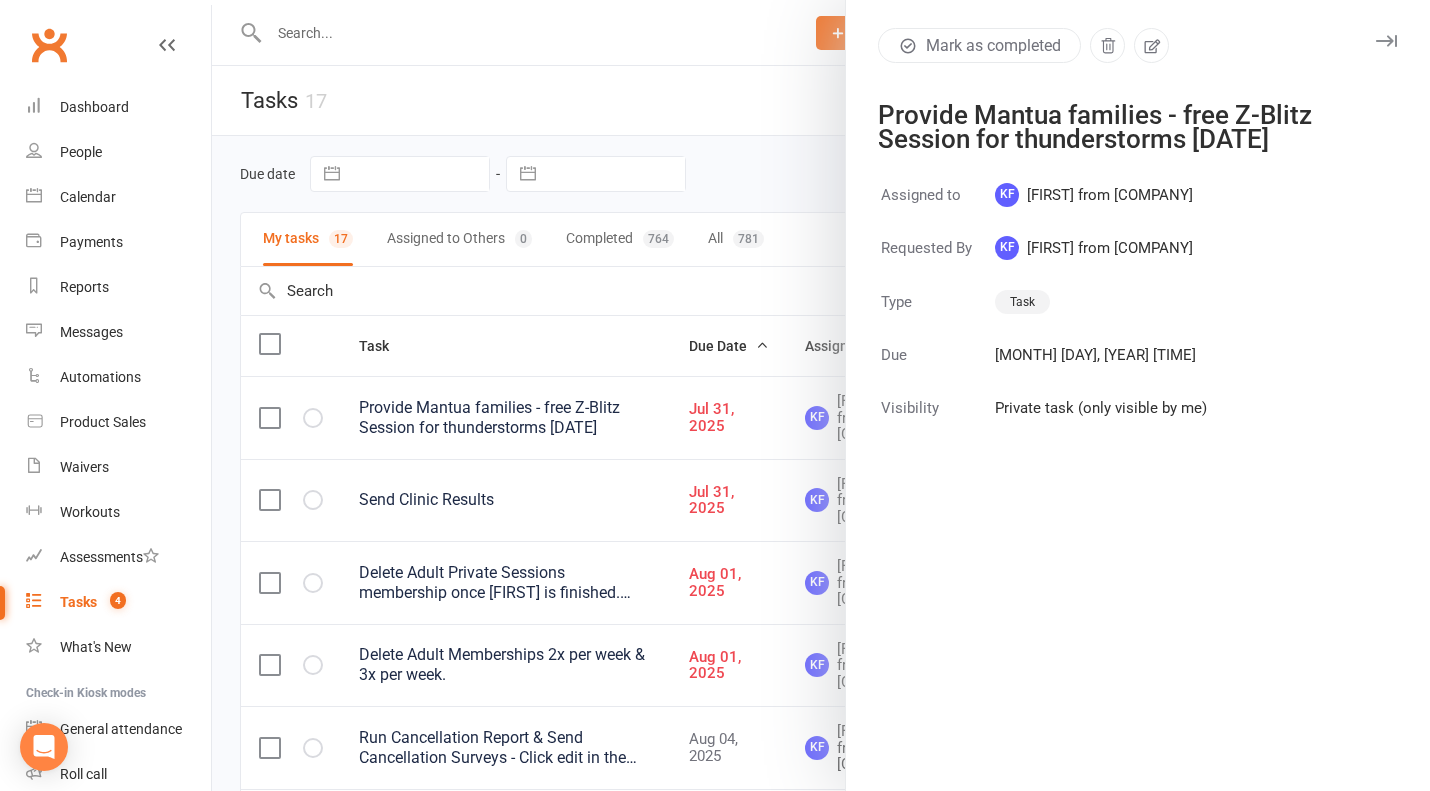 click at bounding box center [821, 395] 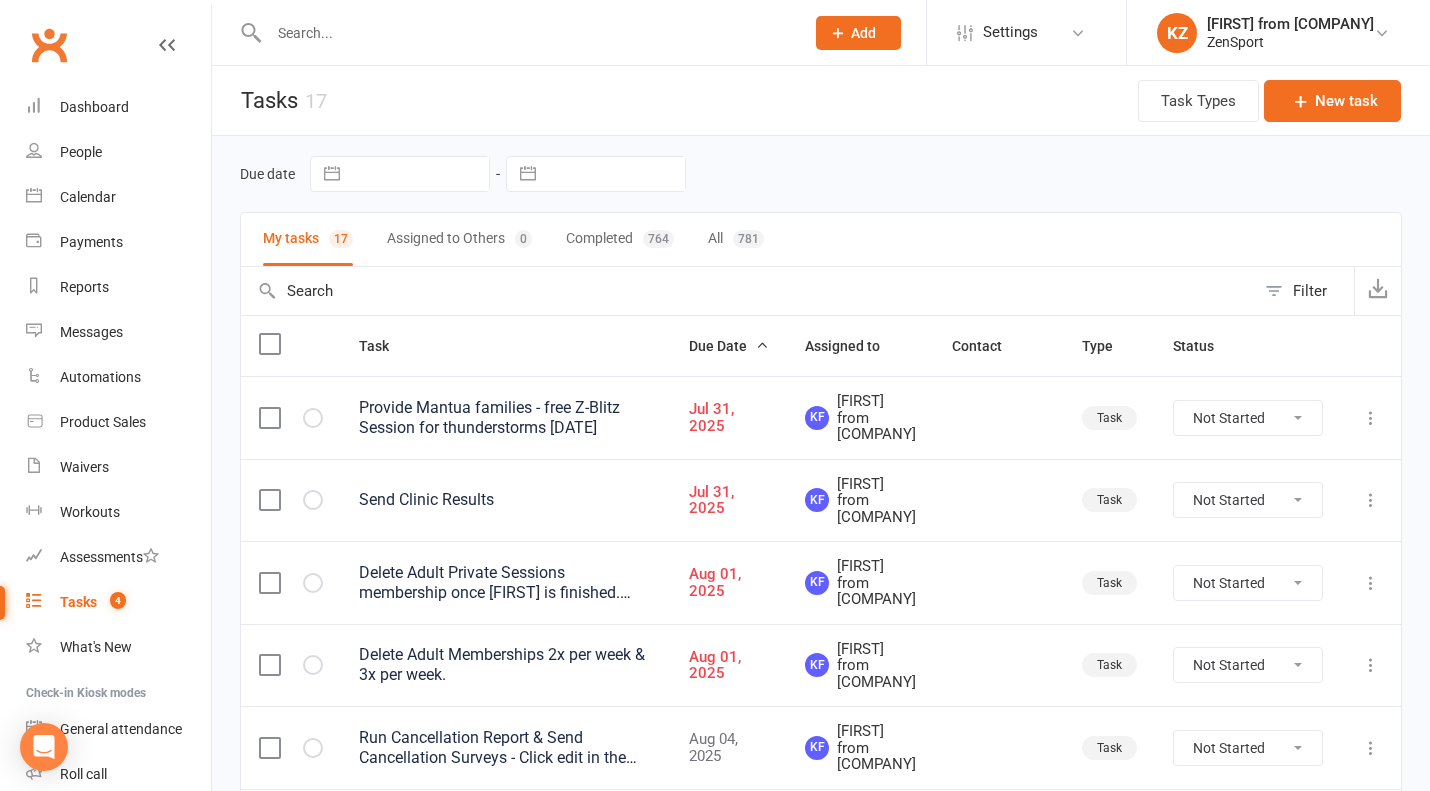 click at bounding box center (0, 0) 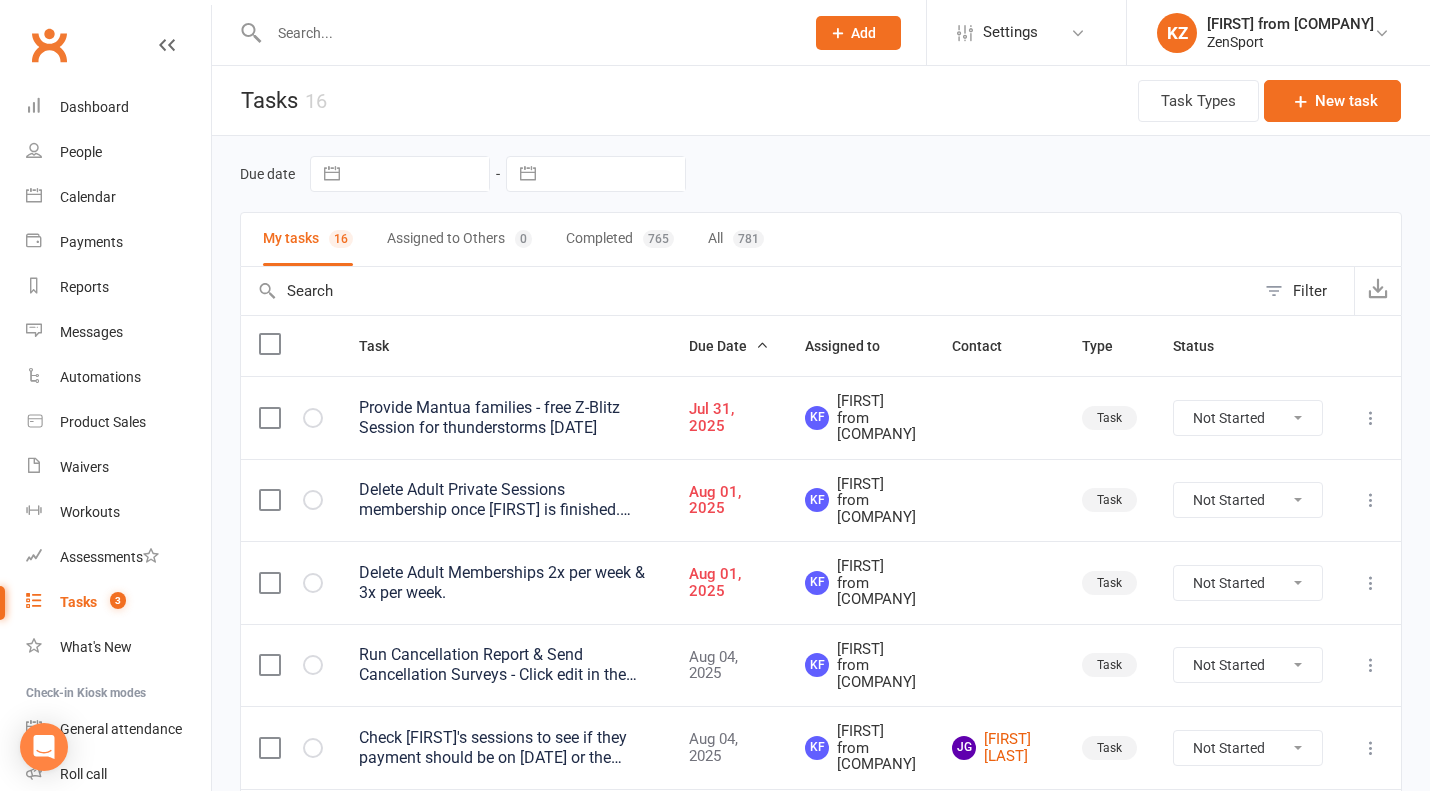 click at bounding box center [1371, 500] 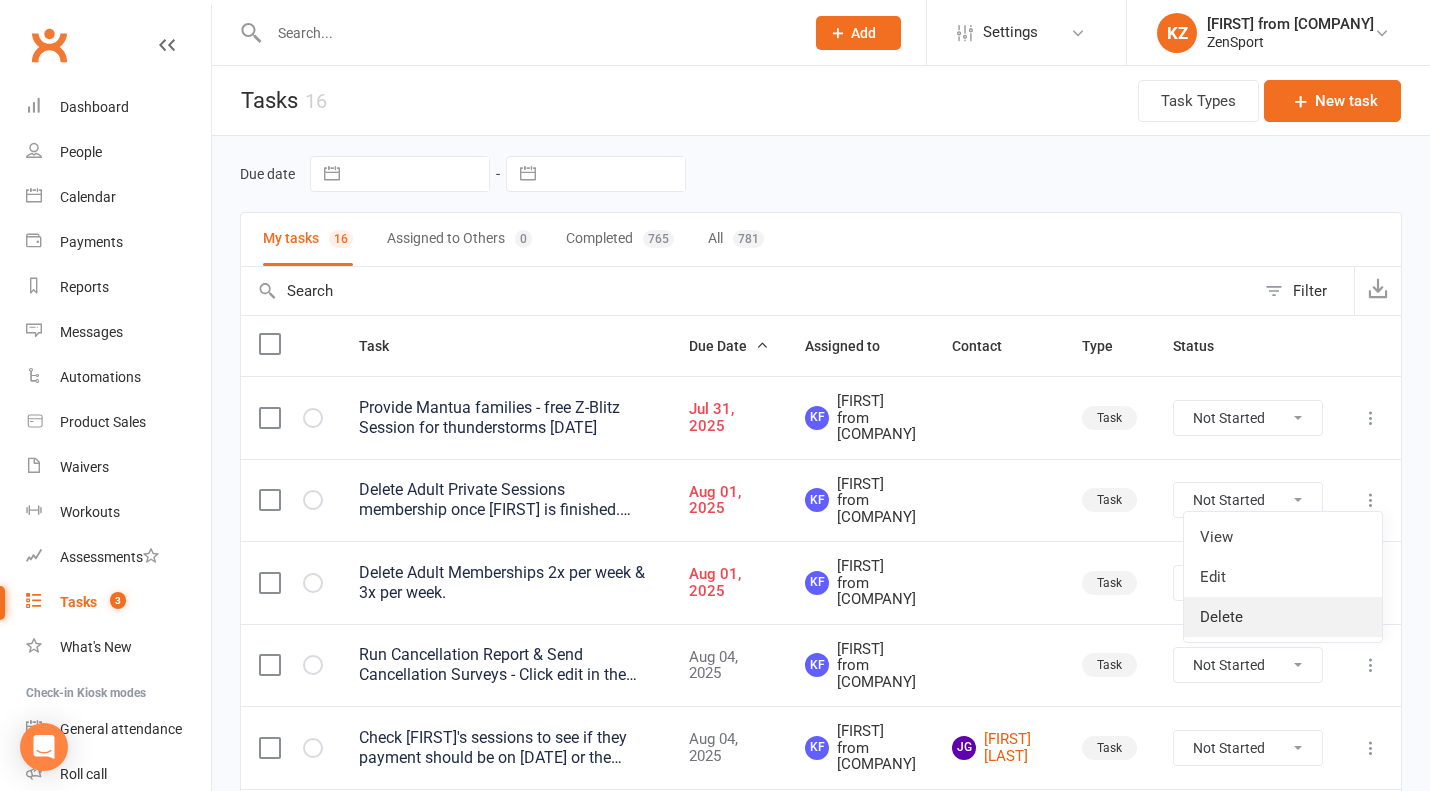 click on "Delete" at bounding box center (1283, 617) 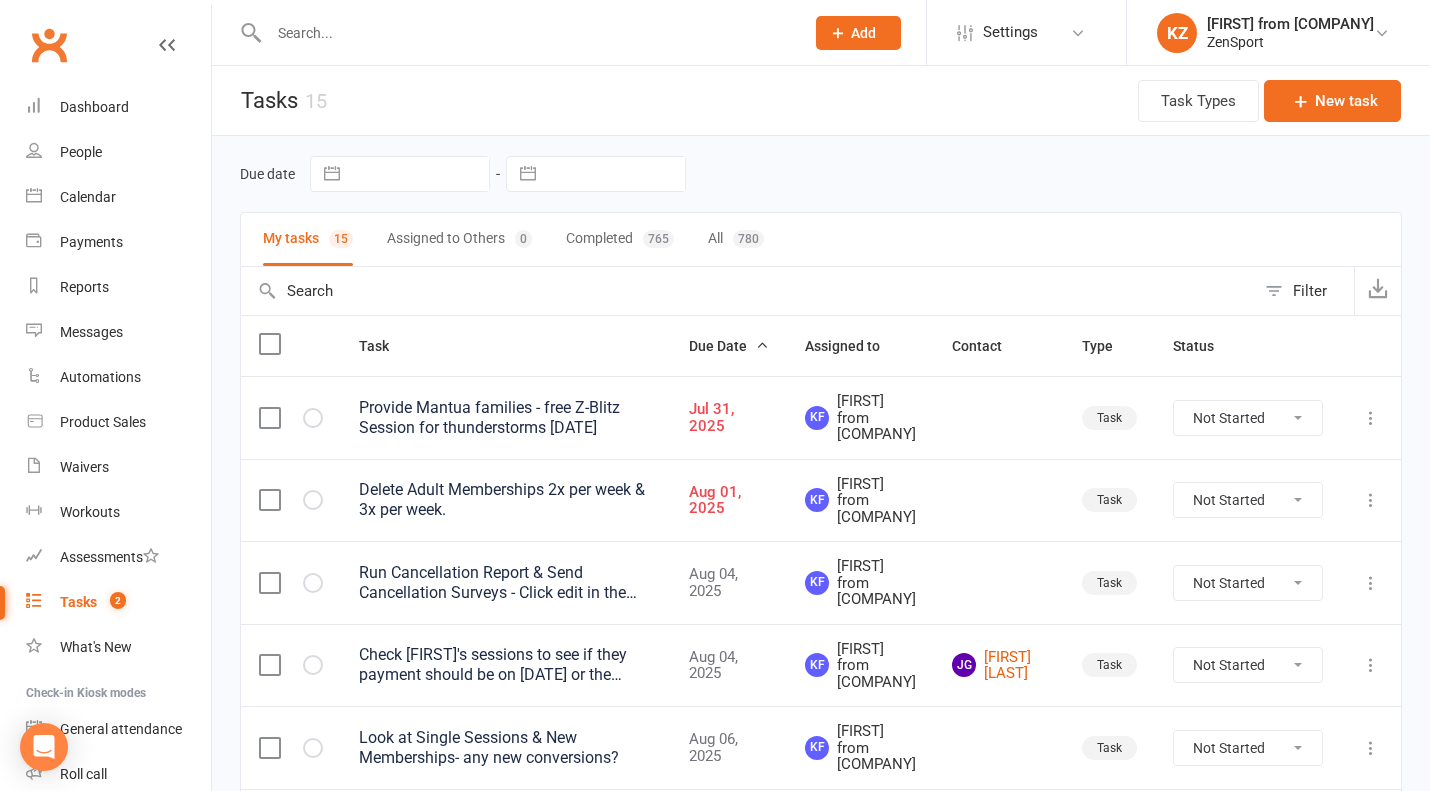click at bounding box center (1371, 500) 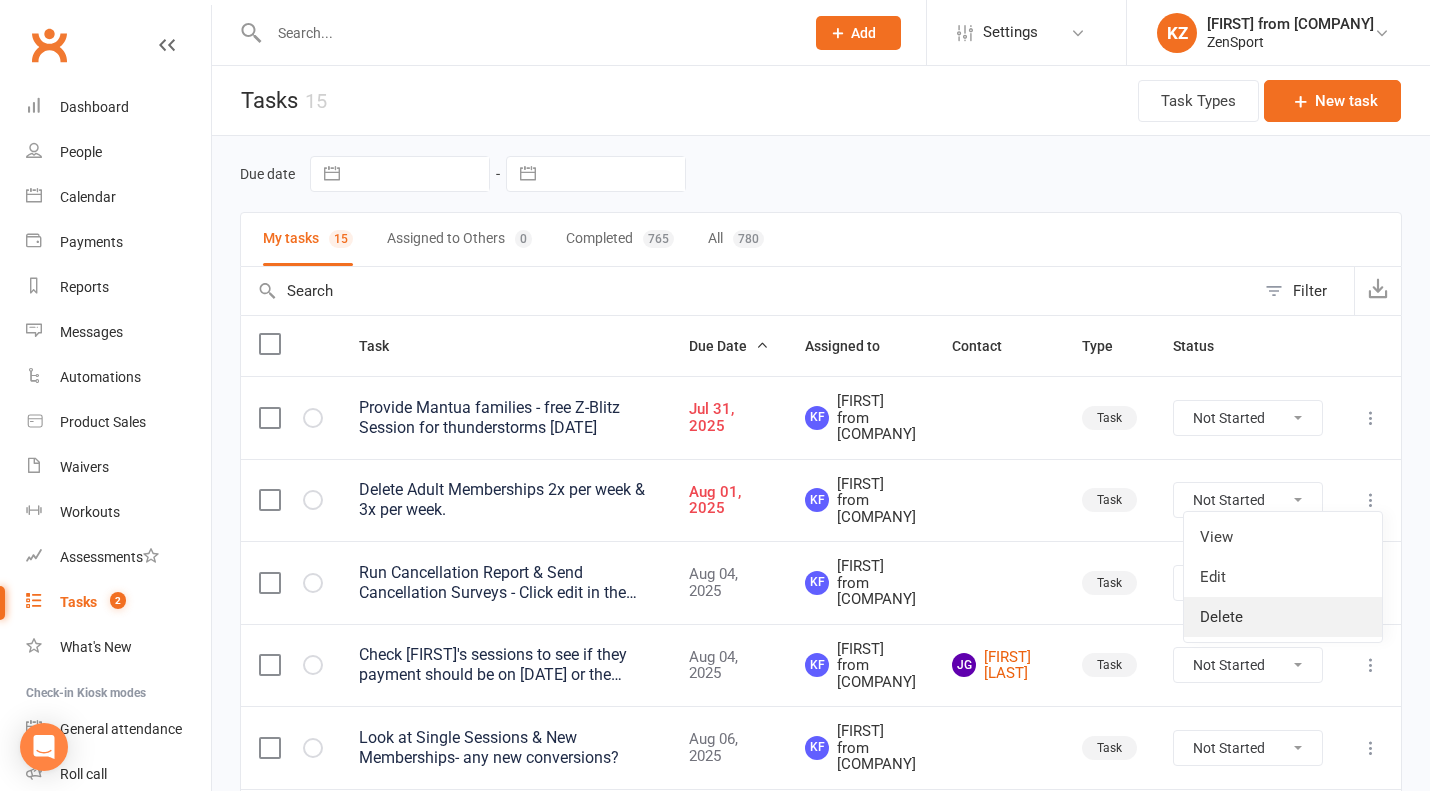 click on "Delete" at bounding box center (1283, 617) 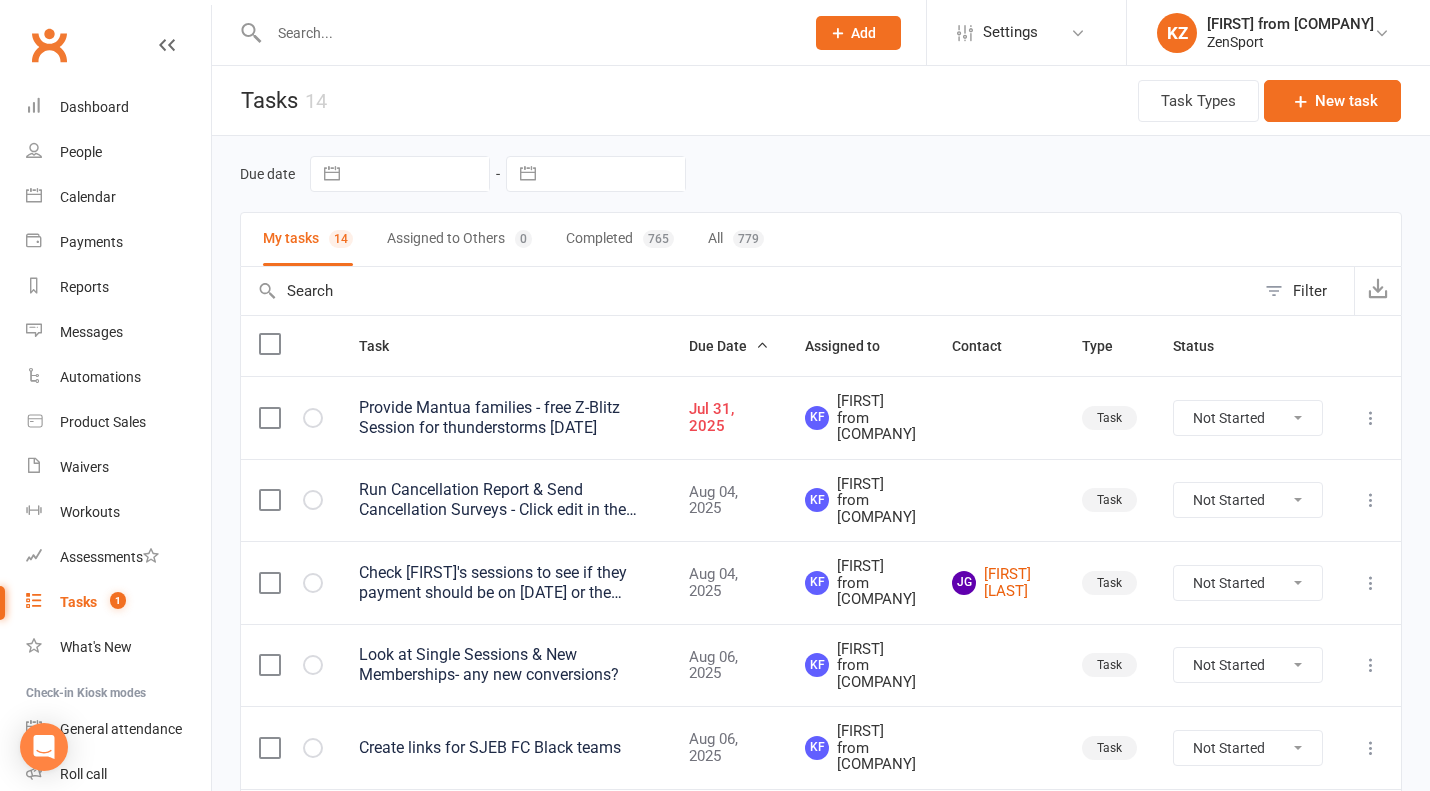 click on "Provide Mantua families - free Z-Blitz Session for thunderstorms 6/27" at bounding box center (506, 418) 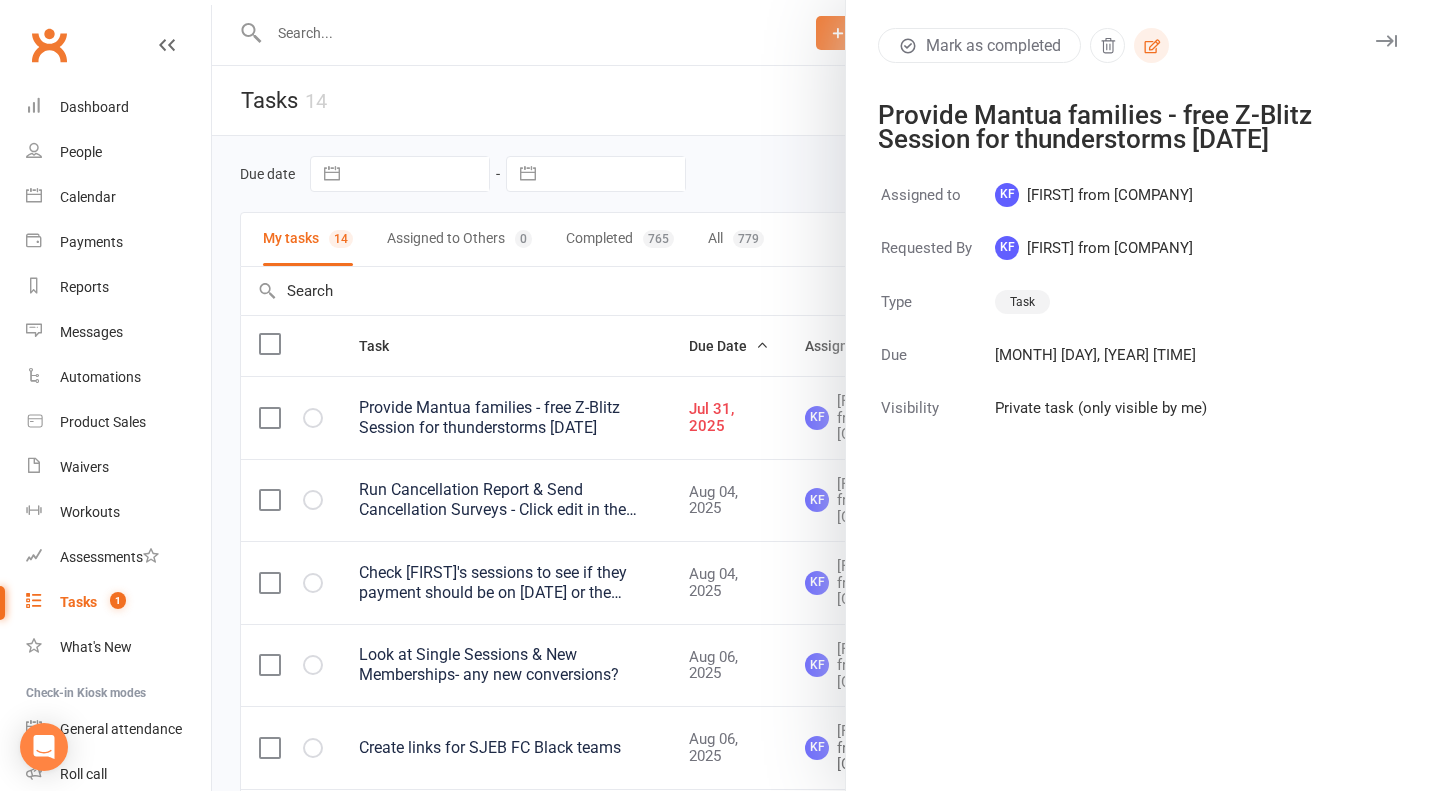 click 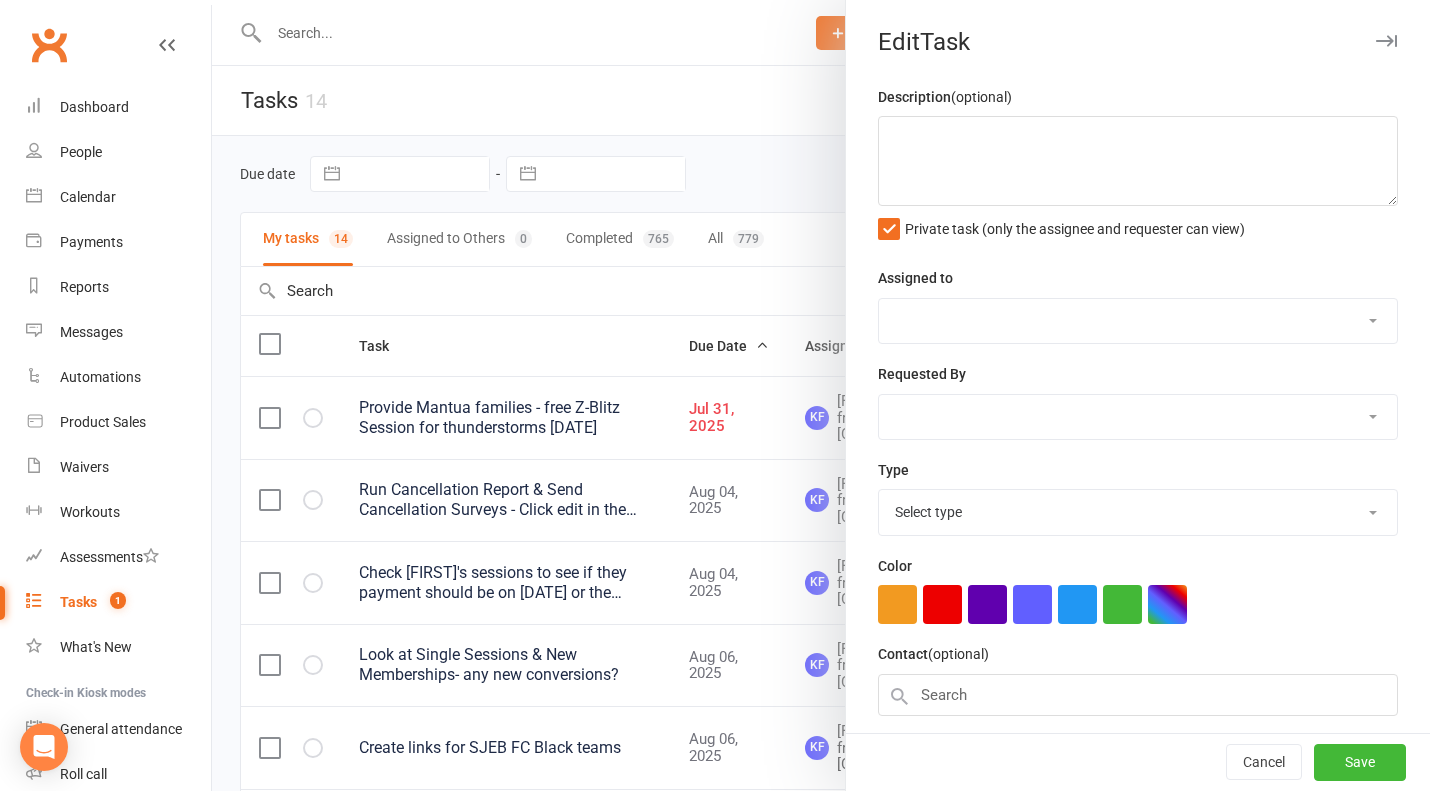 type on "Provide Mantua families - free Z-Blitz Session for thunderstorms 6/27" 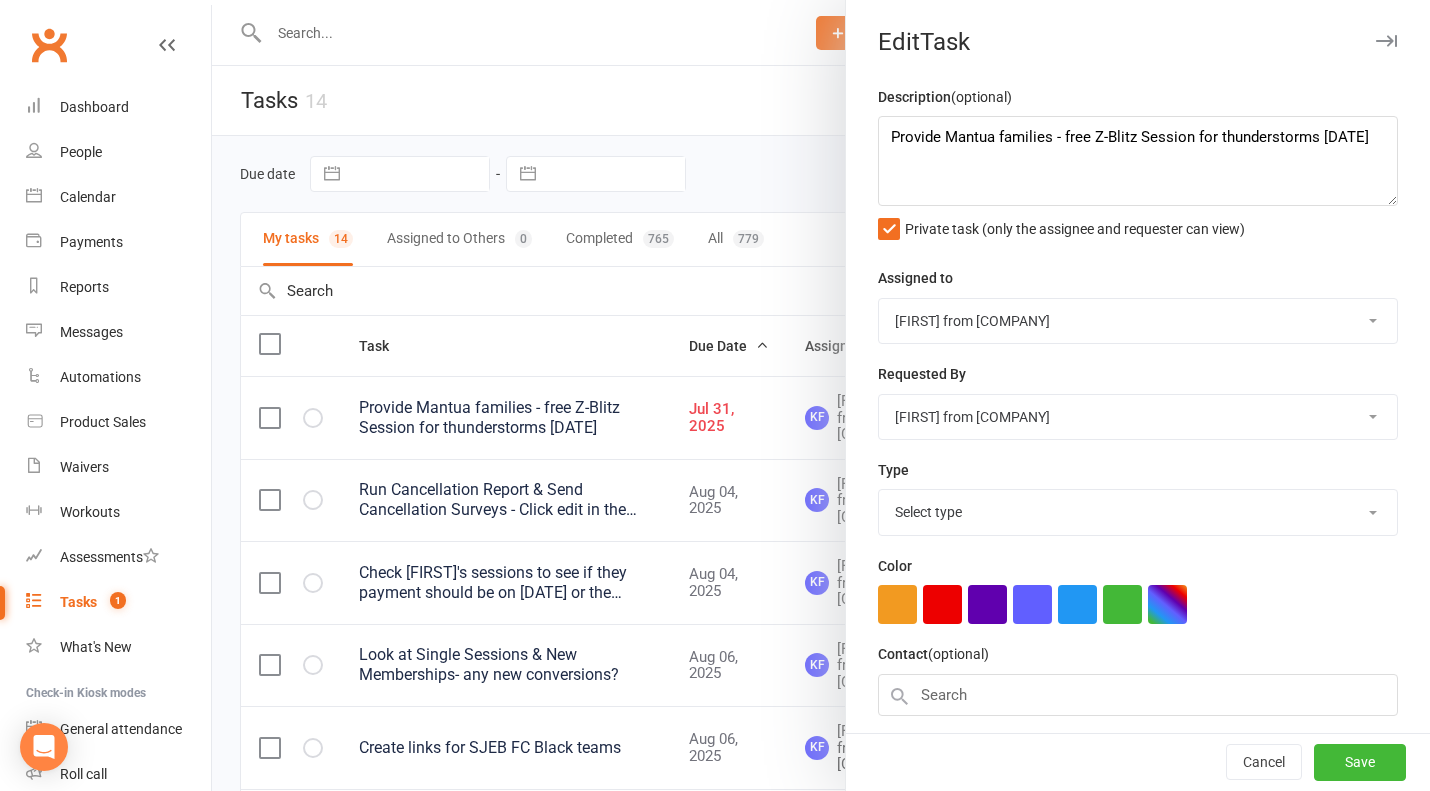 select on "9788" 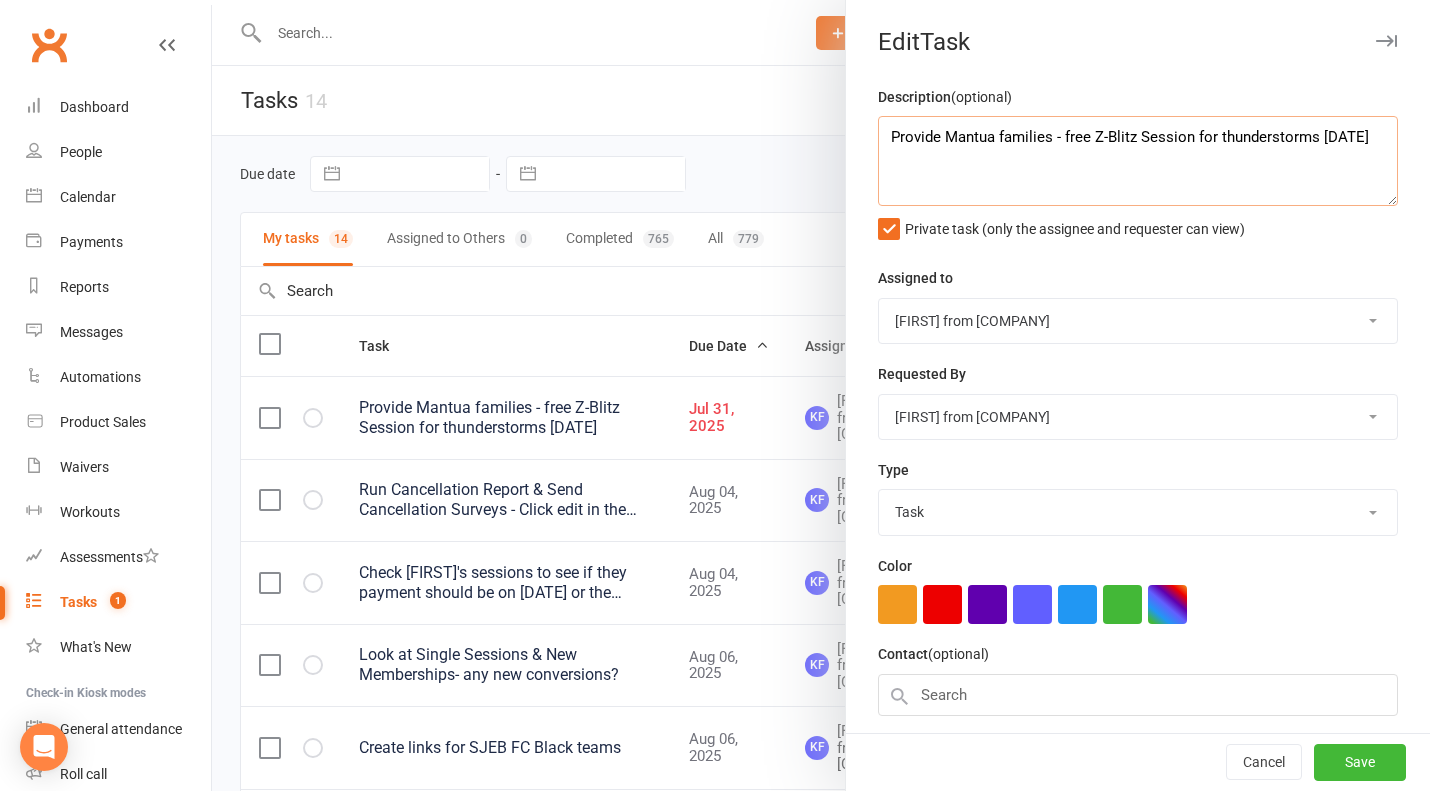 drag, startPoint x: 1368, startPoint y: 138, endPoint x: 1065, endPoint y: 139, distance: 303.00165 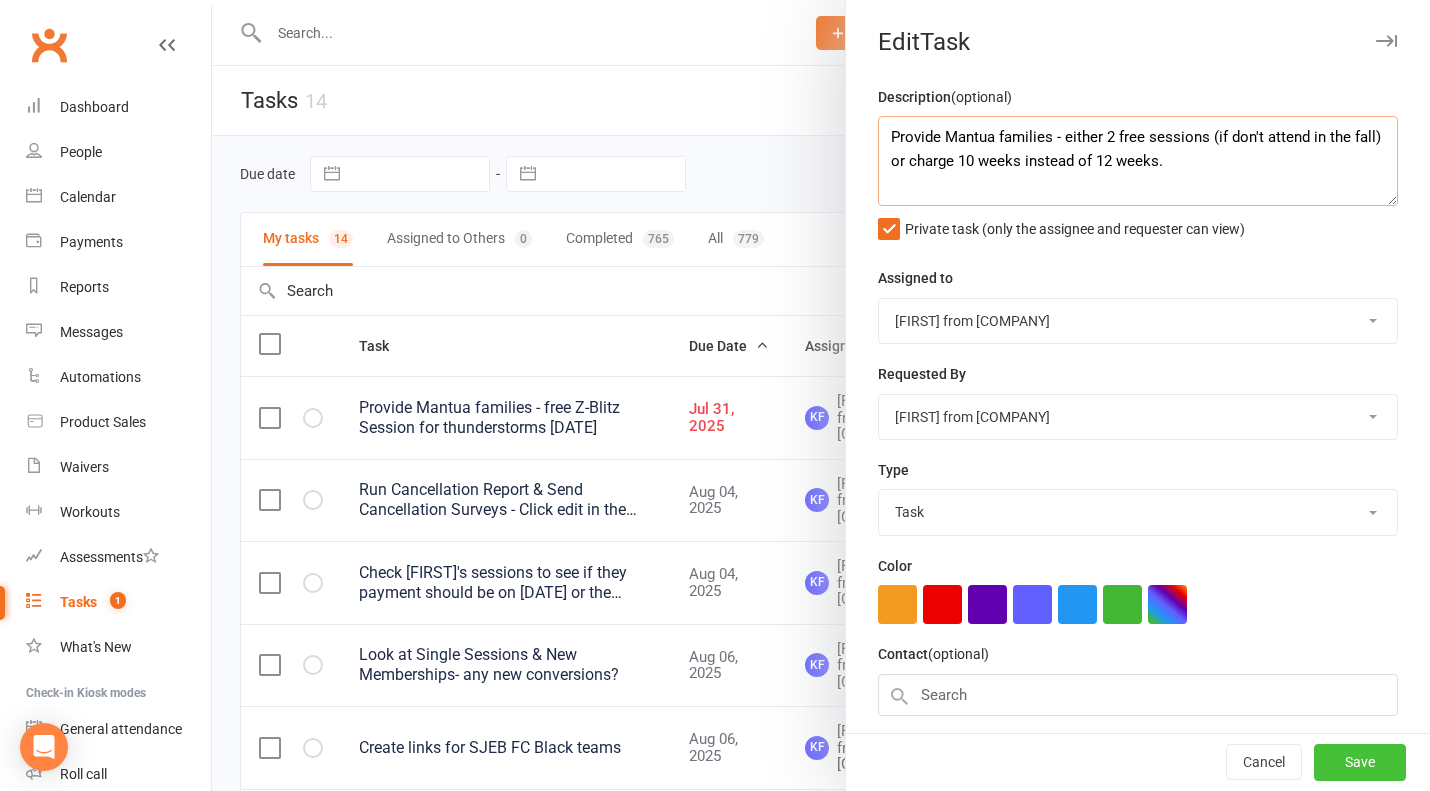 type on "Provide Mantua families - either 2 free sessions (if don't attend in the fall) or charge 10 weeks instead of 12 weeks." 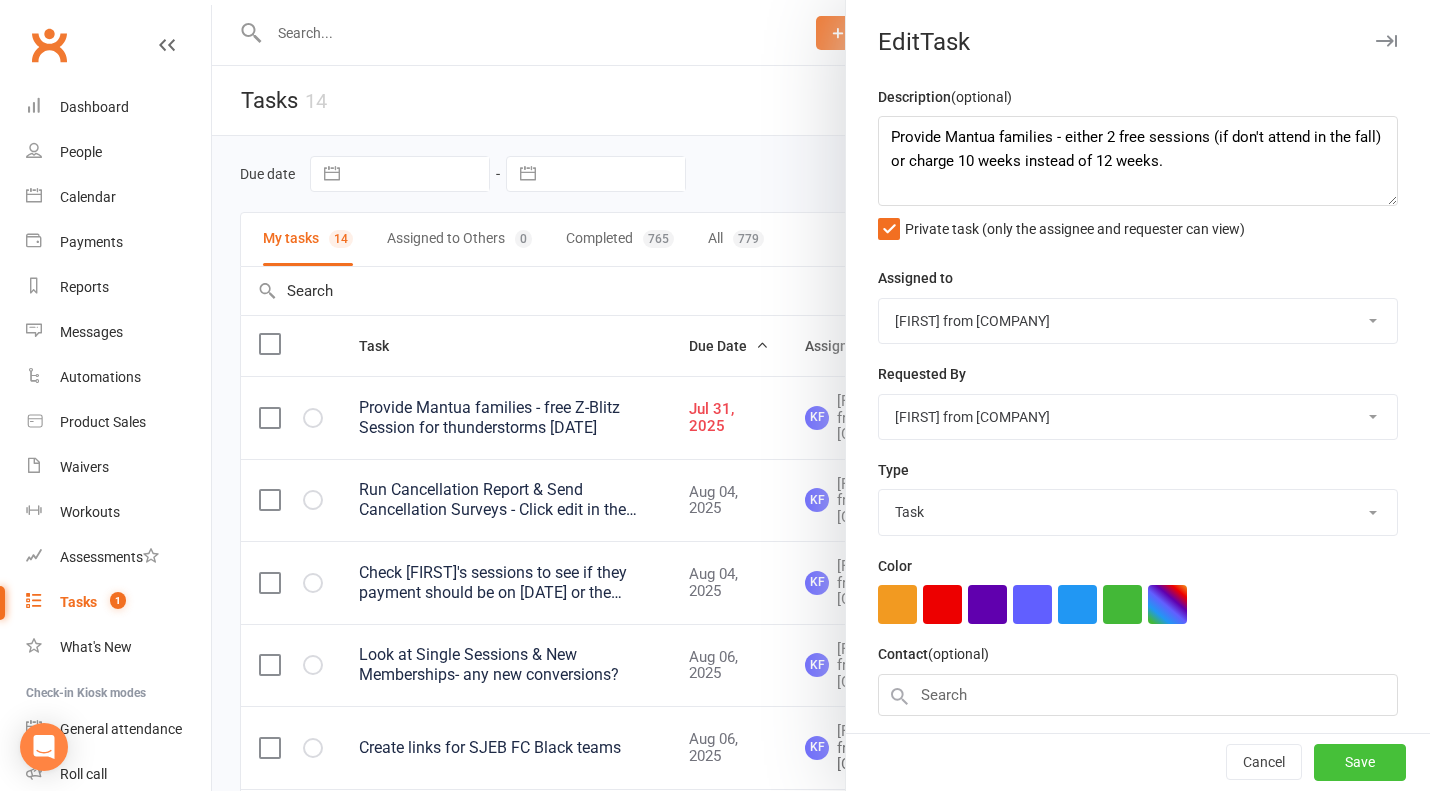 click on "Save" at bounding box center (1360, 763) 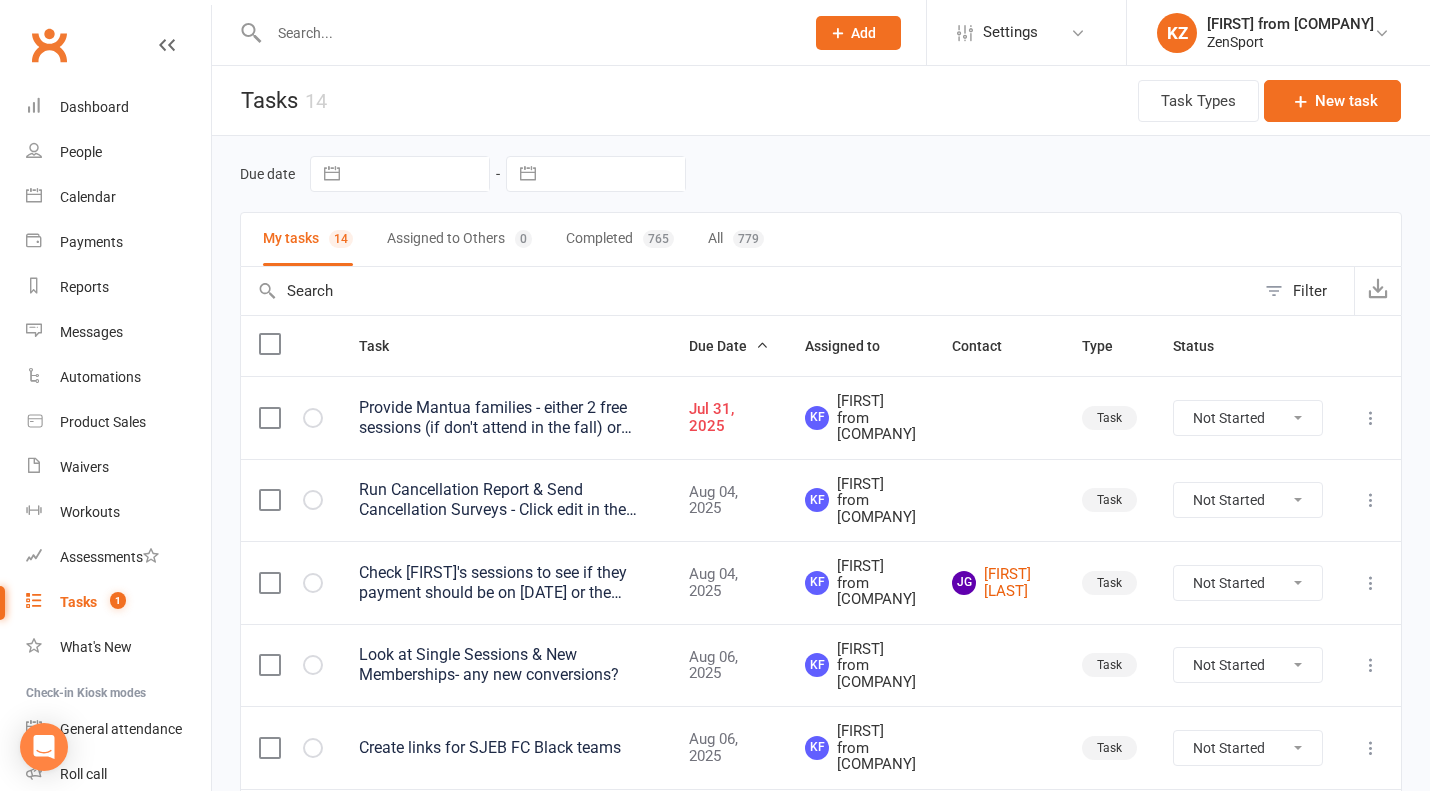 click on "Provide Mantua families - either 2 free sessions (if don't attend in the fall) or charge 10 weeks instead of 12 weeks." at bounding box center [506, 418] 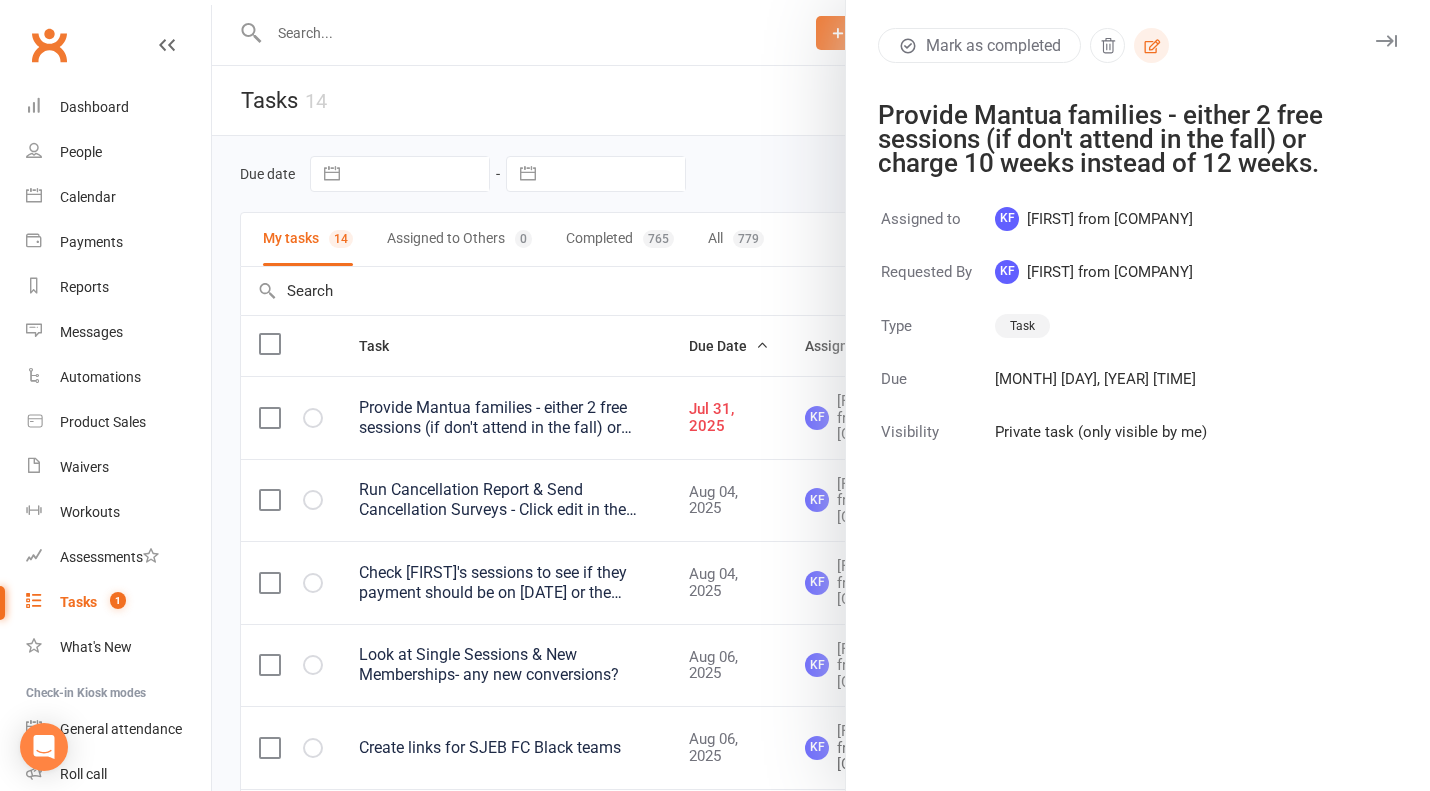 click 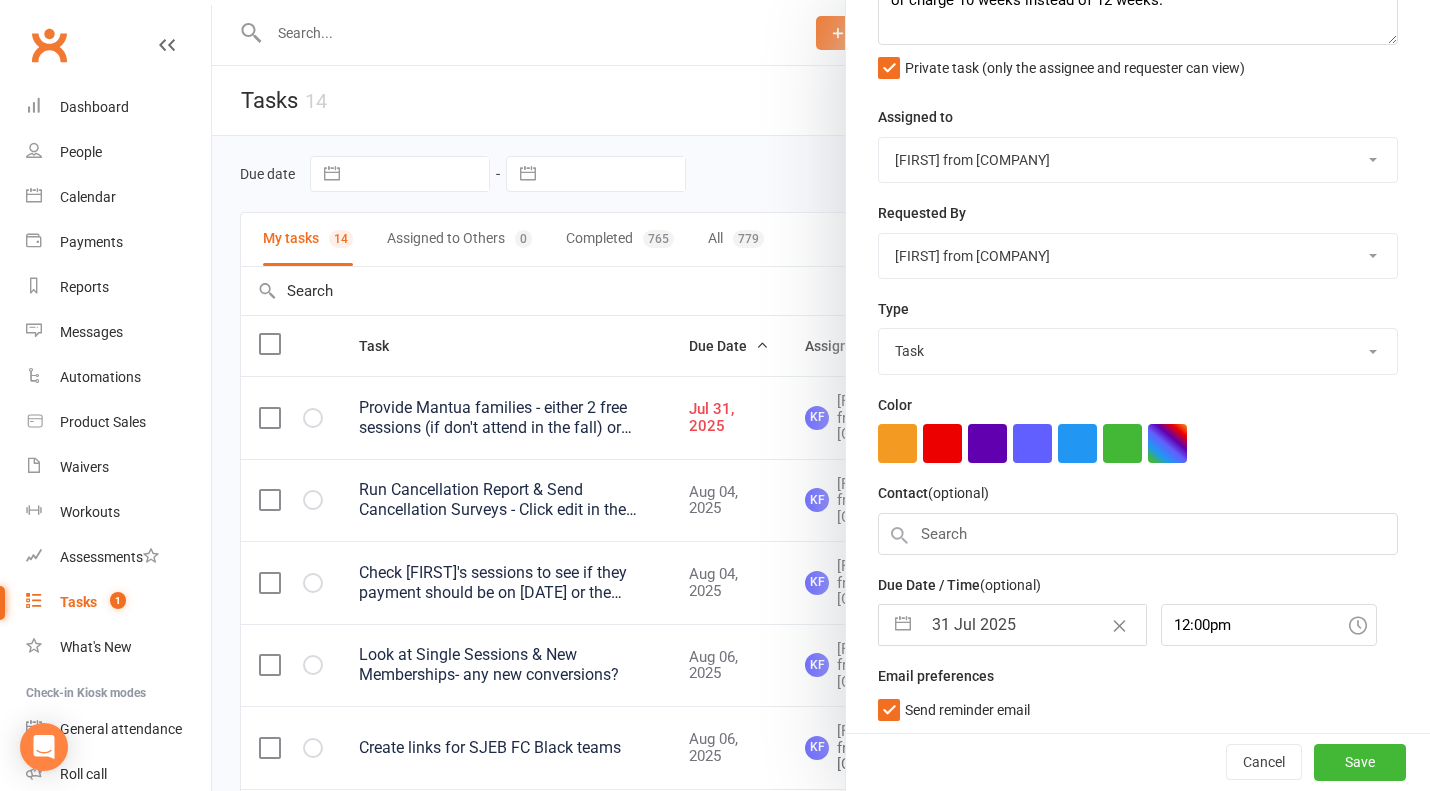 click on "31 Jul 2025" at bounding box center [1033, 625] 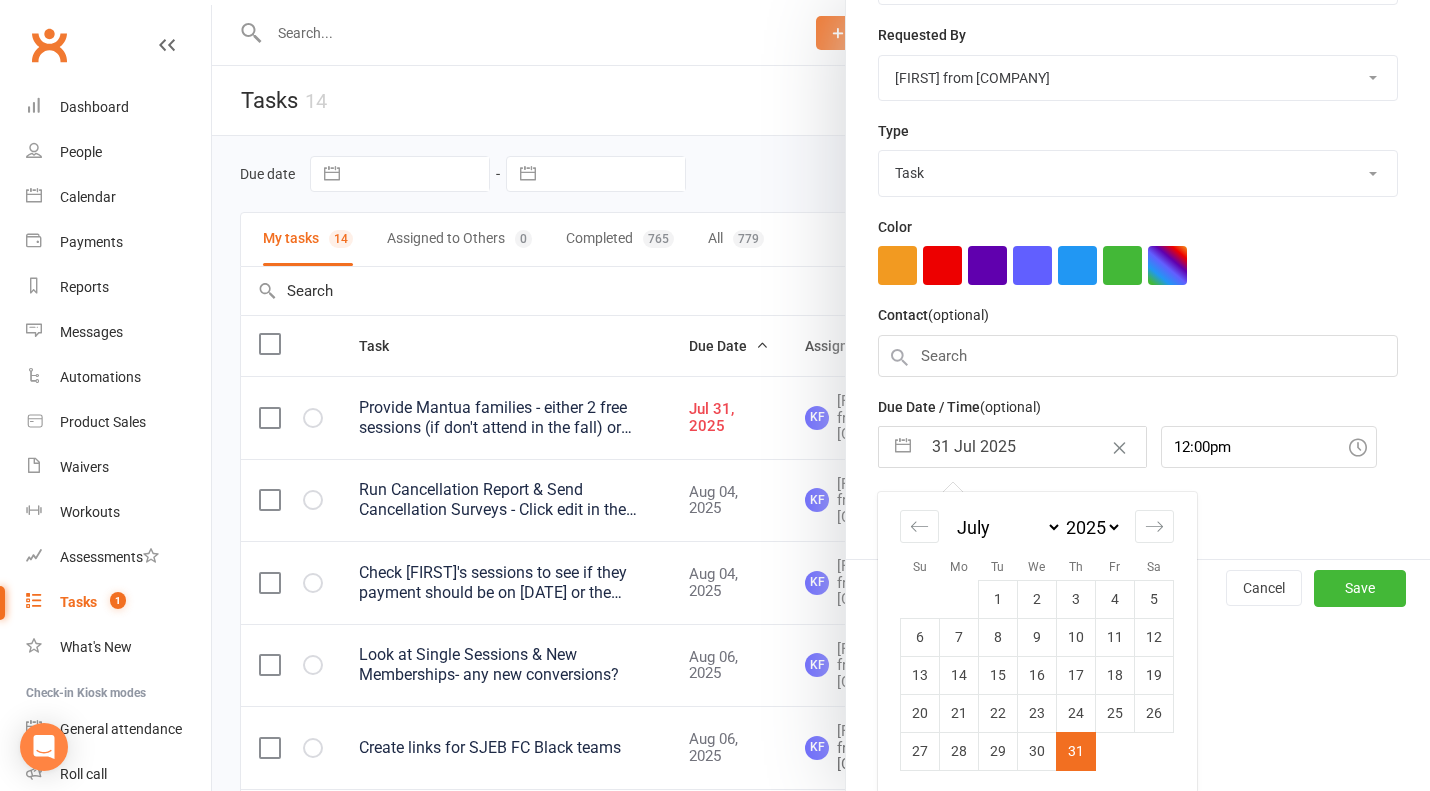 scroll, scrollTop: 338, scrollLeft: 0, axis: vertical 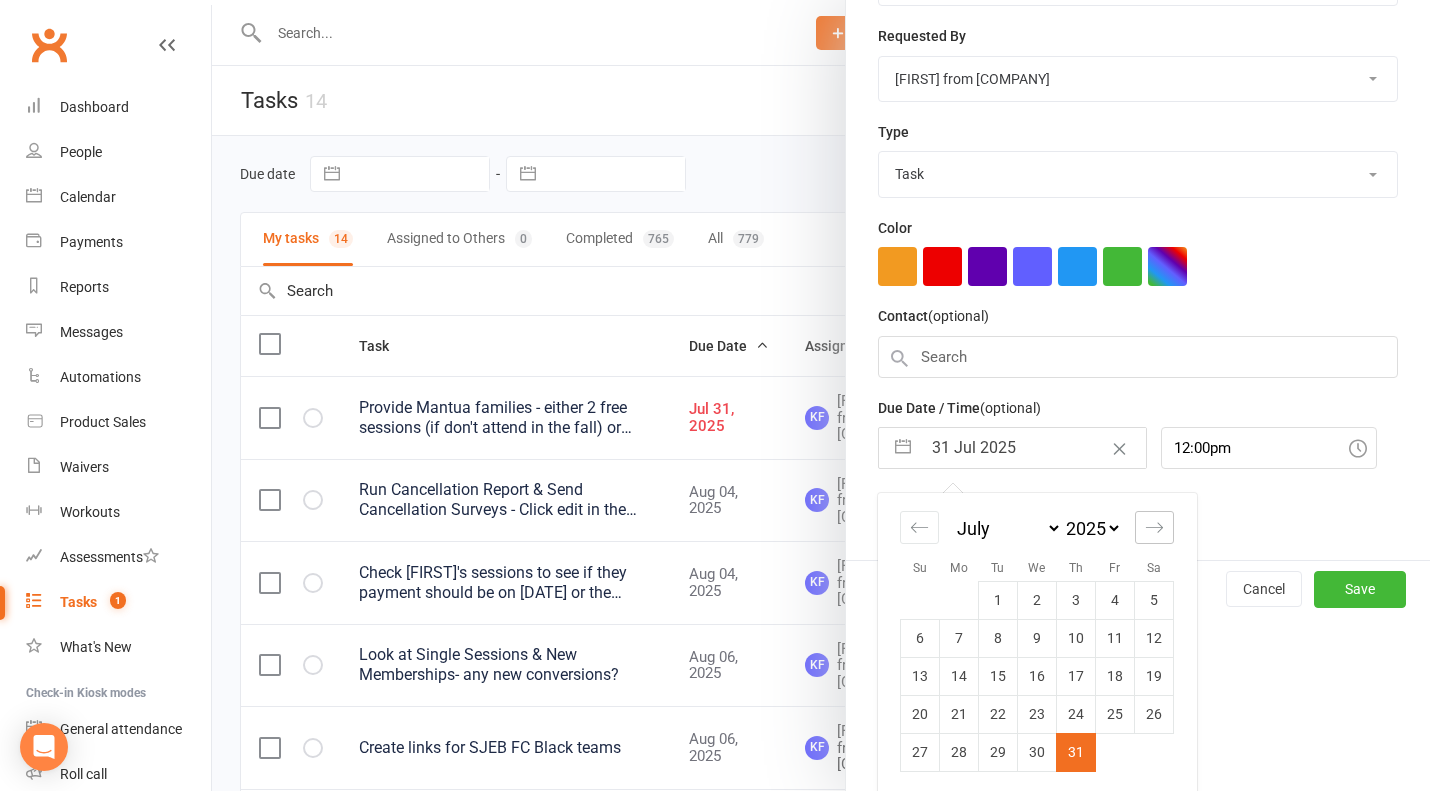 click 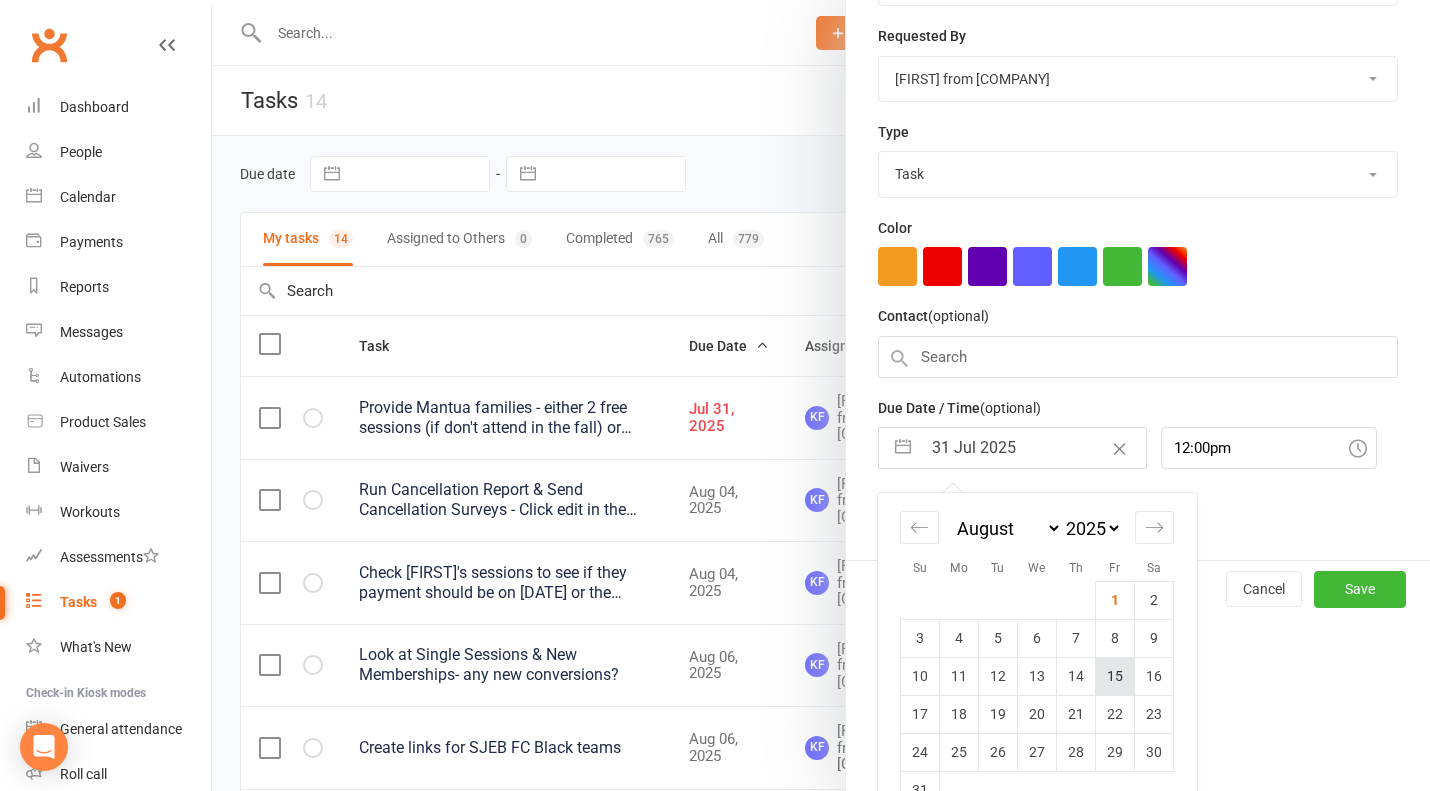 click on "15" at bounding box center (1115, 676) 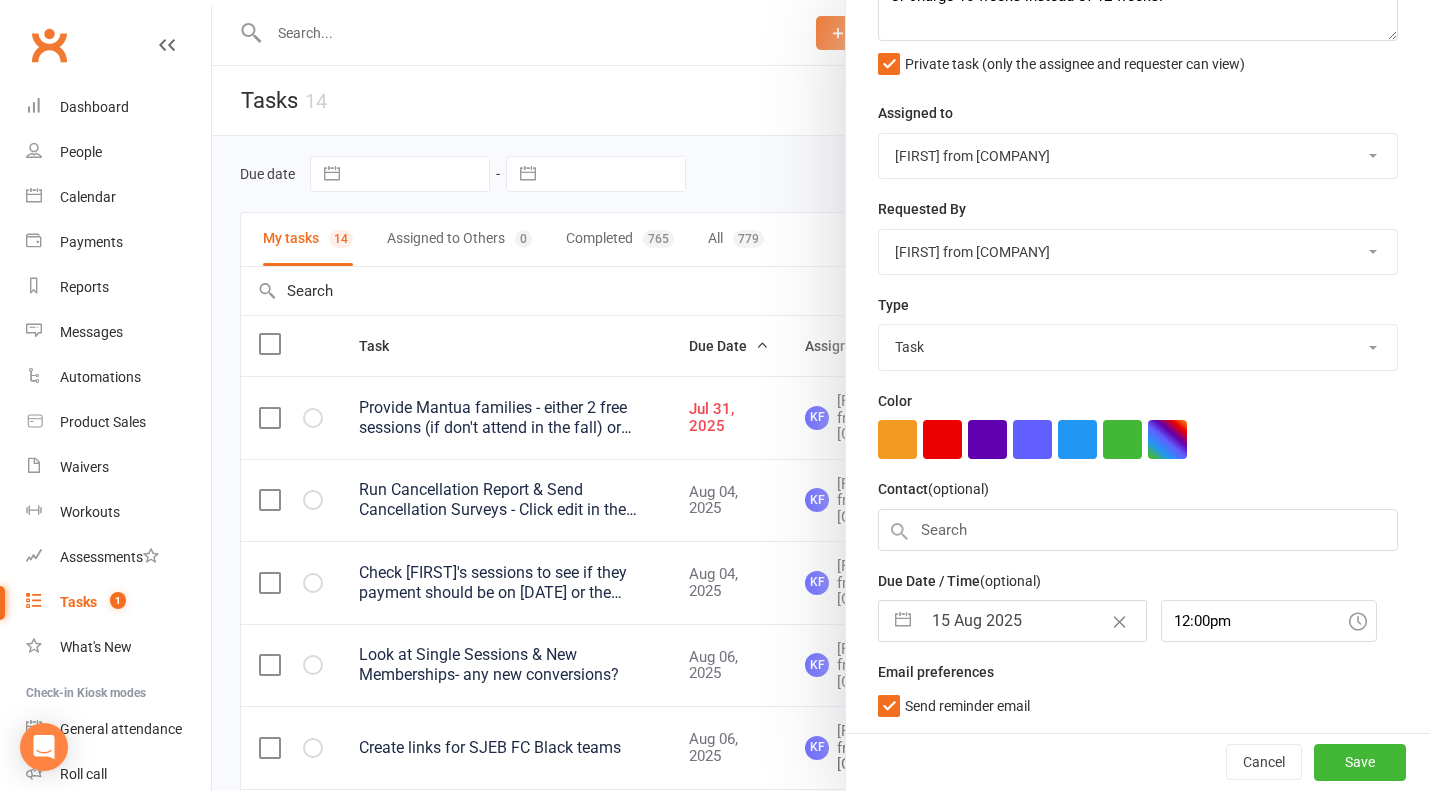 scroll, scrollTop: 161, scrollLeft: 0, axis: vertical 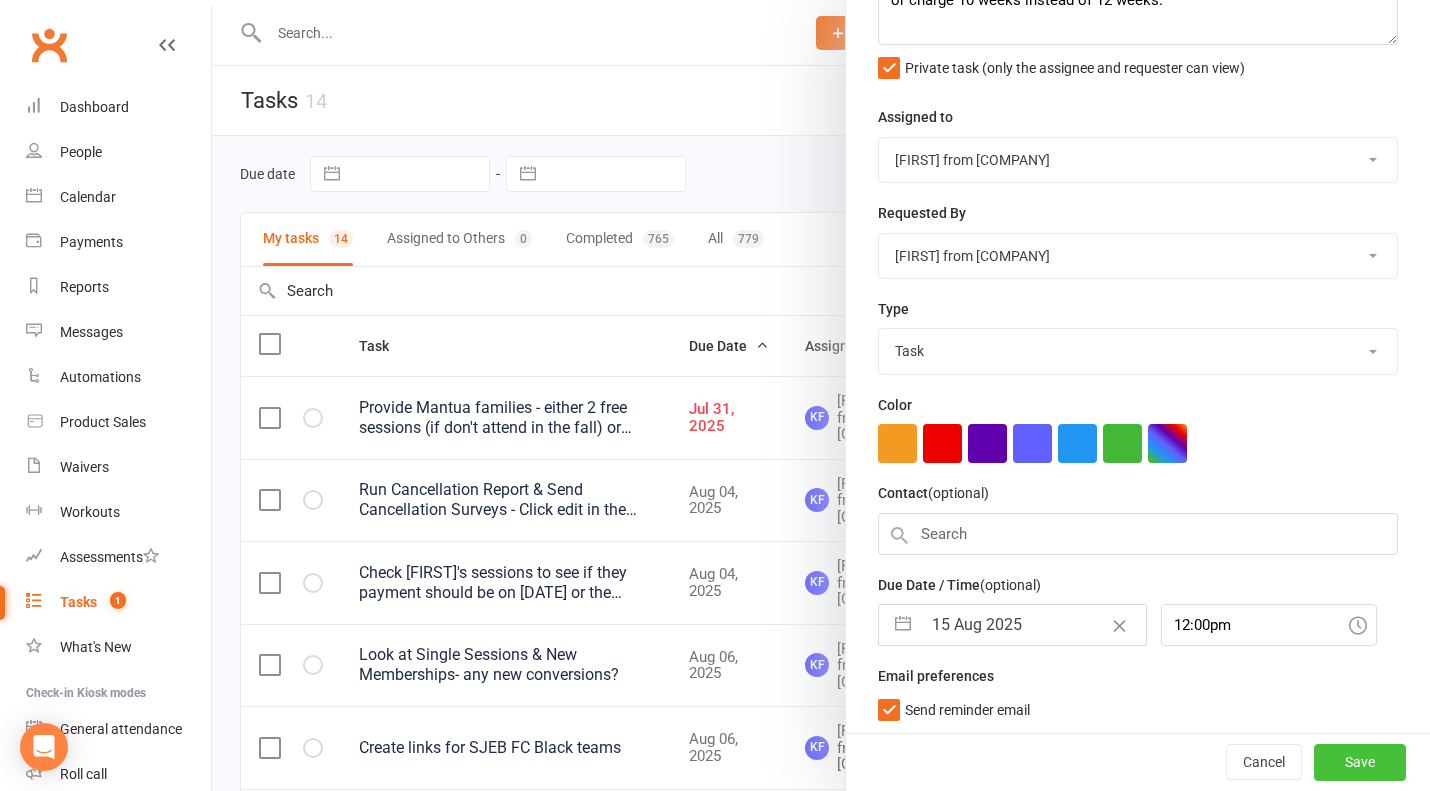 click on "Save" at bounding box center [1360, 763] 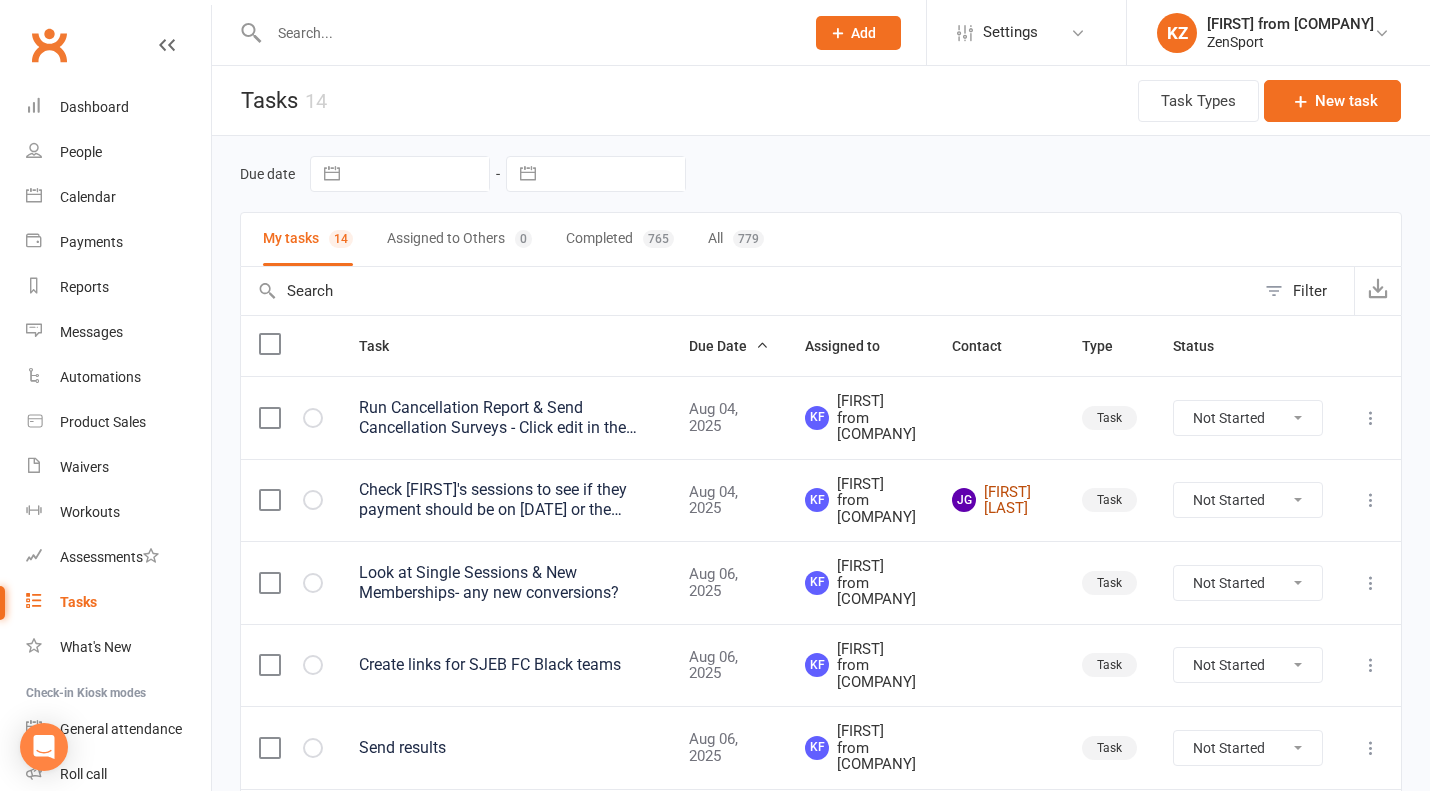 click on "JG Jason Gabrieli" at bounding box center (999, 500) 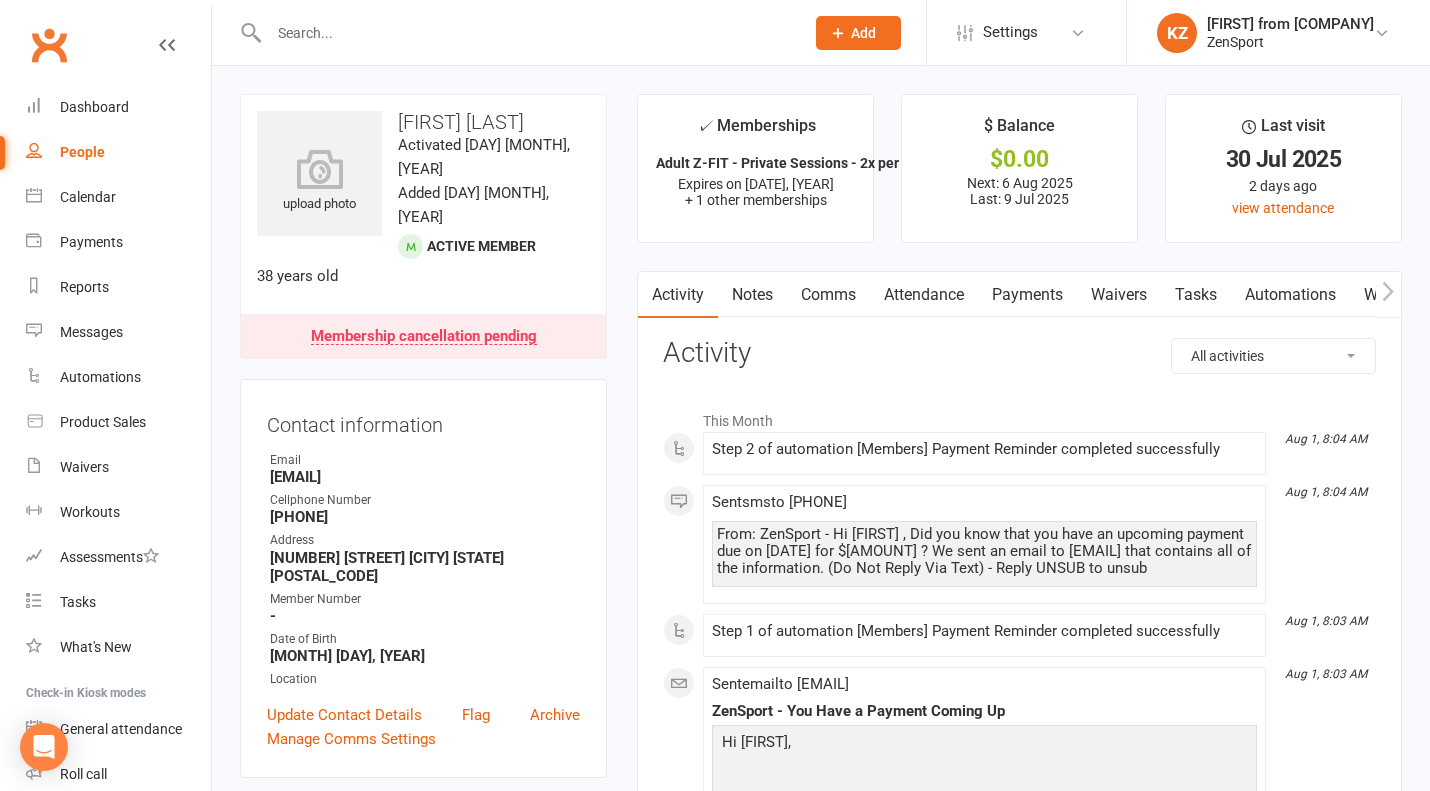 scroll, scrollTop: 0, scrollLeft: 0, axis: both 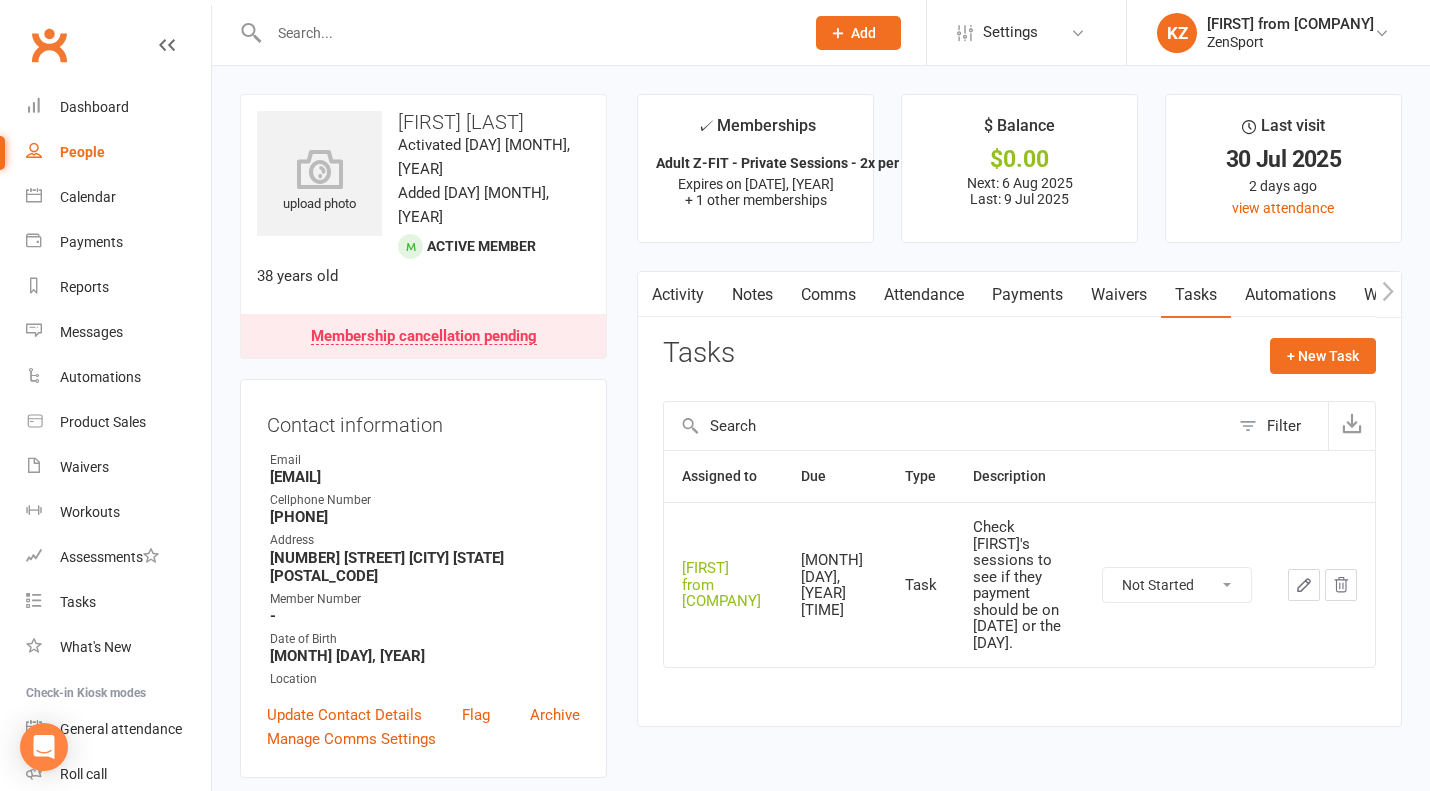 click at bounding box center (1341, 585) 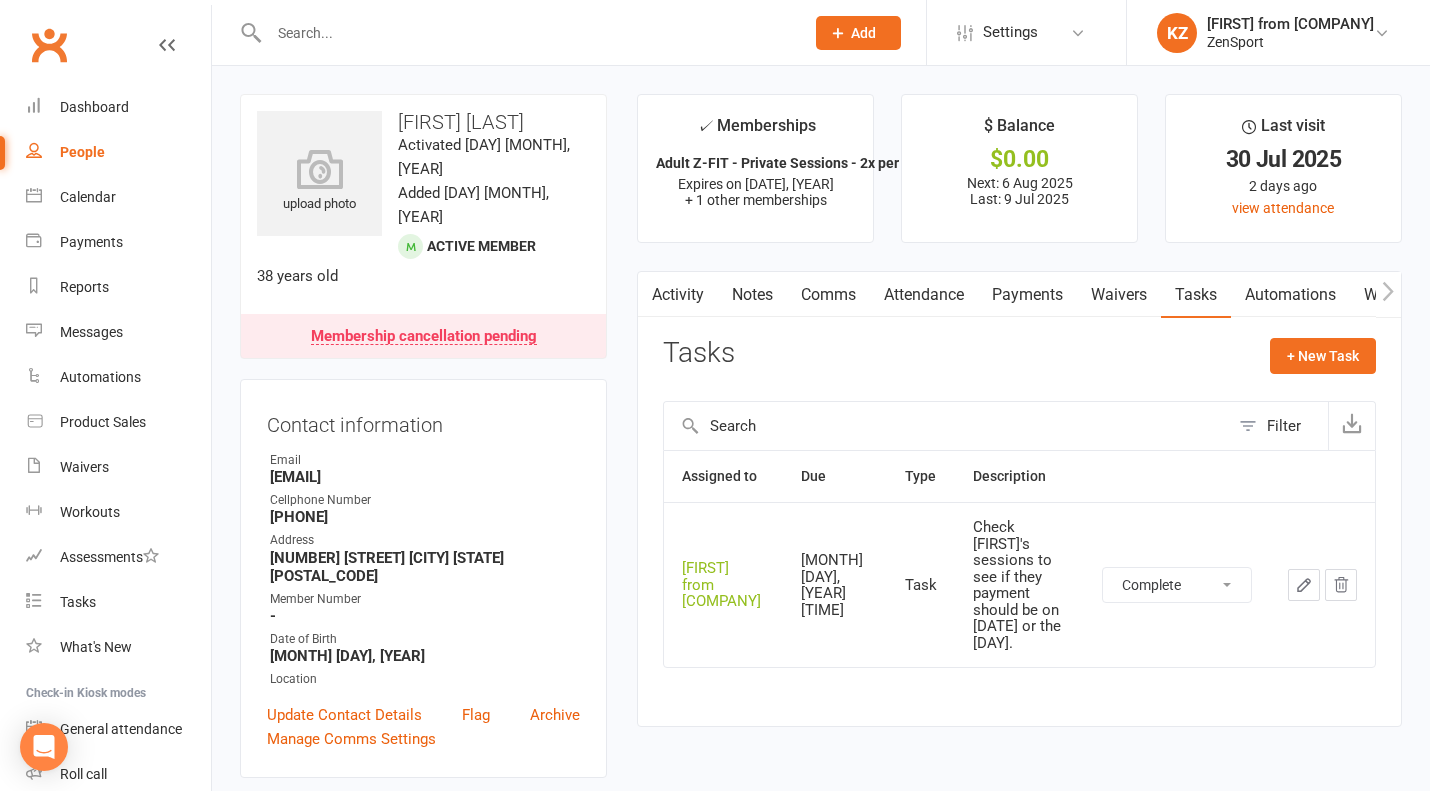 select on "unstarted" 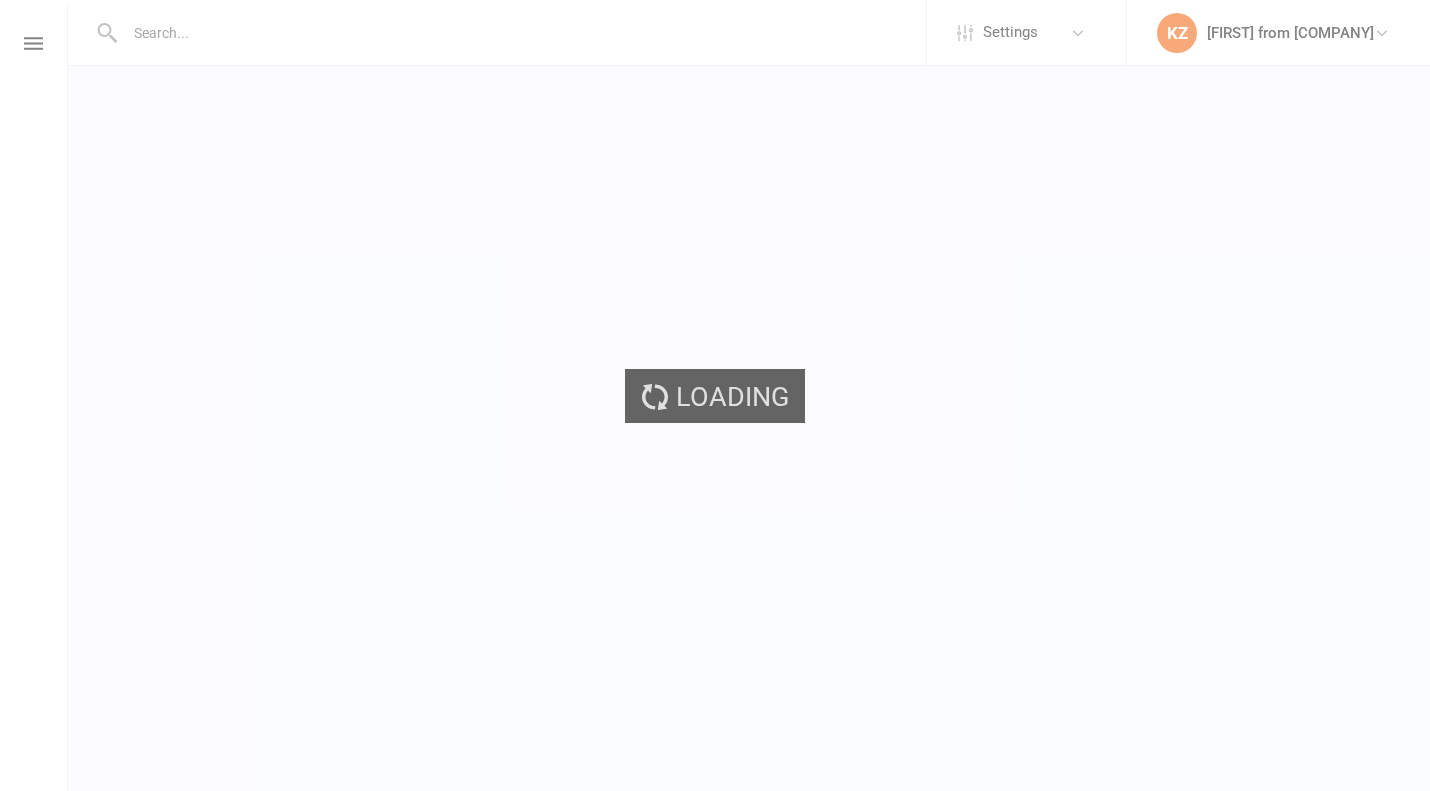 scroll, scrollTop: 0, scrollLeft: 0, axis: both 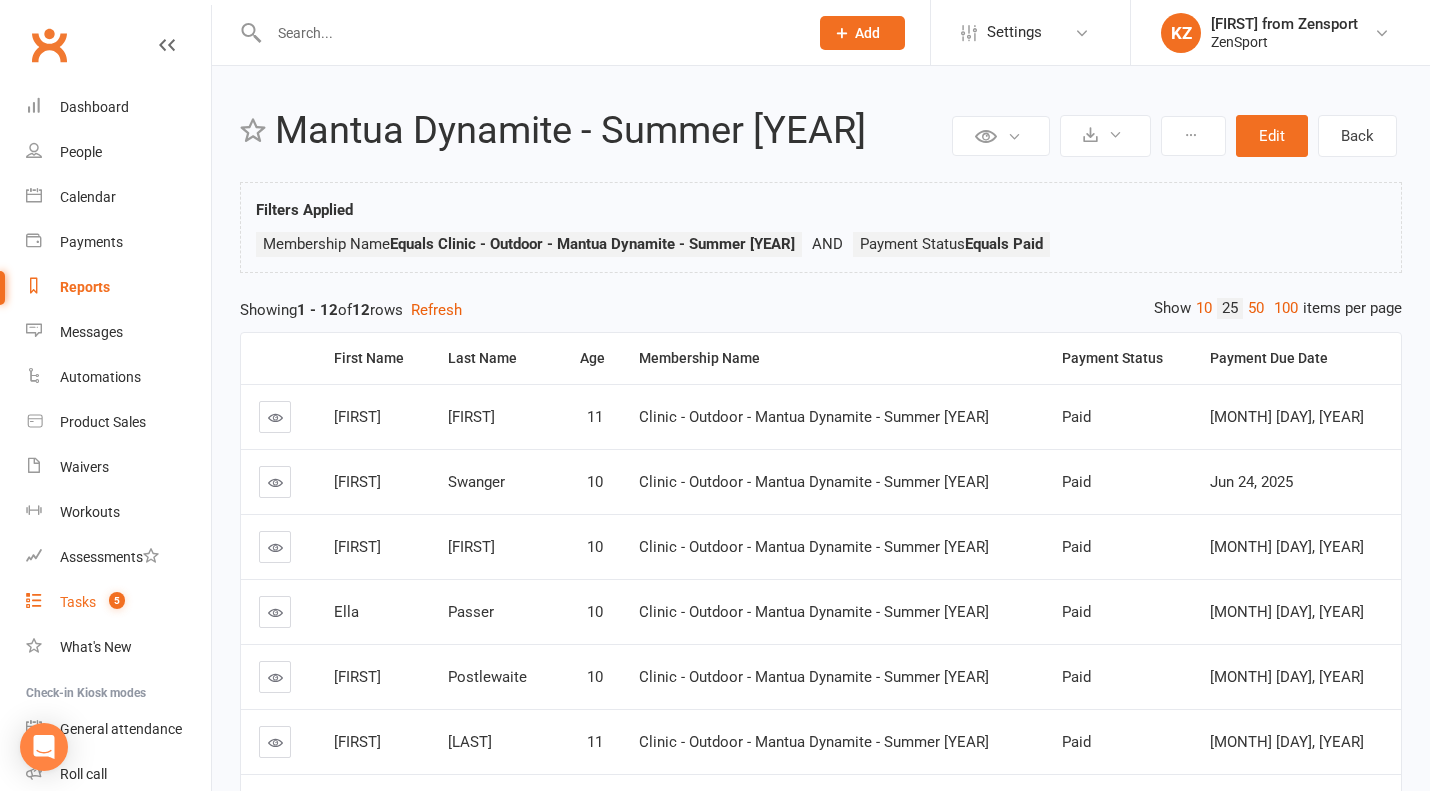 click on "Tasks" at bounding box center [78, 602] 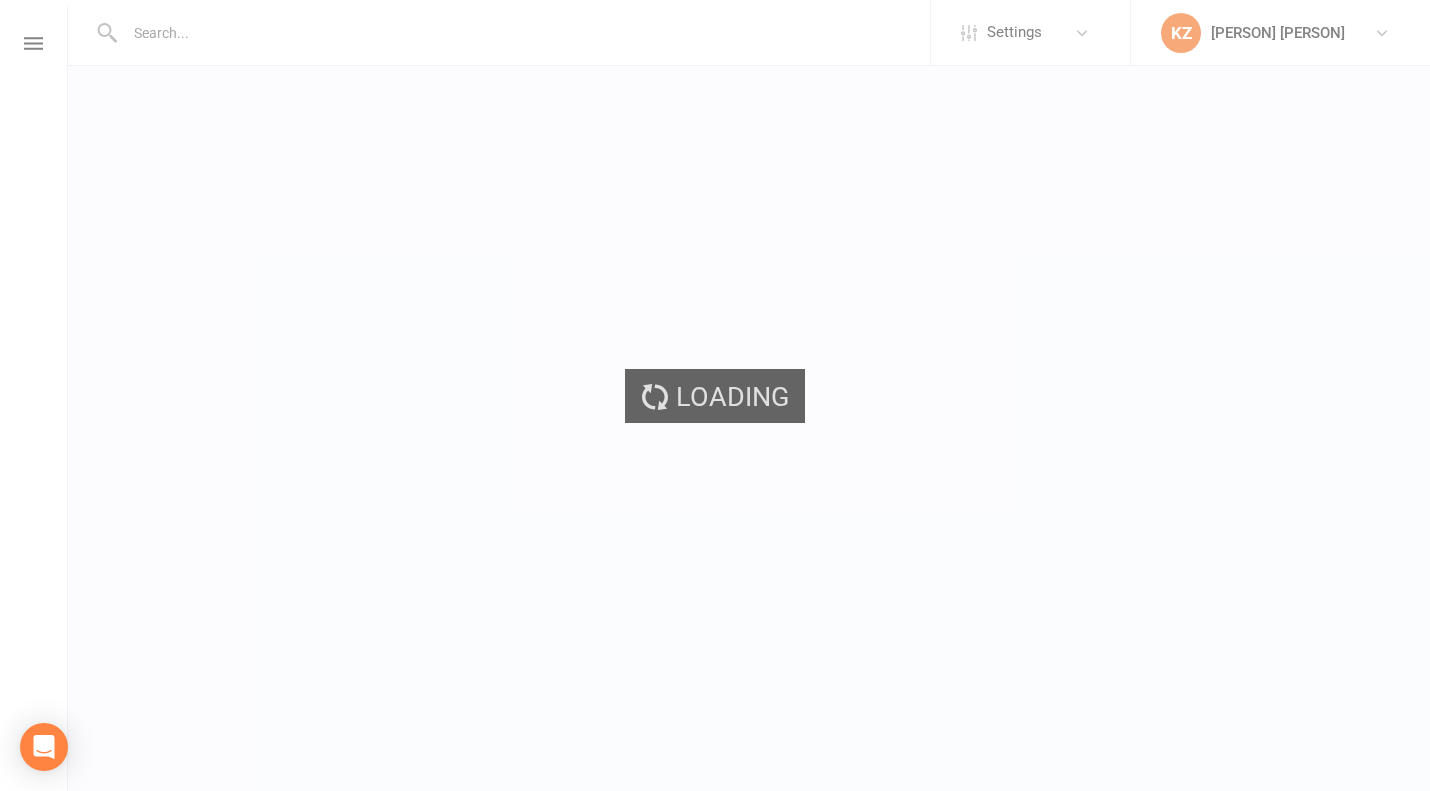 scroll, scrollTop: 0, scrollLeft: 0, axis: both 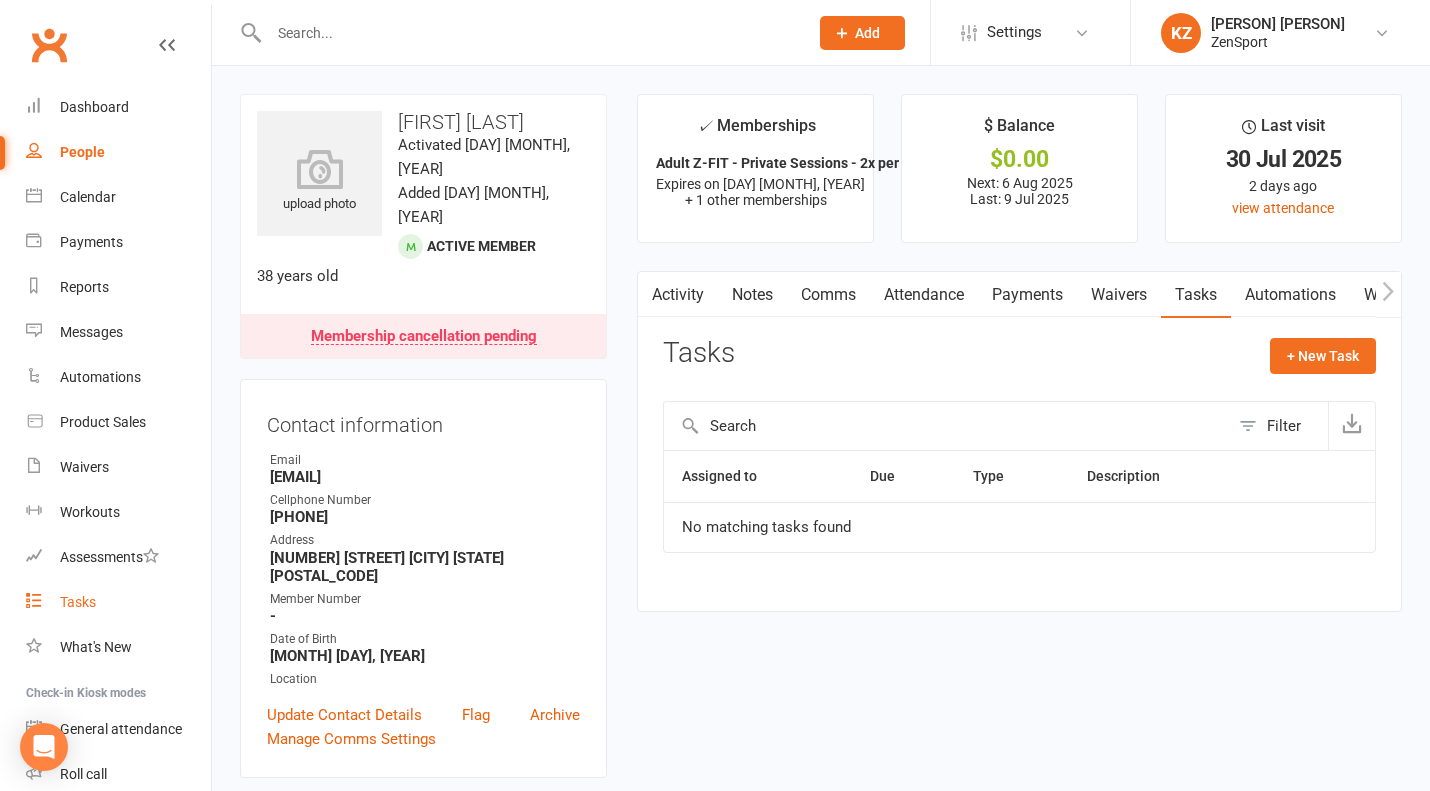 click on "Tasks" at bounding box center (78, 602) 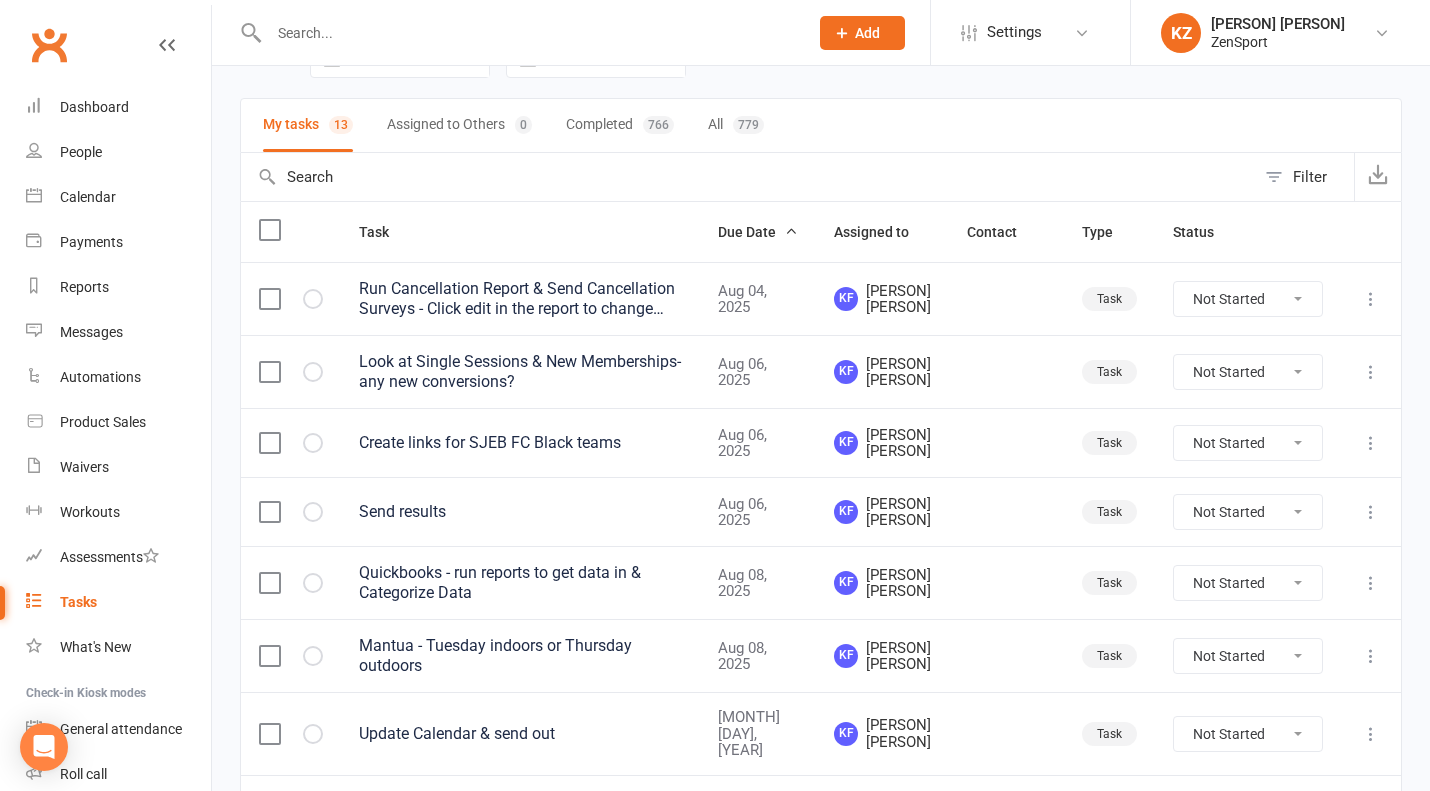 scroll, scrollTop: 137, scrollLeft: 0, axis: vertical 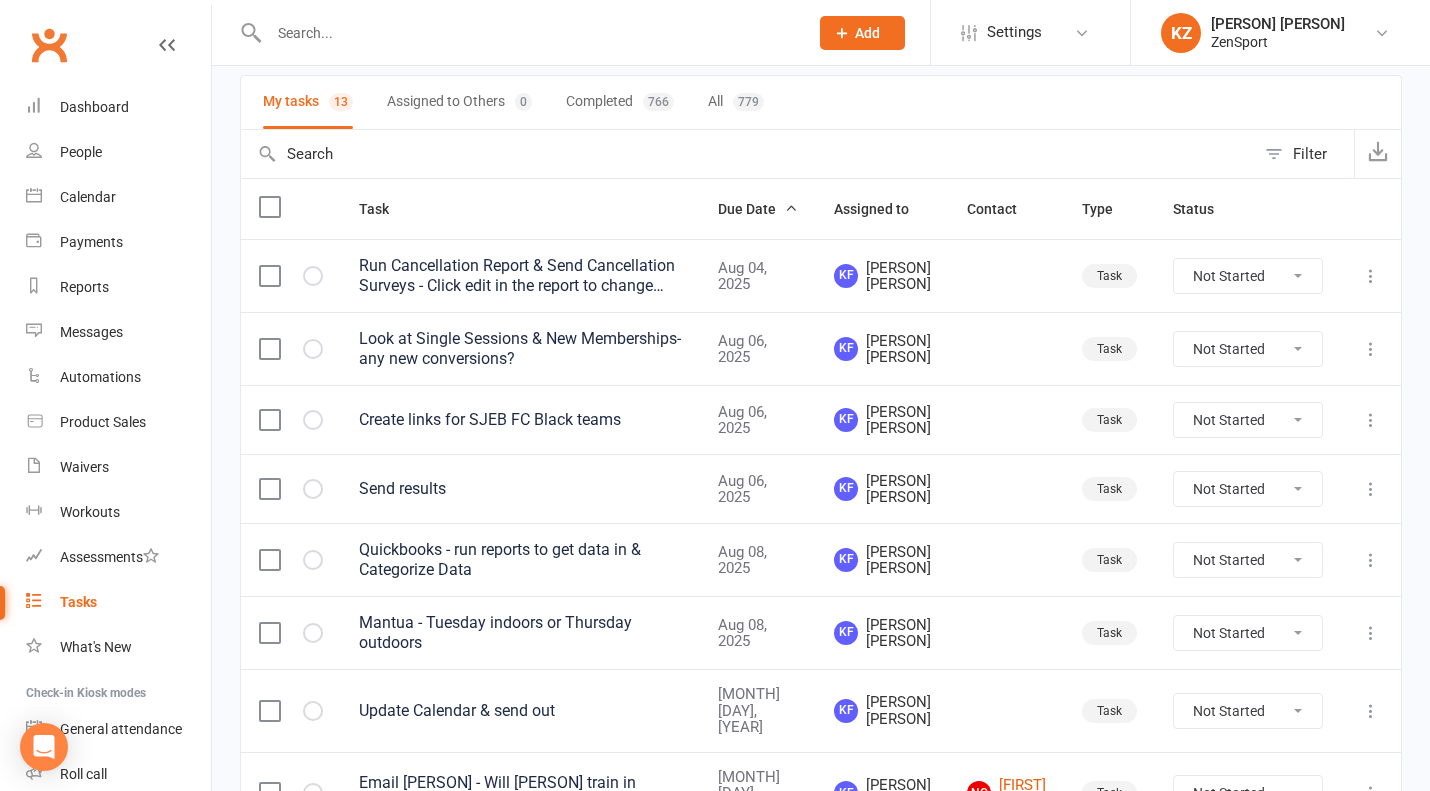 click on "Create links for SJEB FC Black teams" at bounding box center (520, 420) 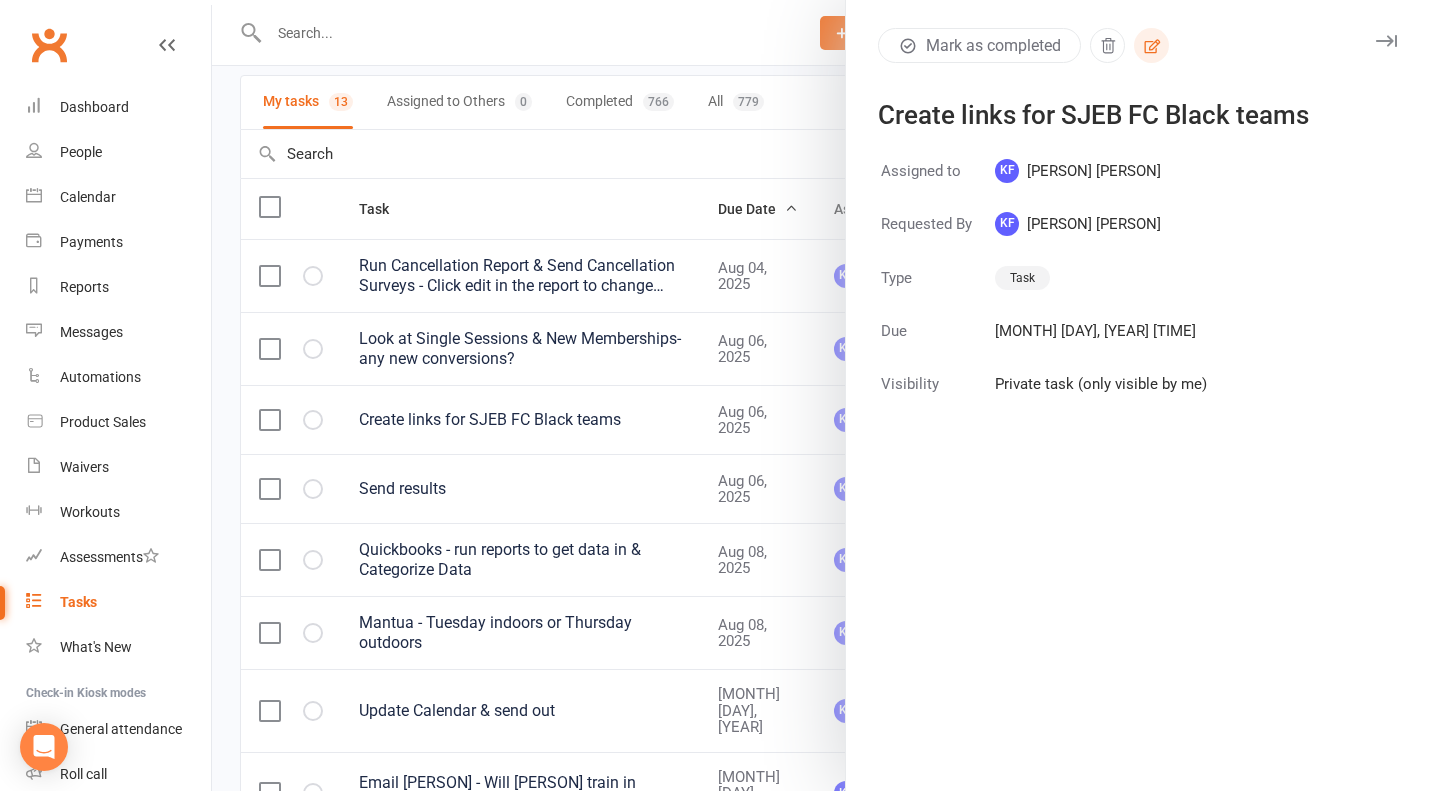 click 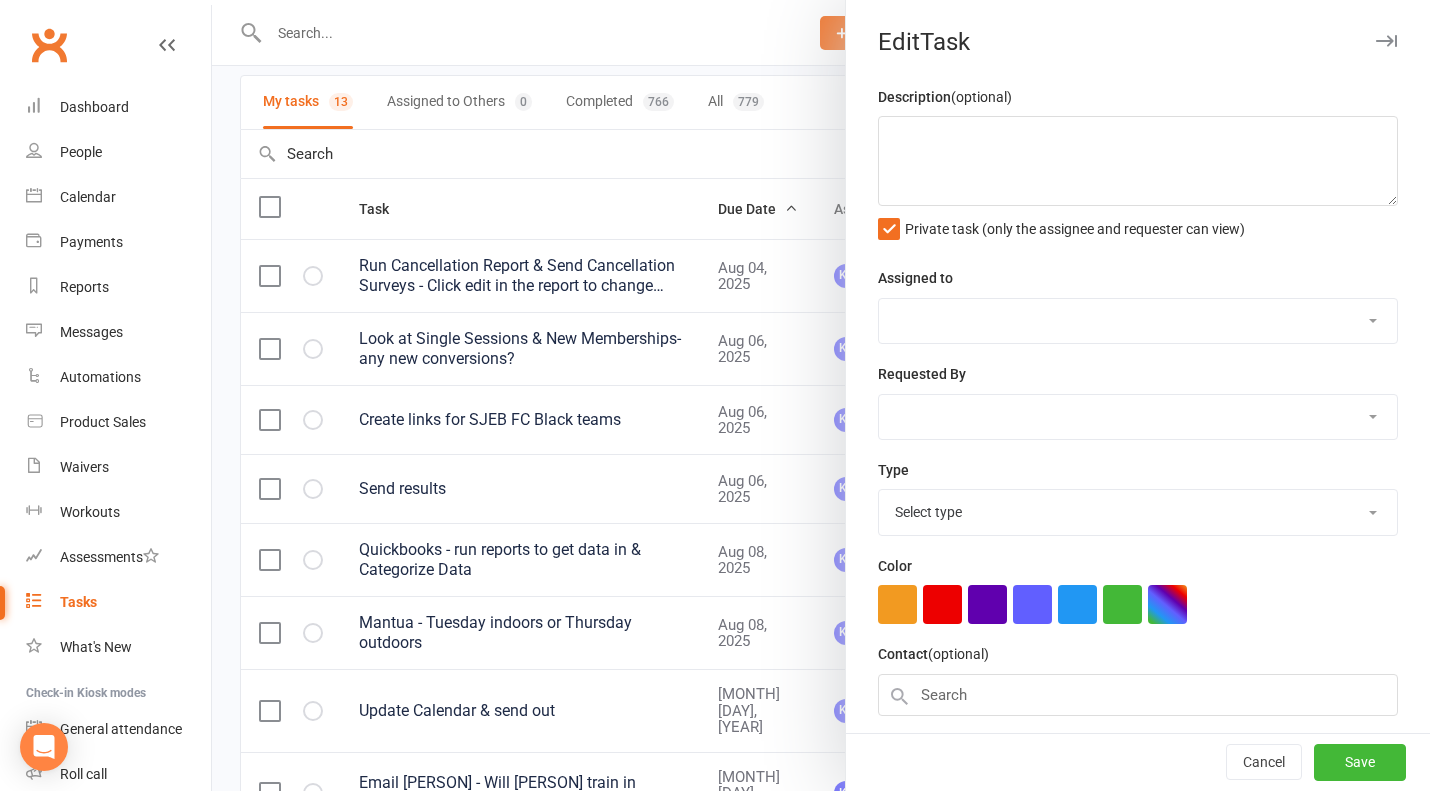 type on "Create links for SJEB FC Black teams" 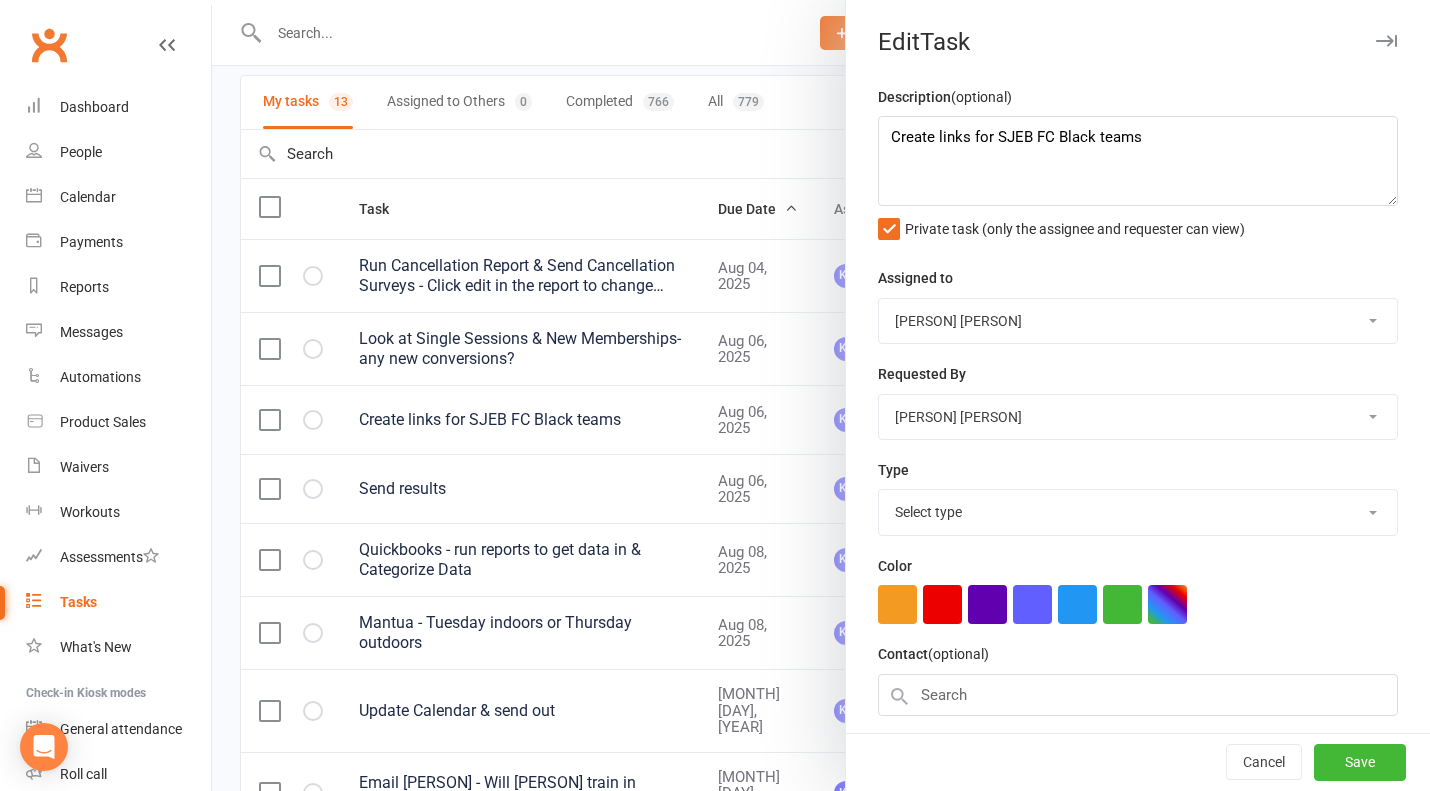 select on "9788" 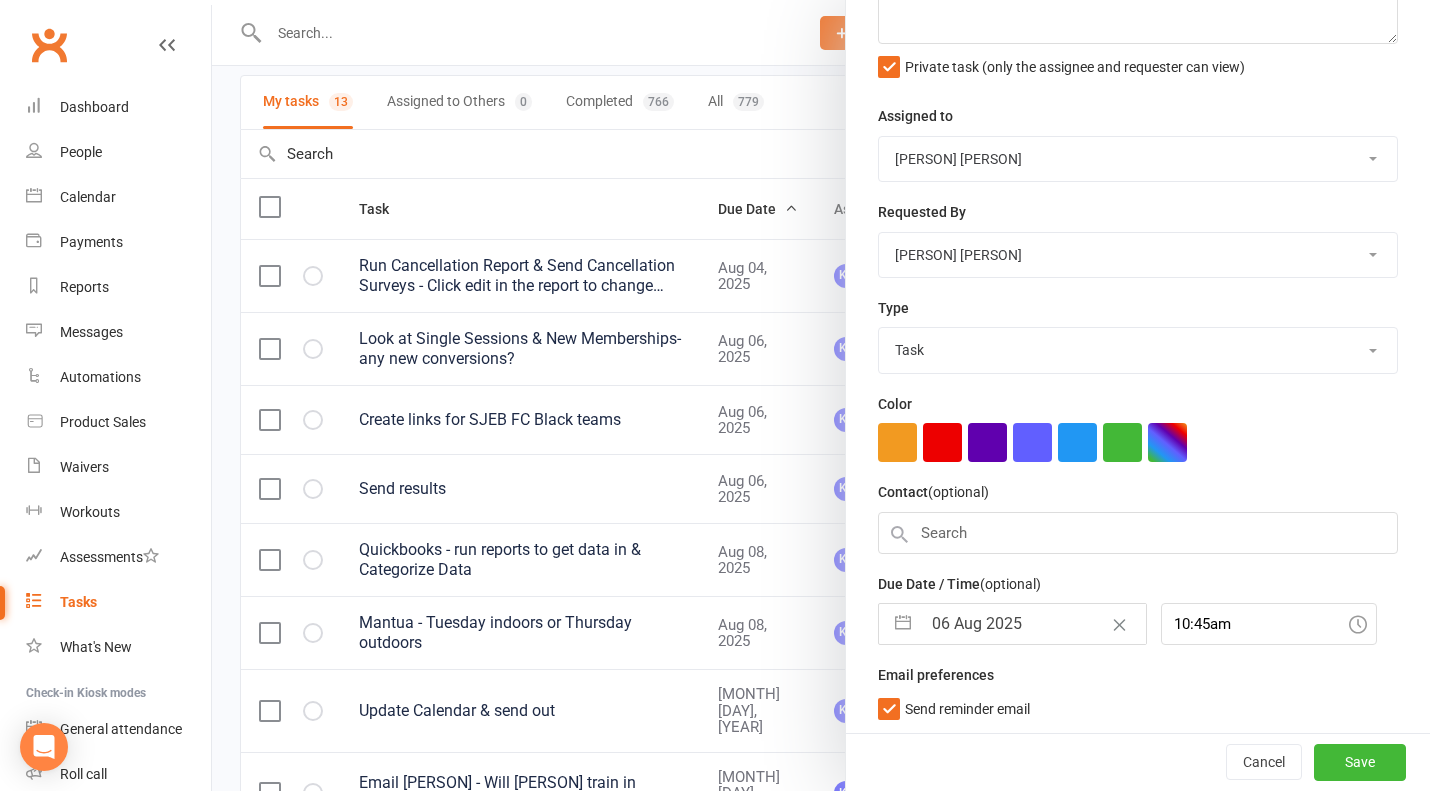 scroll, scrollTop: 161, scrollLeft: 0, axis: vertical 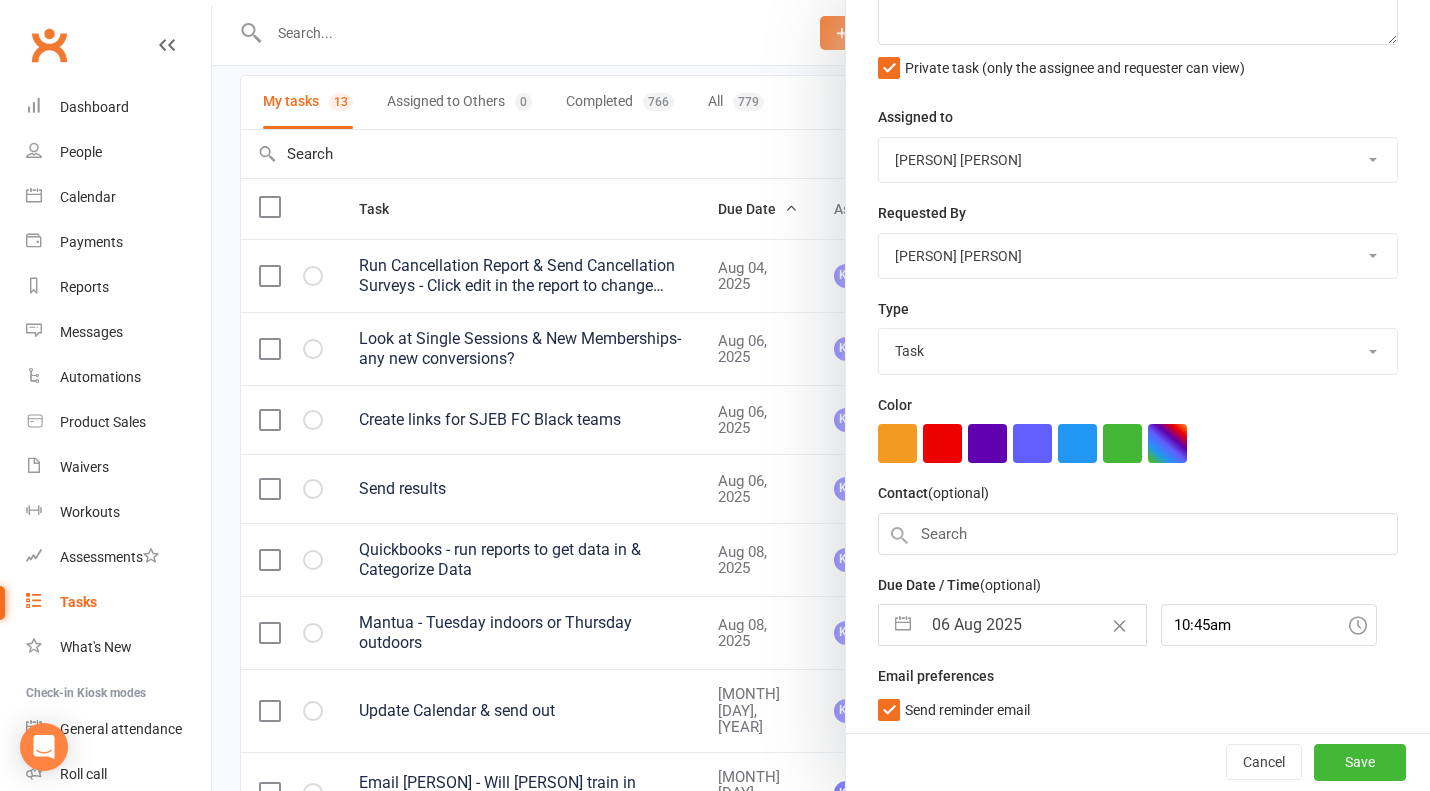 click at bounding box center (821, 395) 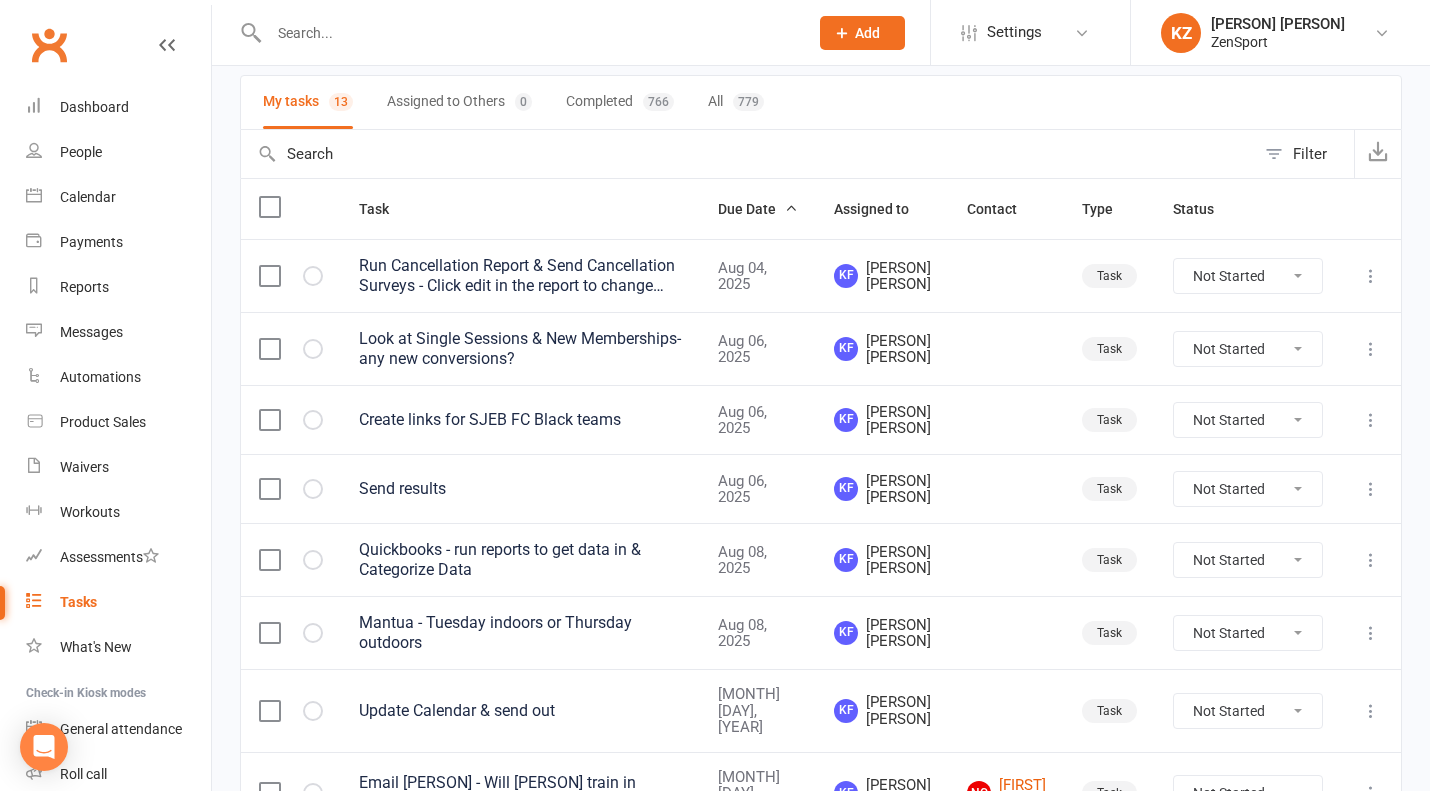 click on "Add" 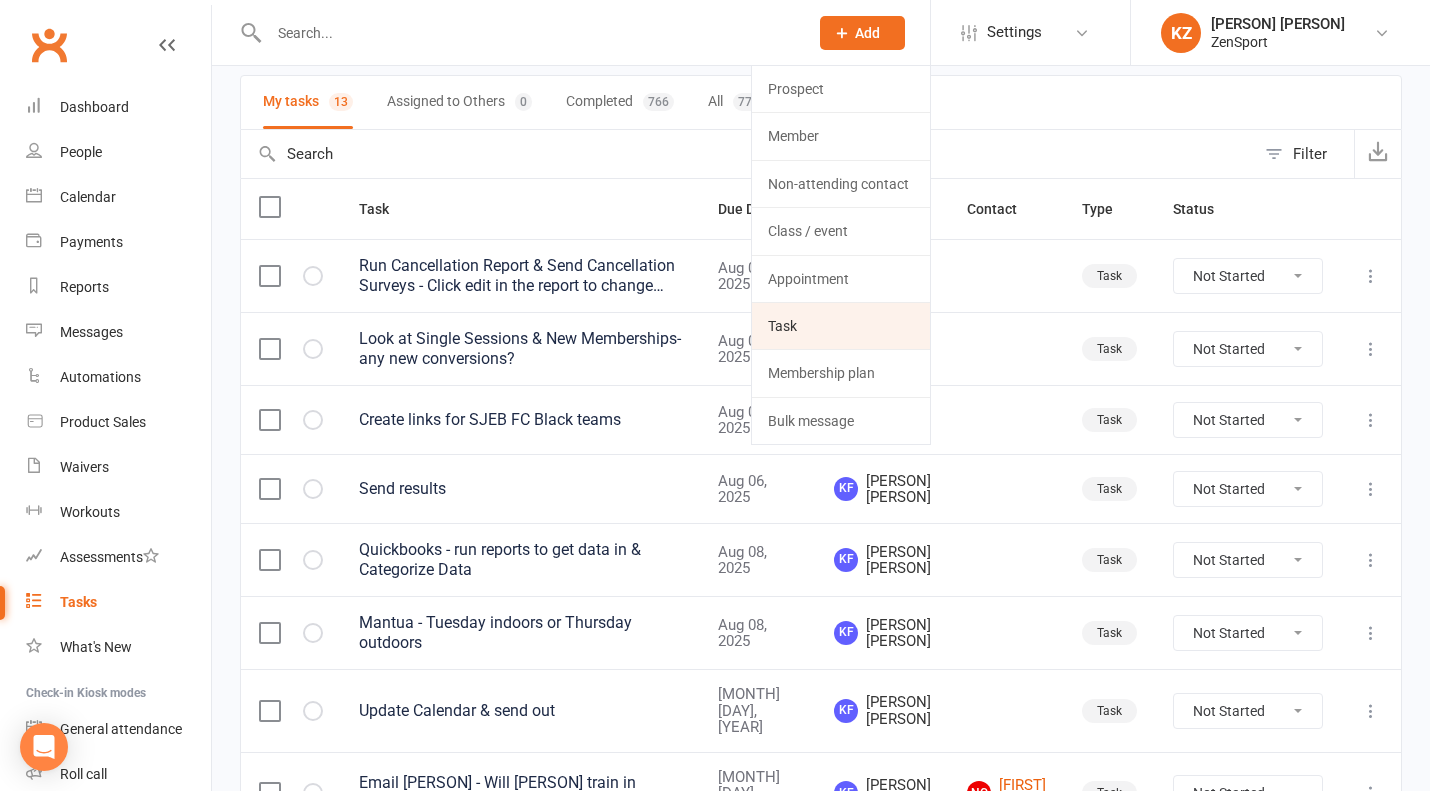 click on "Task" 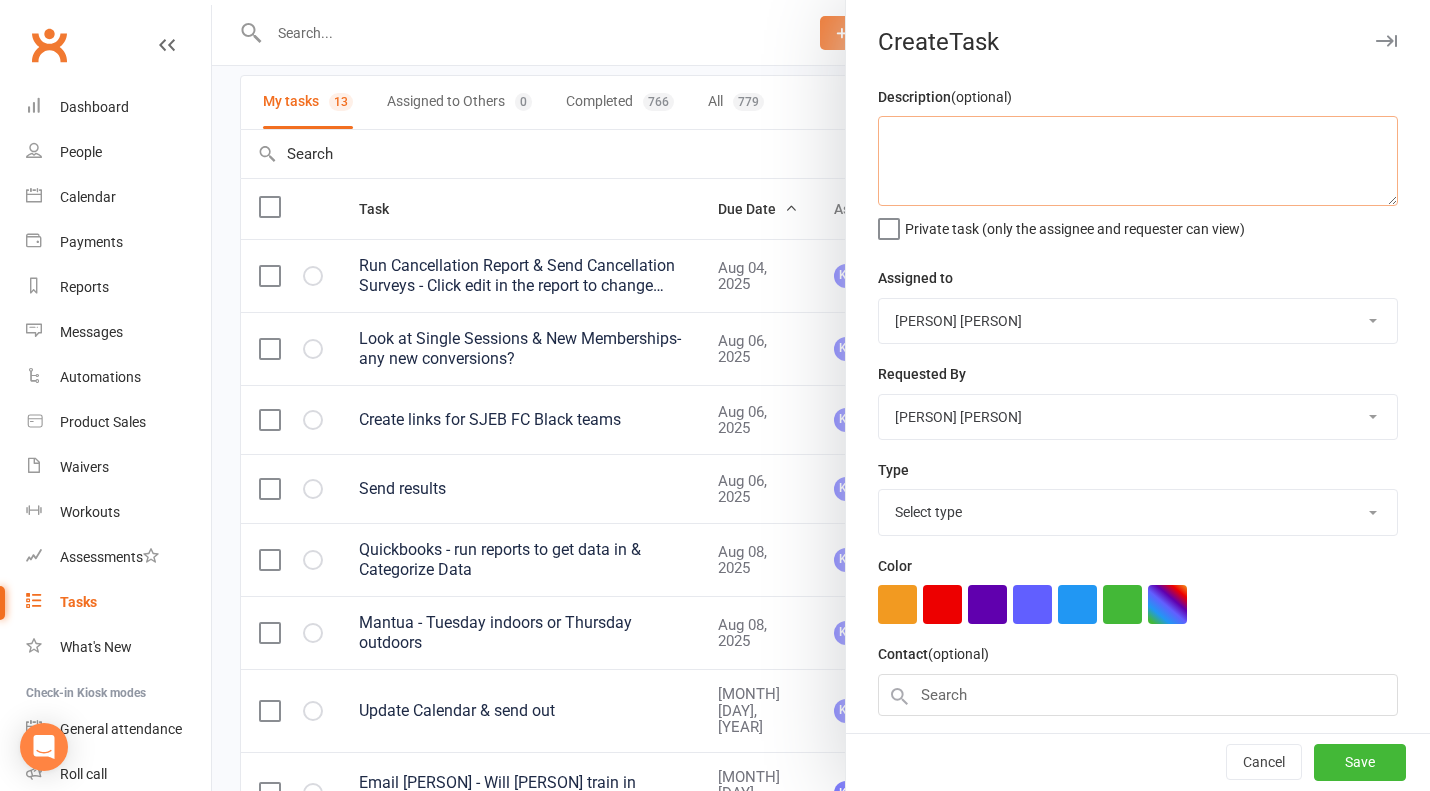 click at bounding box center (1138, 161) 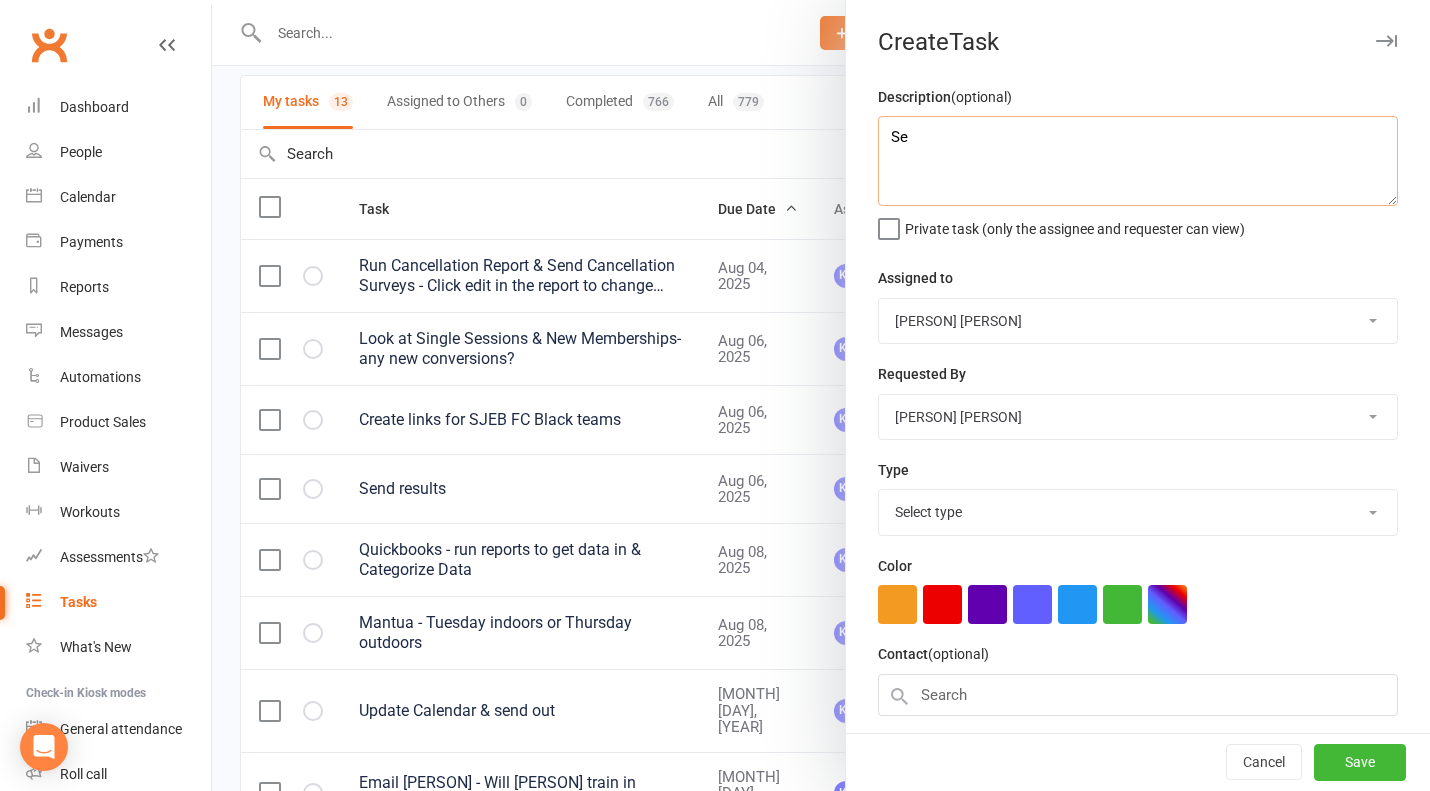 type on "S" 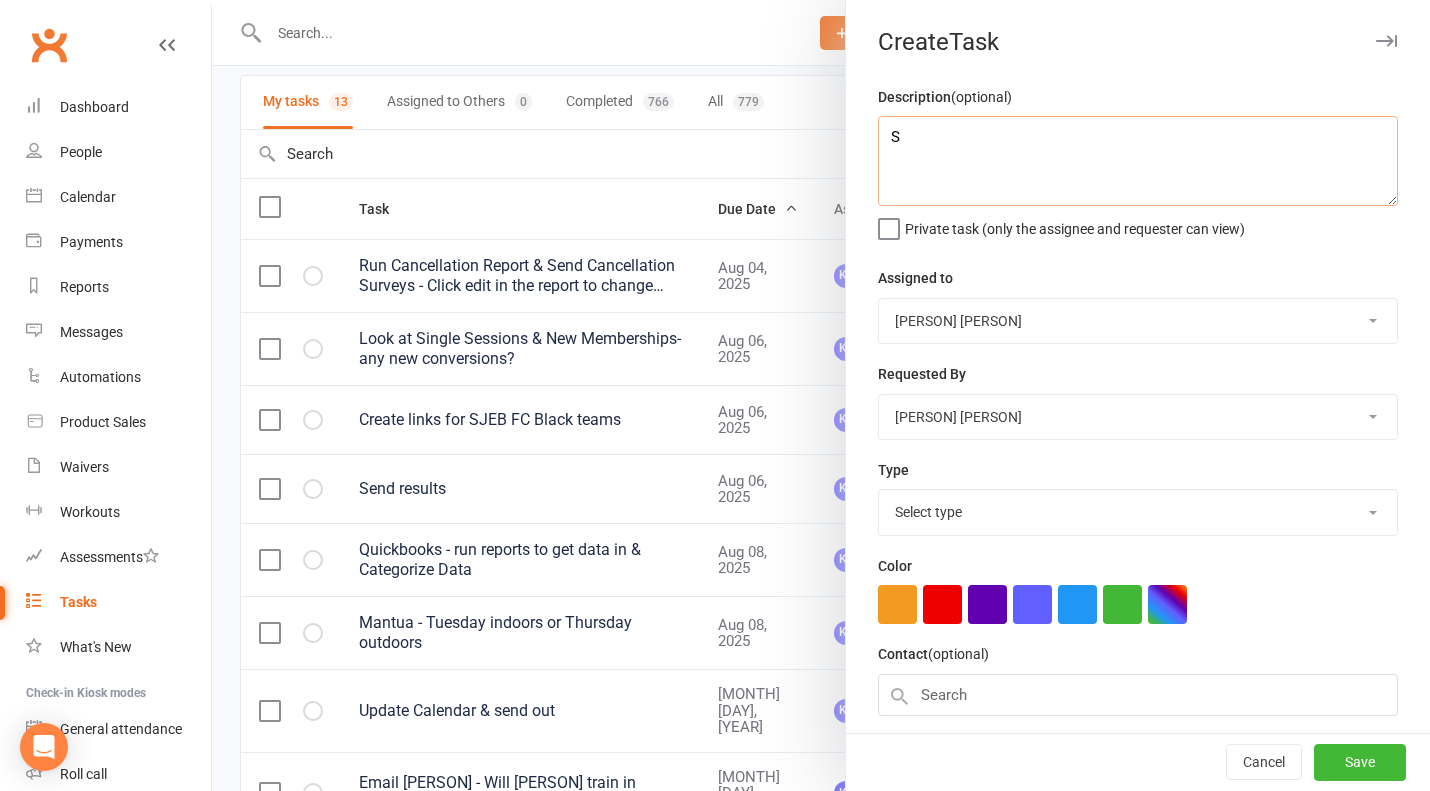 type 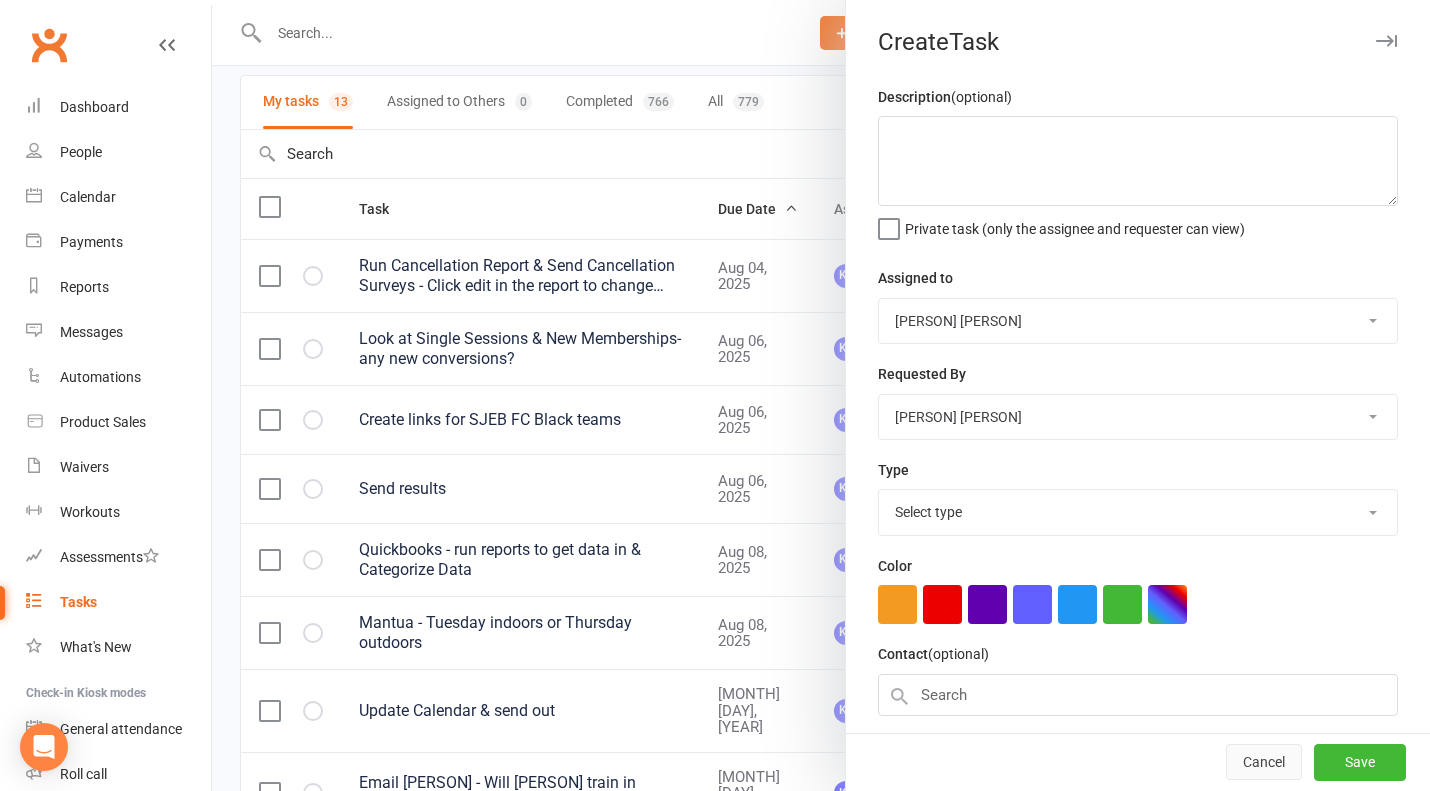 click on "Cancel" at bounding box center [1264, 763] 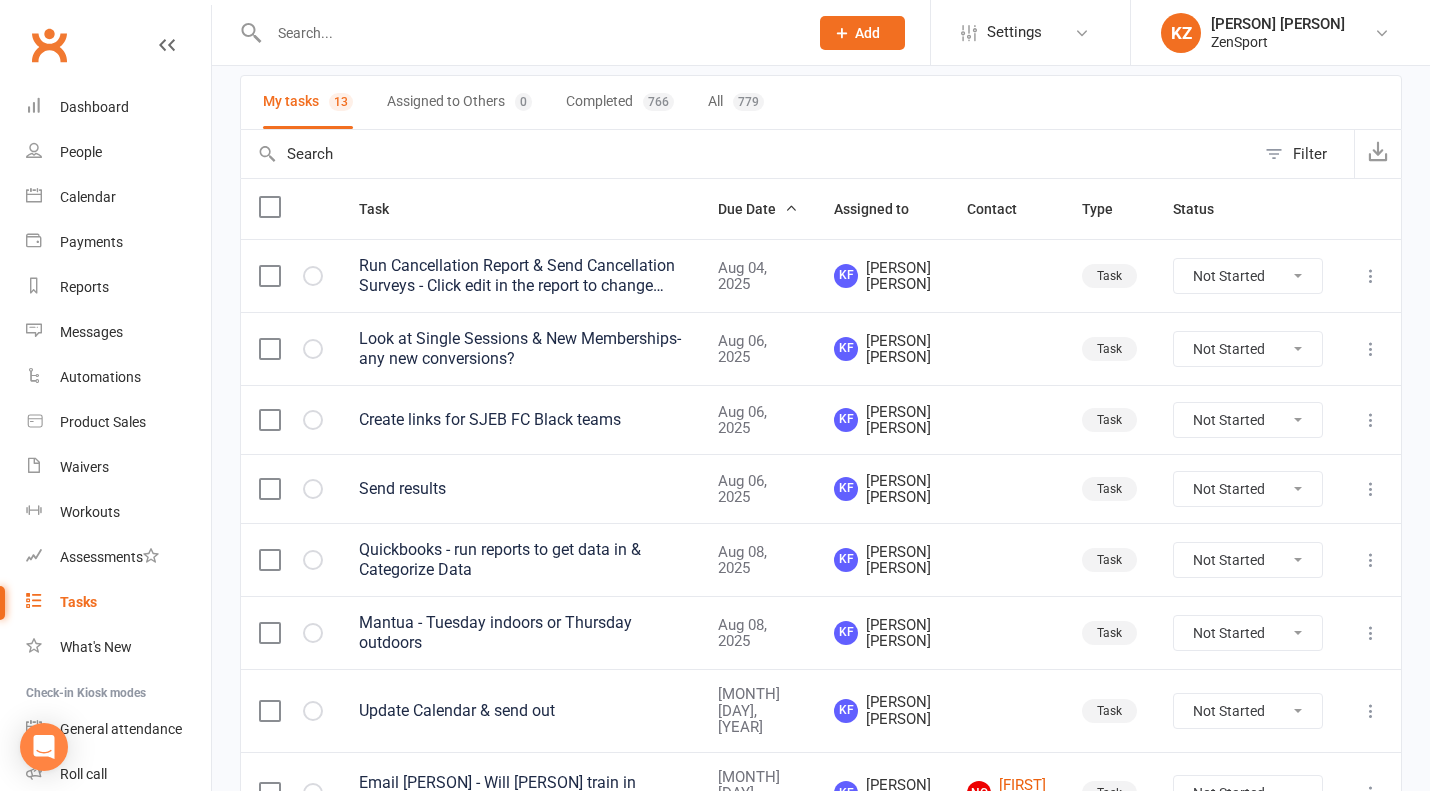 click on "Create links for SJEB FC Black teams" at bounding box center [520, 419] 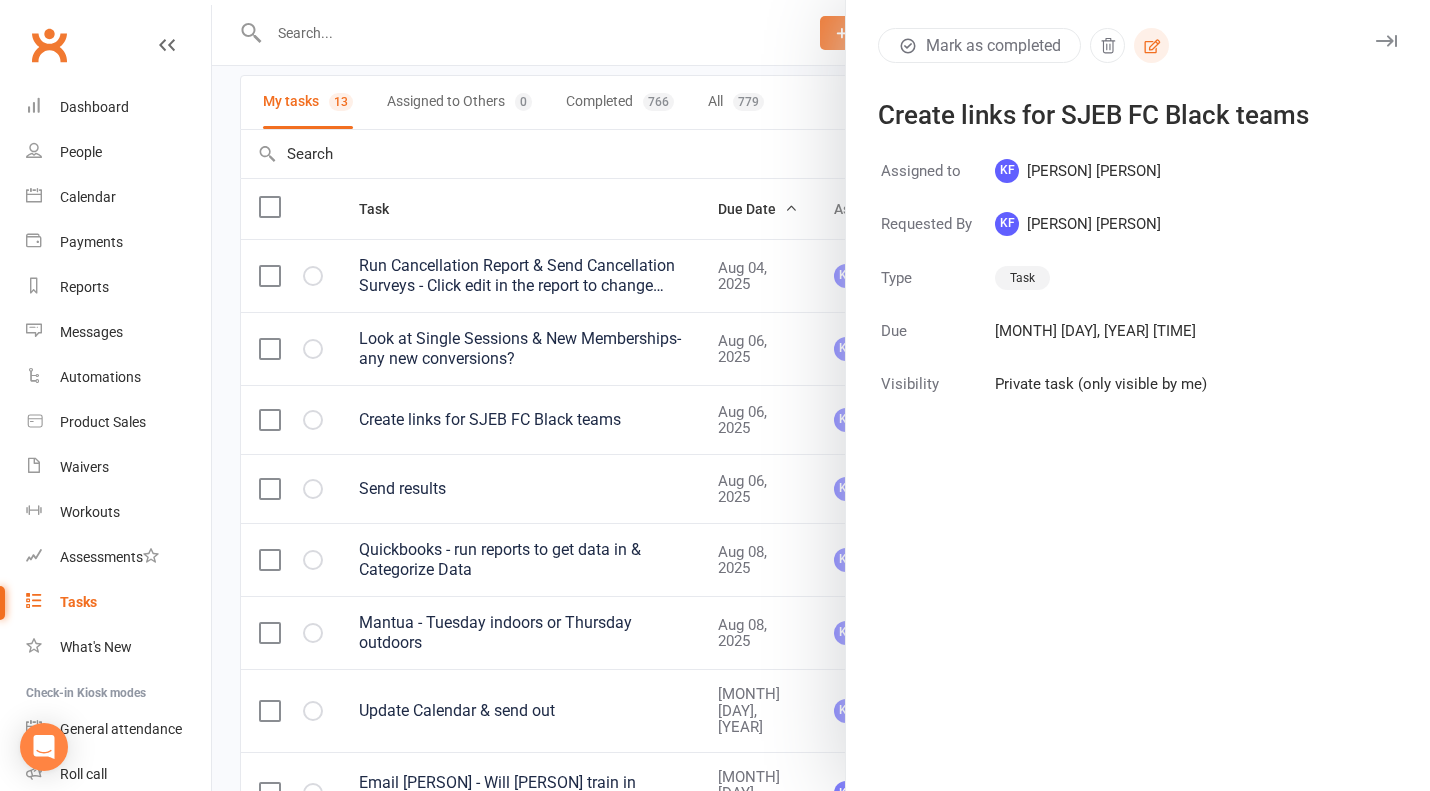 click 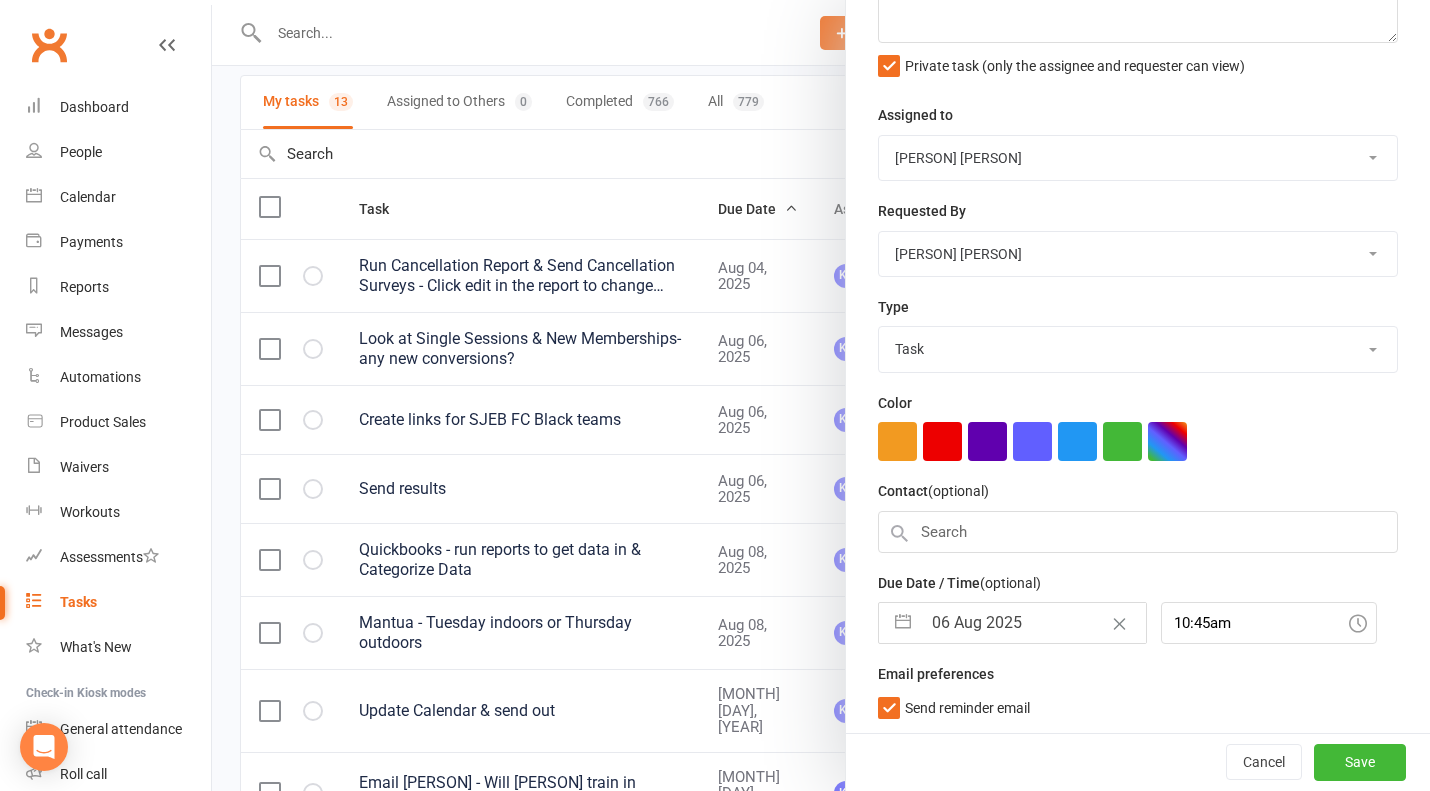 scroll, scrollTop: 161, scrollLeft: 0, axis: vertical 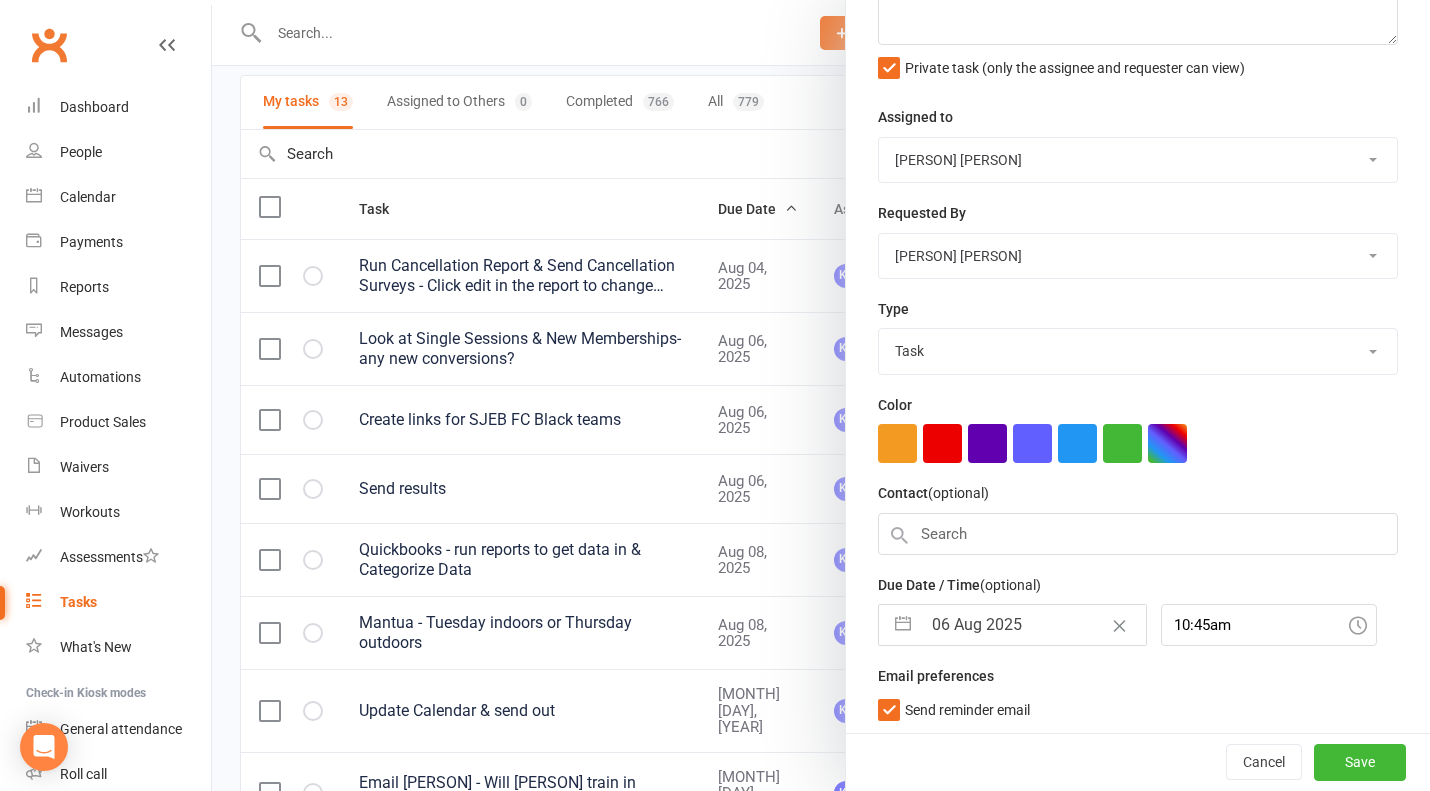 click on "06 Aug 2025" at bounding box center (1033, 625) 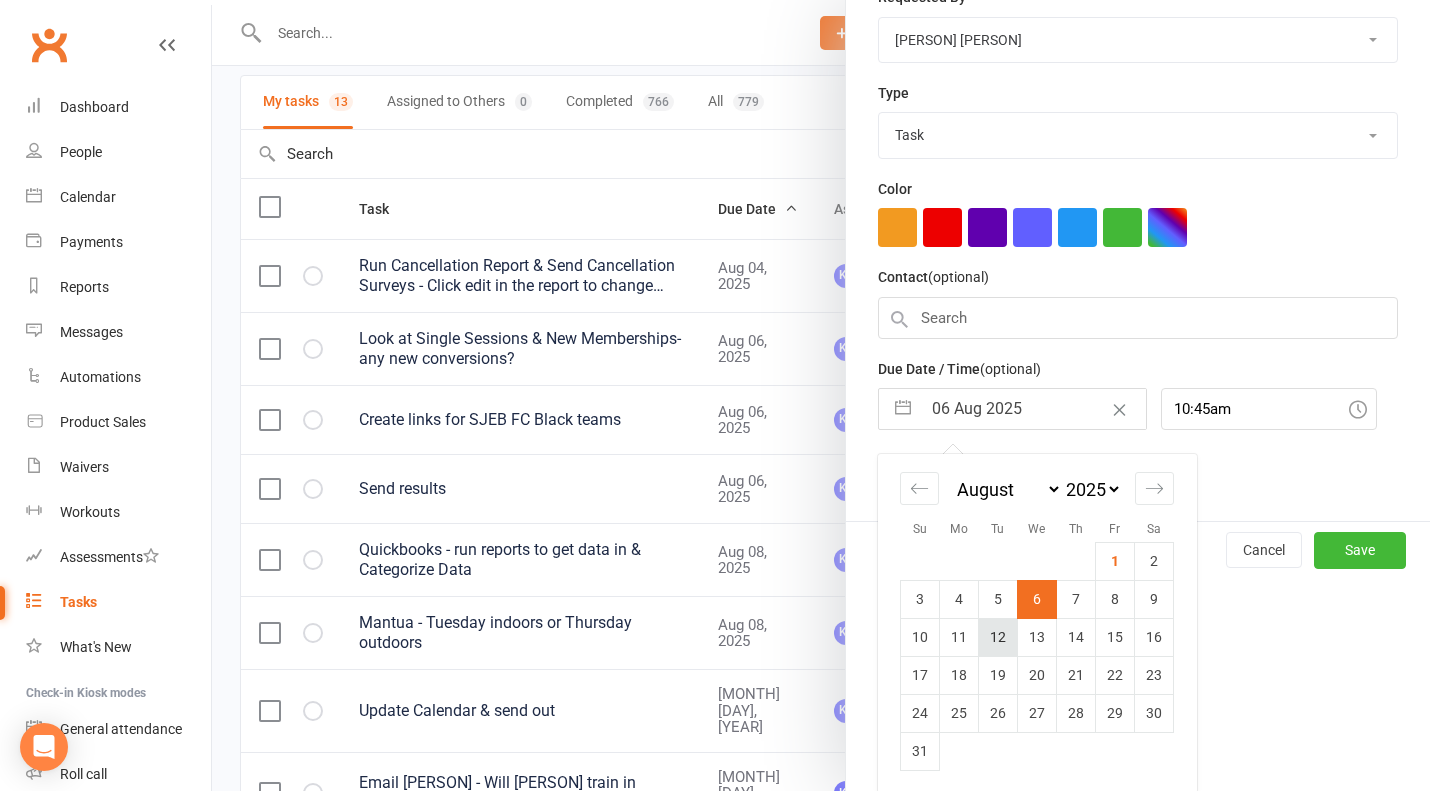 scroll, scrollTop: 376, scrollLeft: 0, axis: vertical 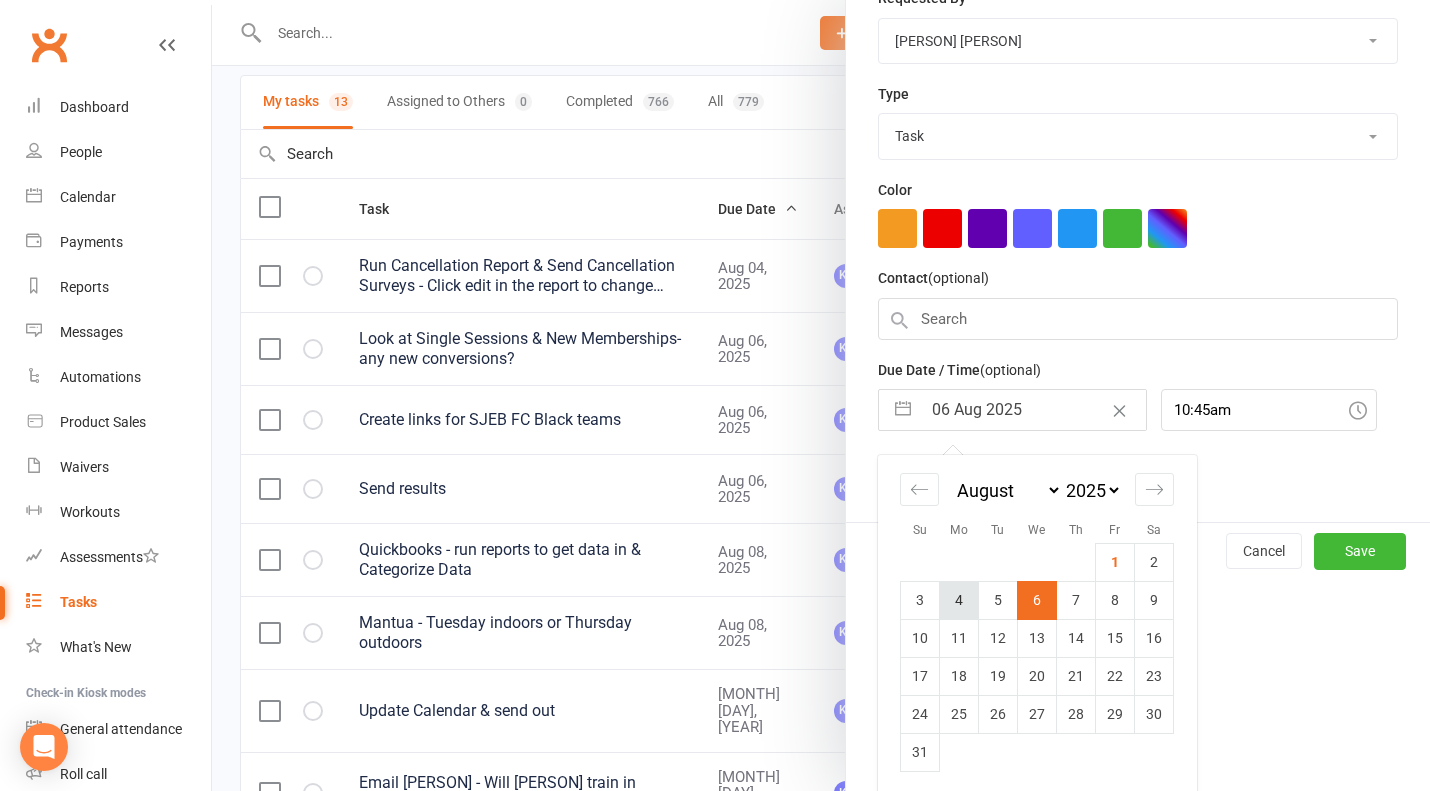 click on "4" at bounding box center (959, 600) 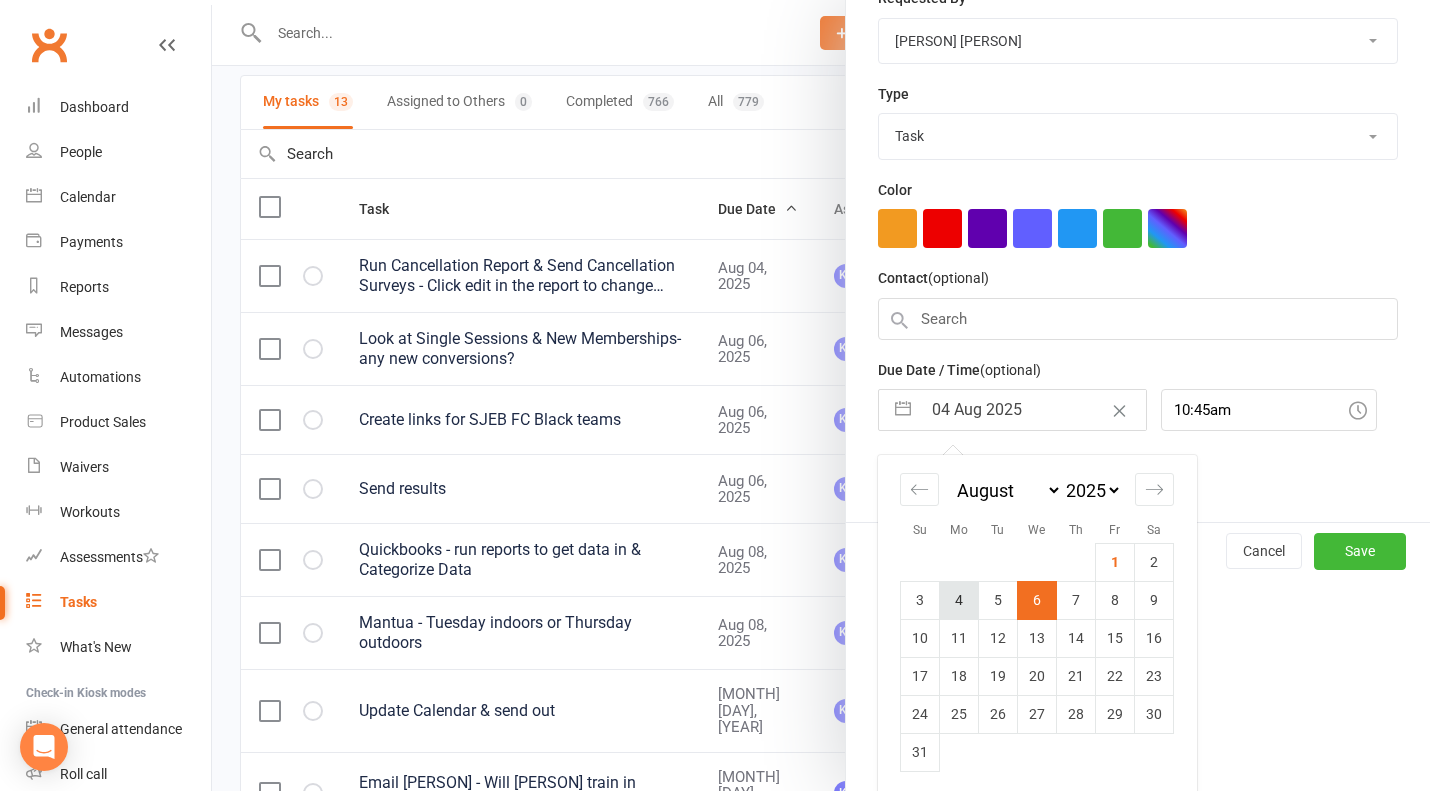 scroll, scrollTop: 161, scrollLeft: 0, axis: vertical 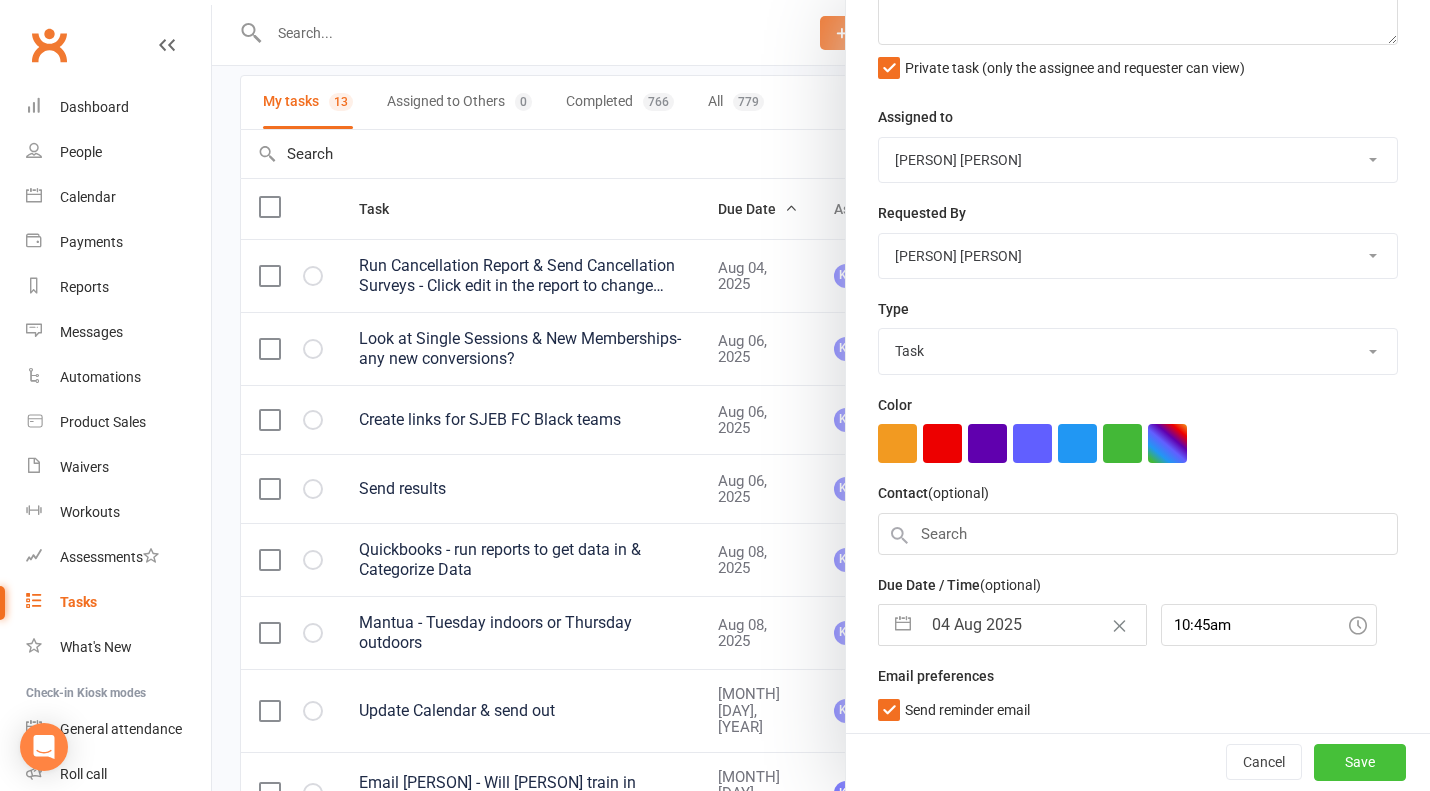 click on "Save" at bounding box center [1360, 763] 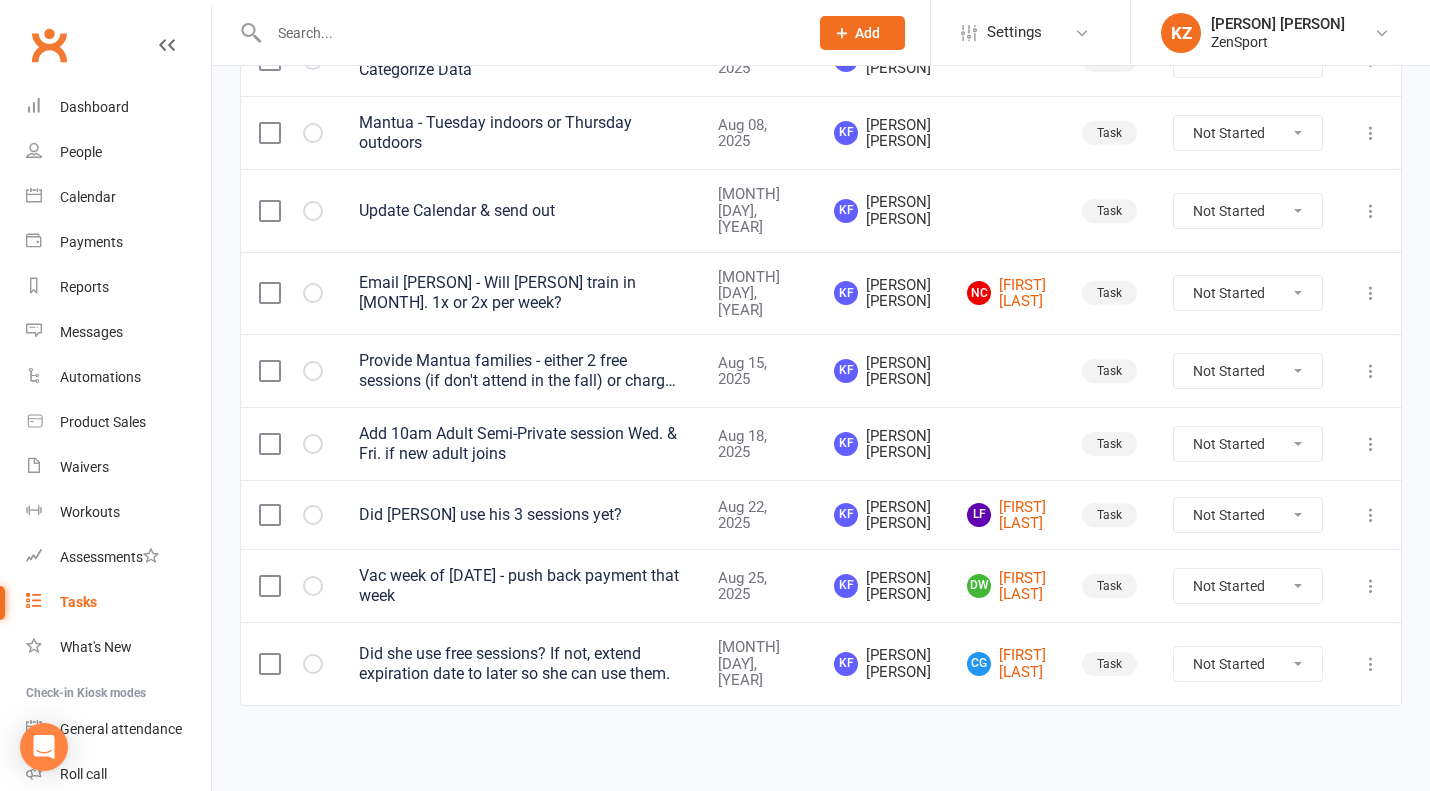 scroll, scrollTop: 741, scrollLeft: 0, axis: vertical 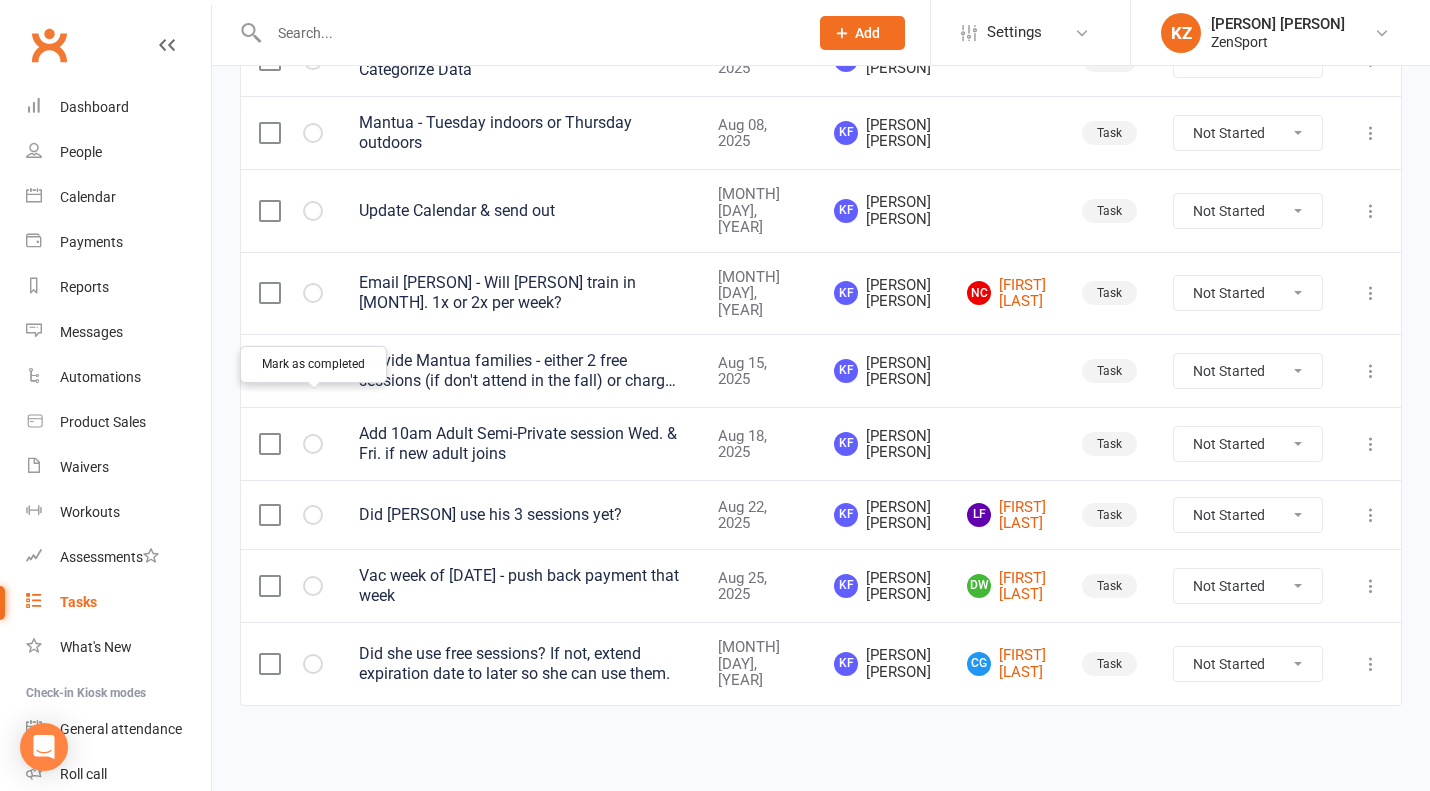 click at bounding box center (0, 0) 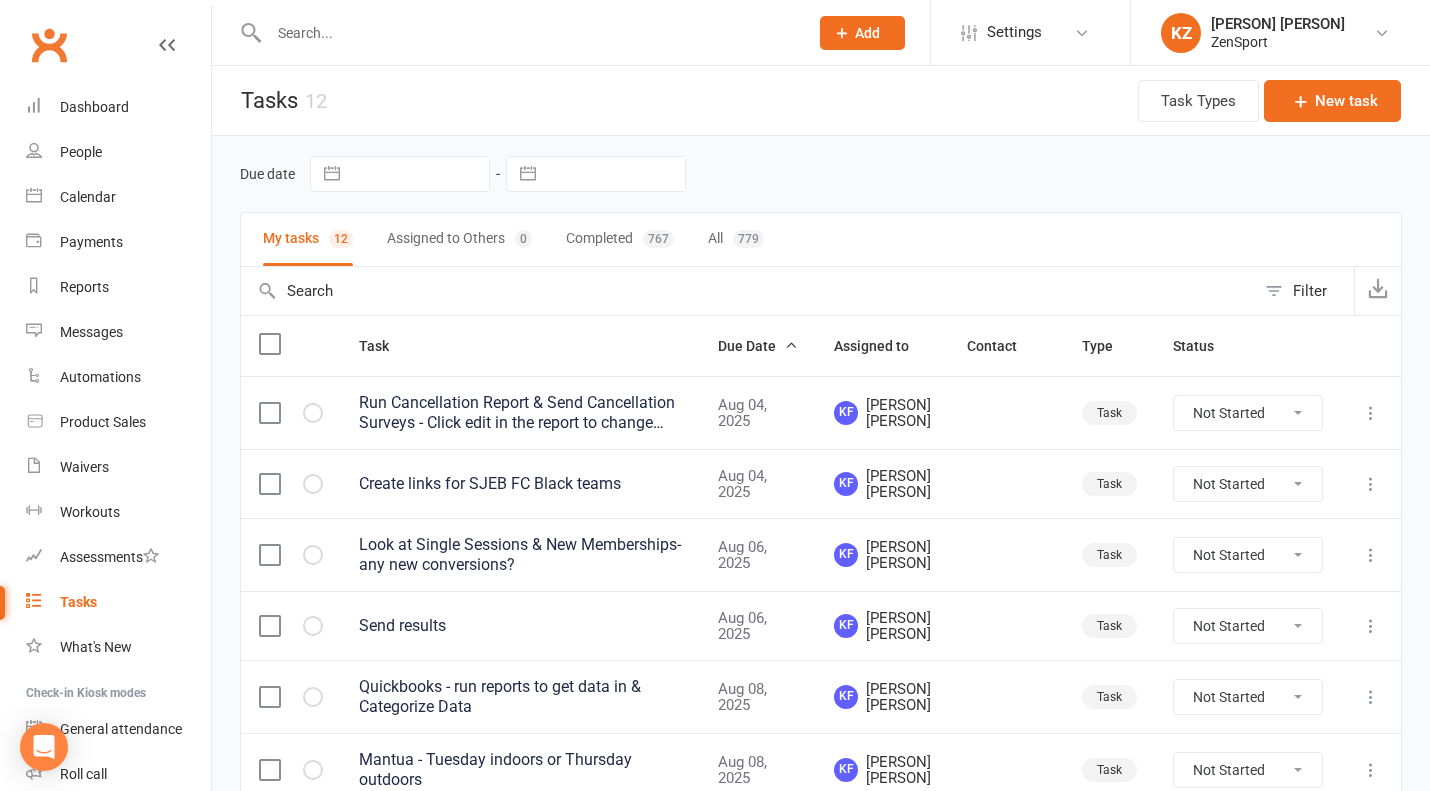 scroll, scrollTop: 0, scrollLeft: 0, axis: both 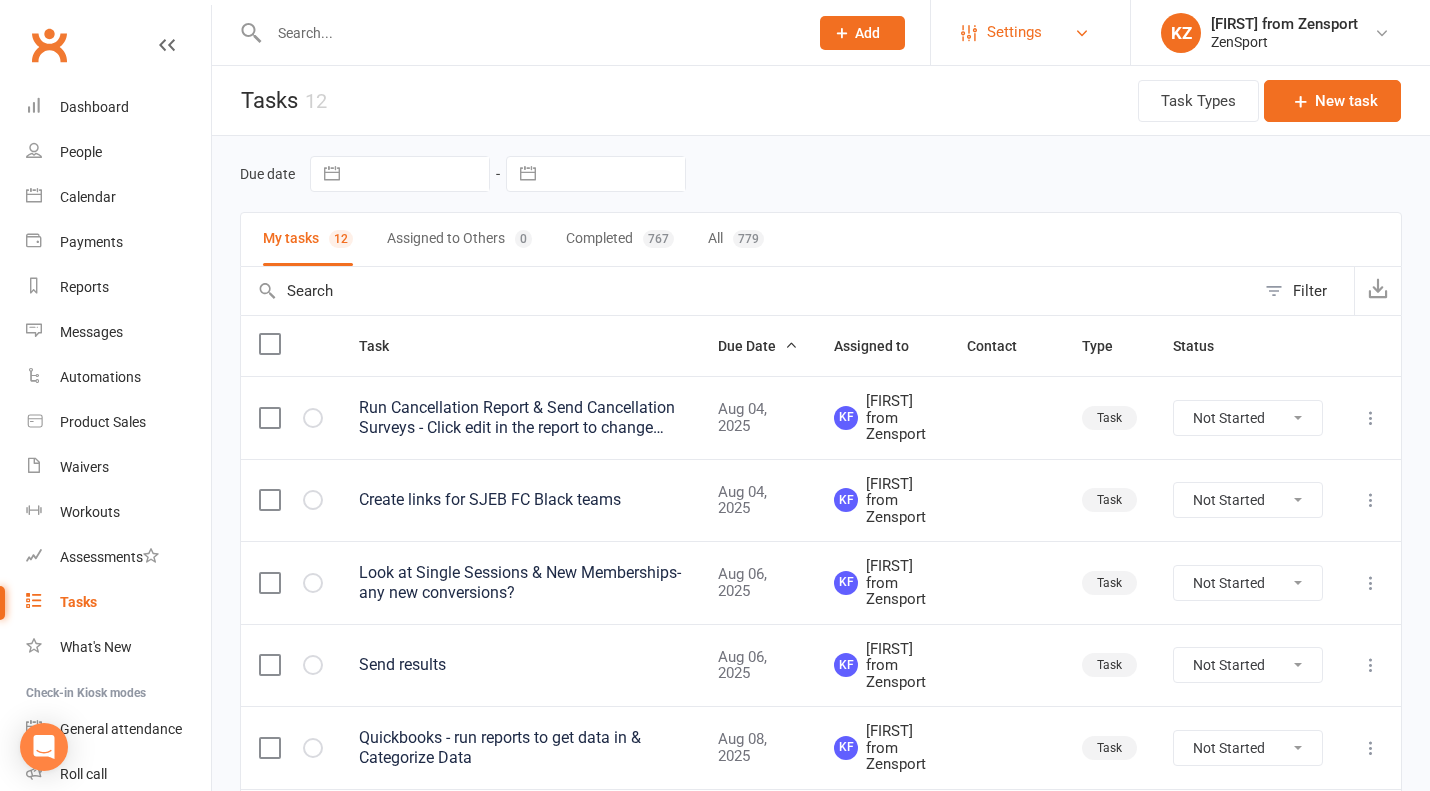 click on "Settings" at bounding box center [1014, 32] 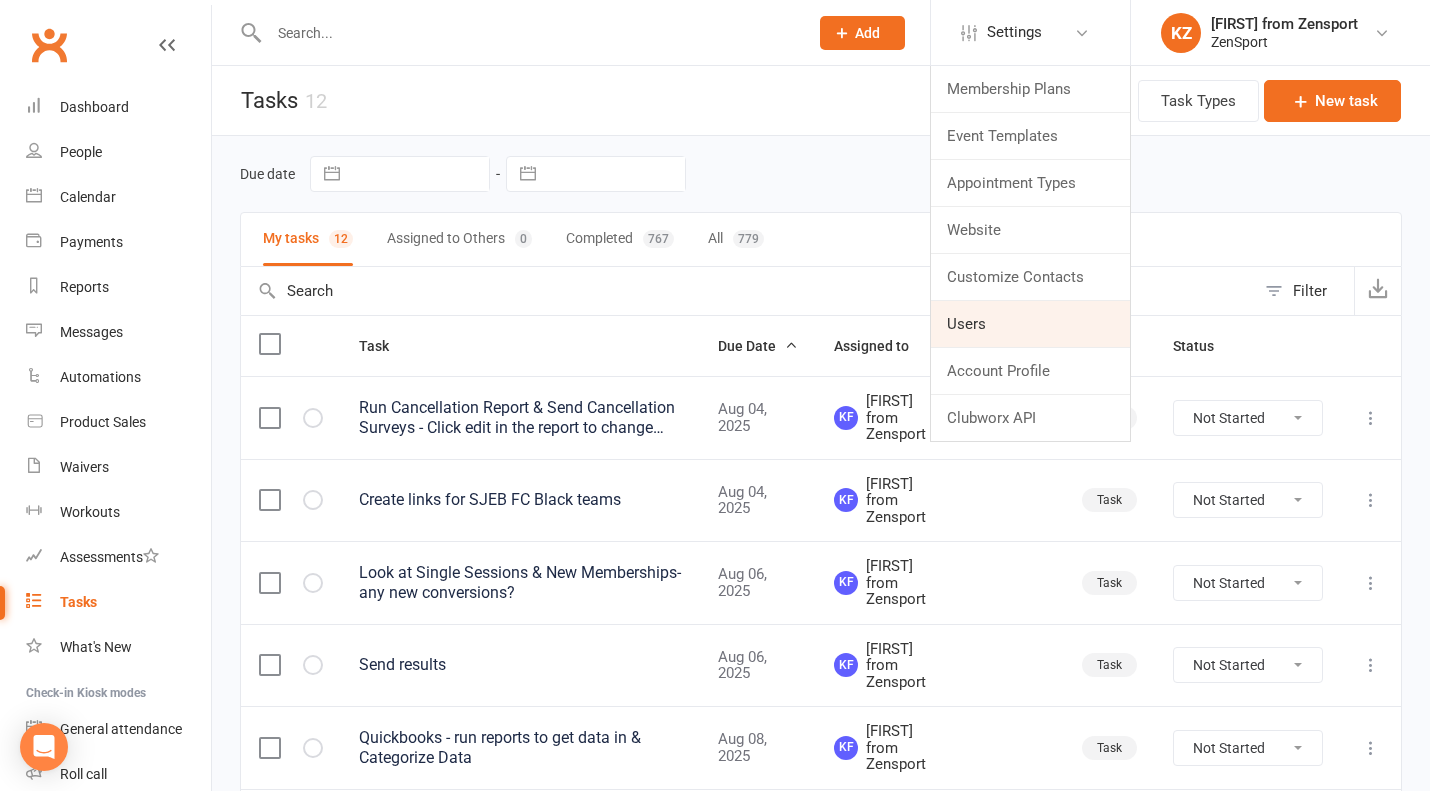 click on "Users" at bounding box center [1030, 324] 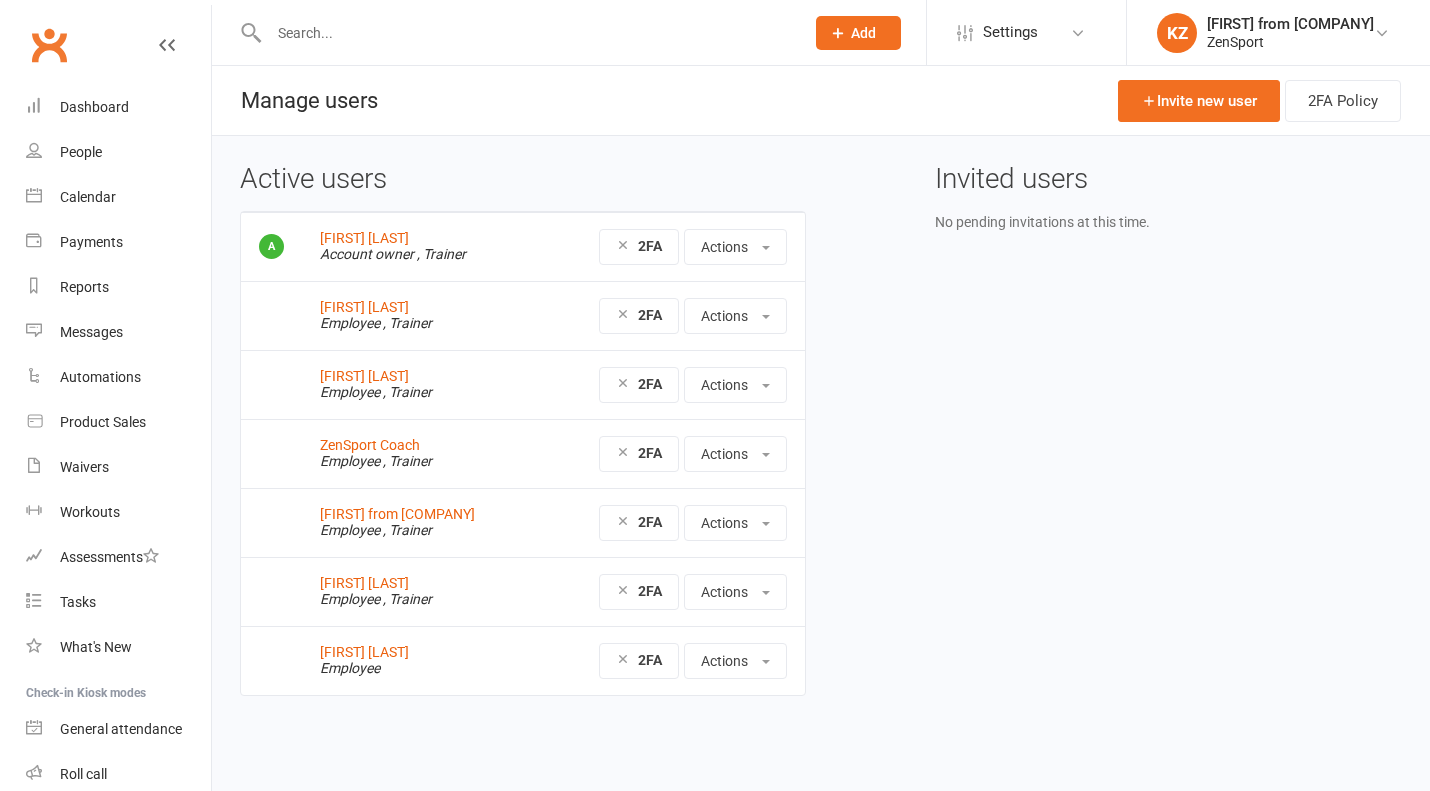 scroll, scrollTop: 0, scrollLeft: 0, axis: both 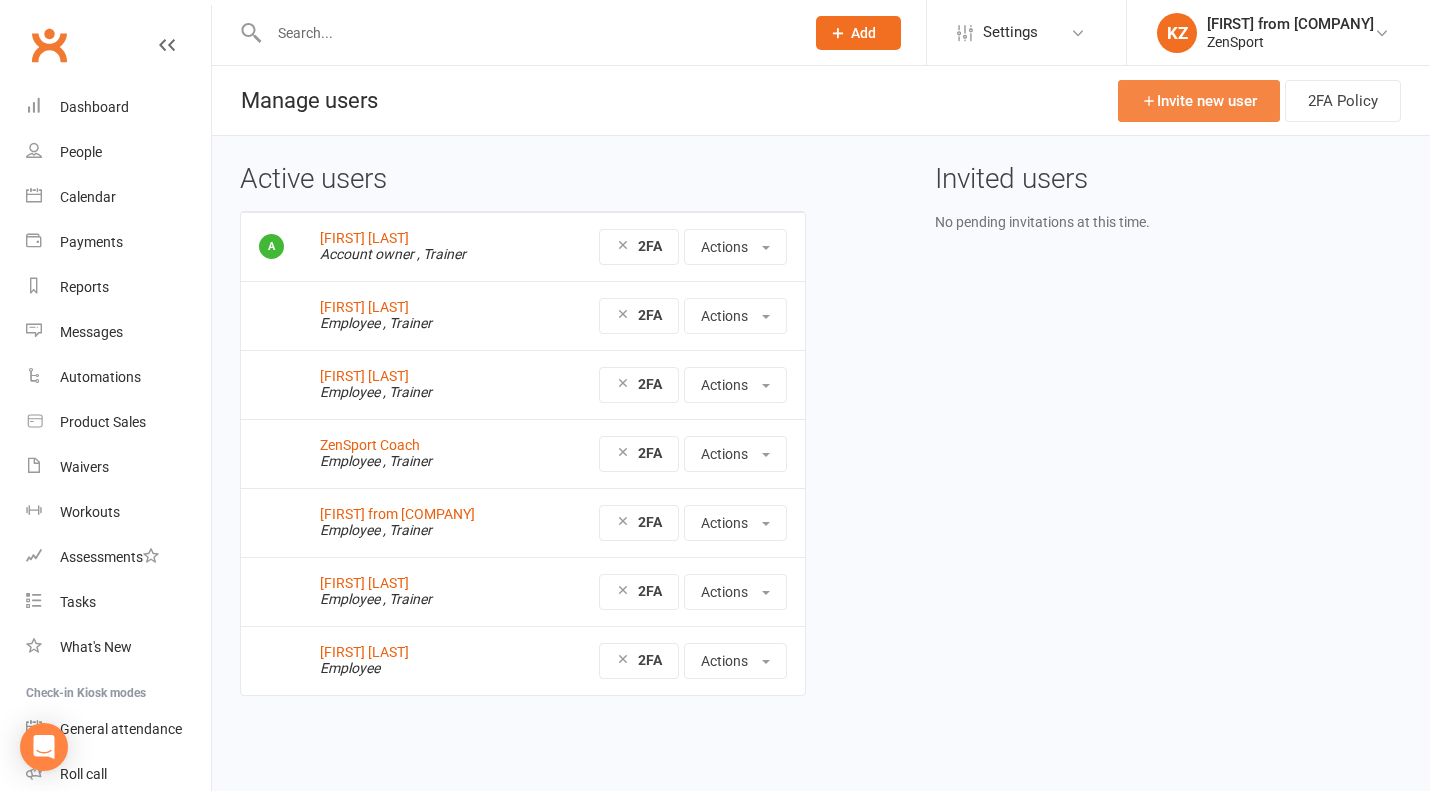 click on "Invite new user" at bounding box center (1199, 101) 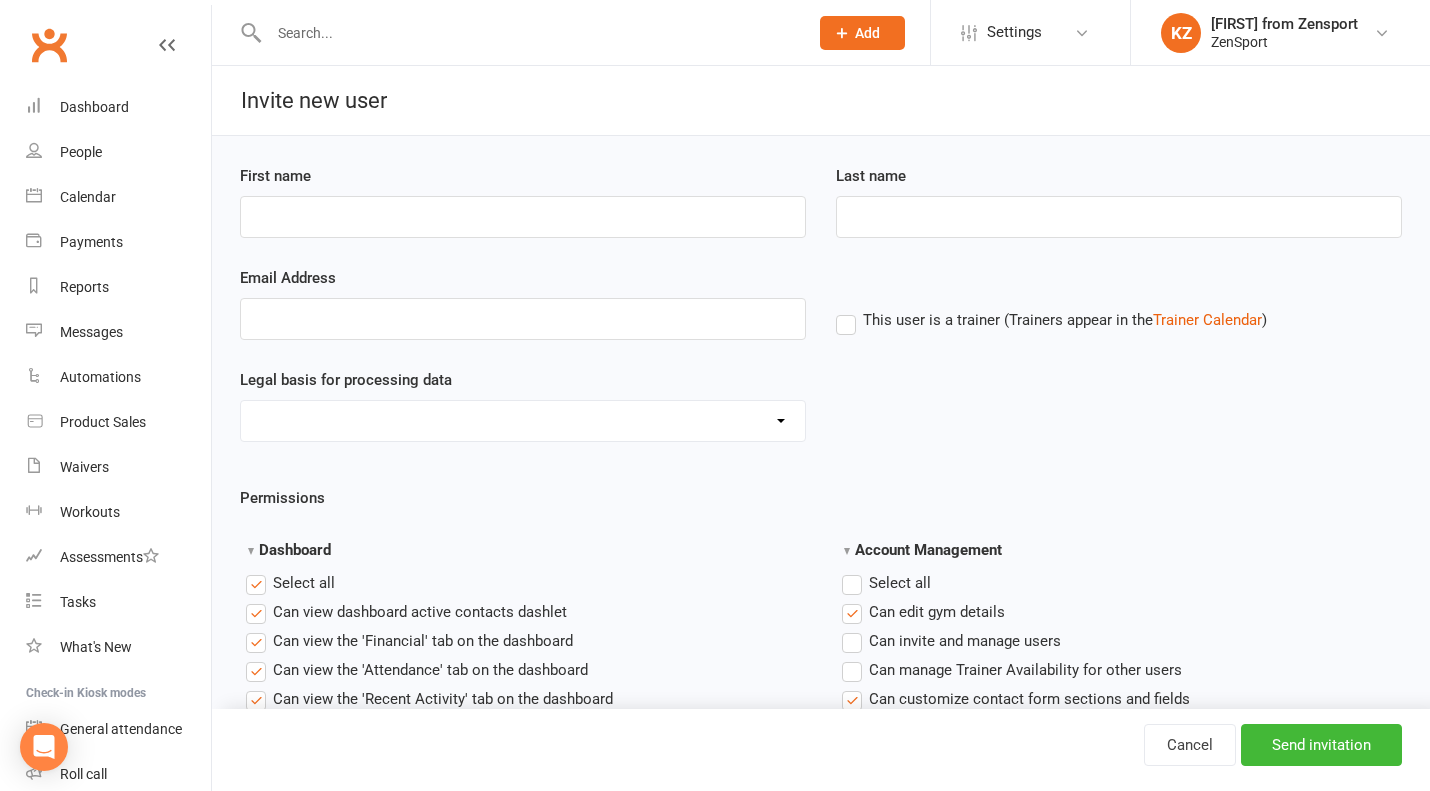 scroll, scrollTop: 0, scrollLeft: 0, axis: both 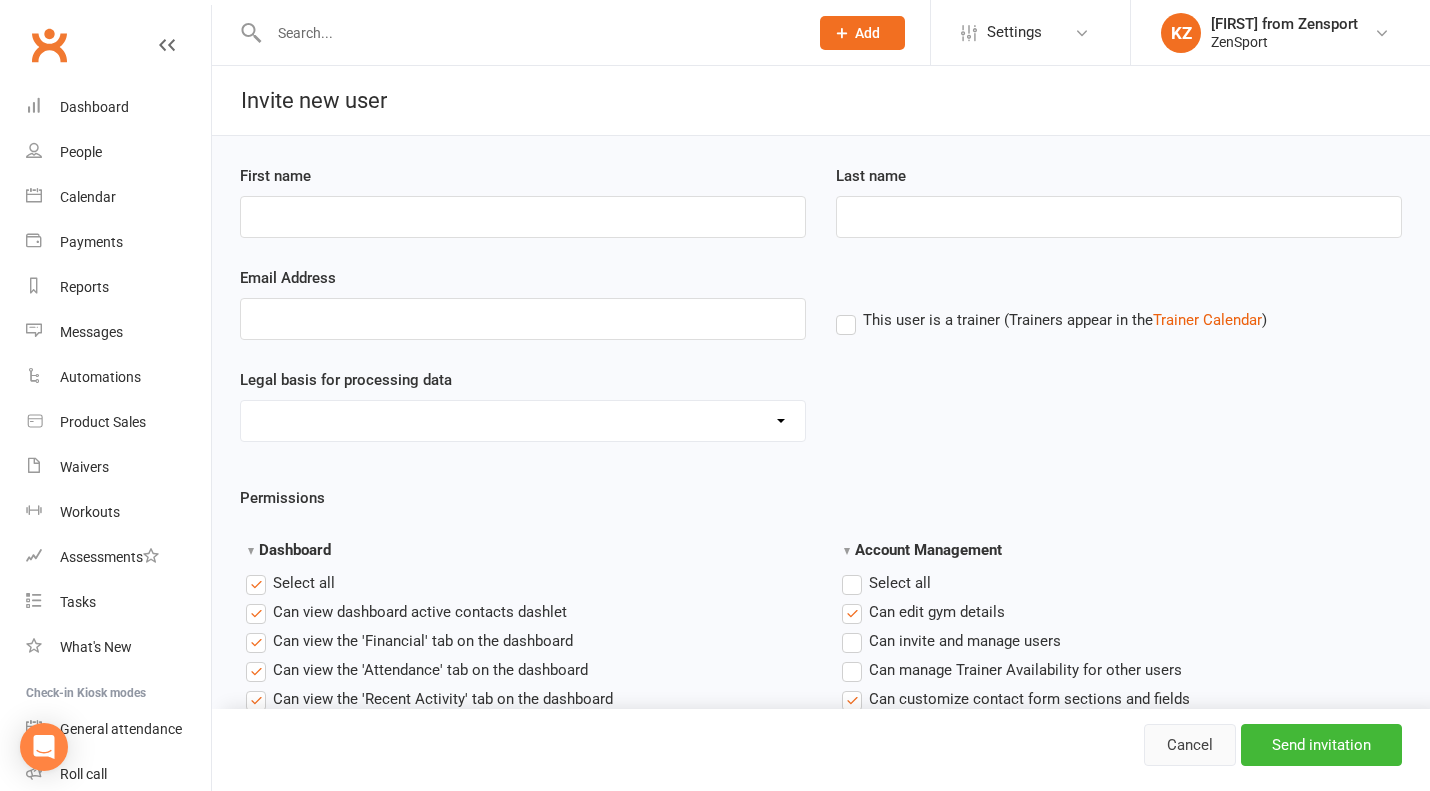 click on "Cancel" at bounding box center [1190, 745] 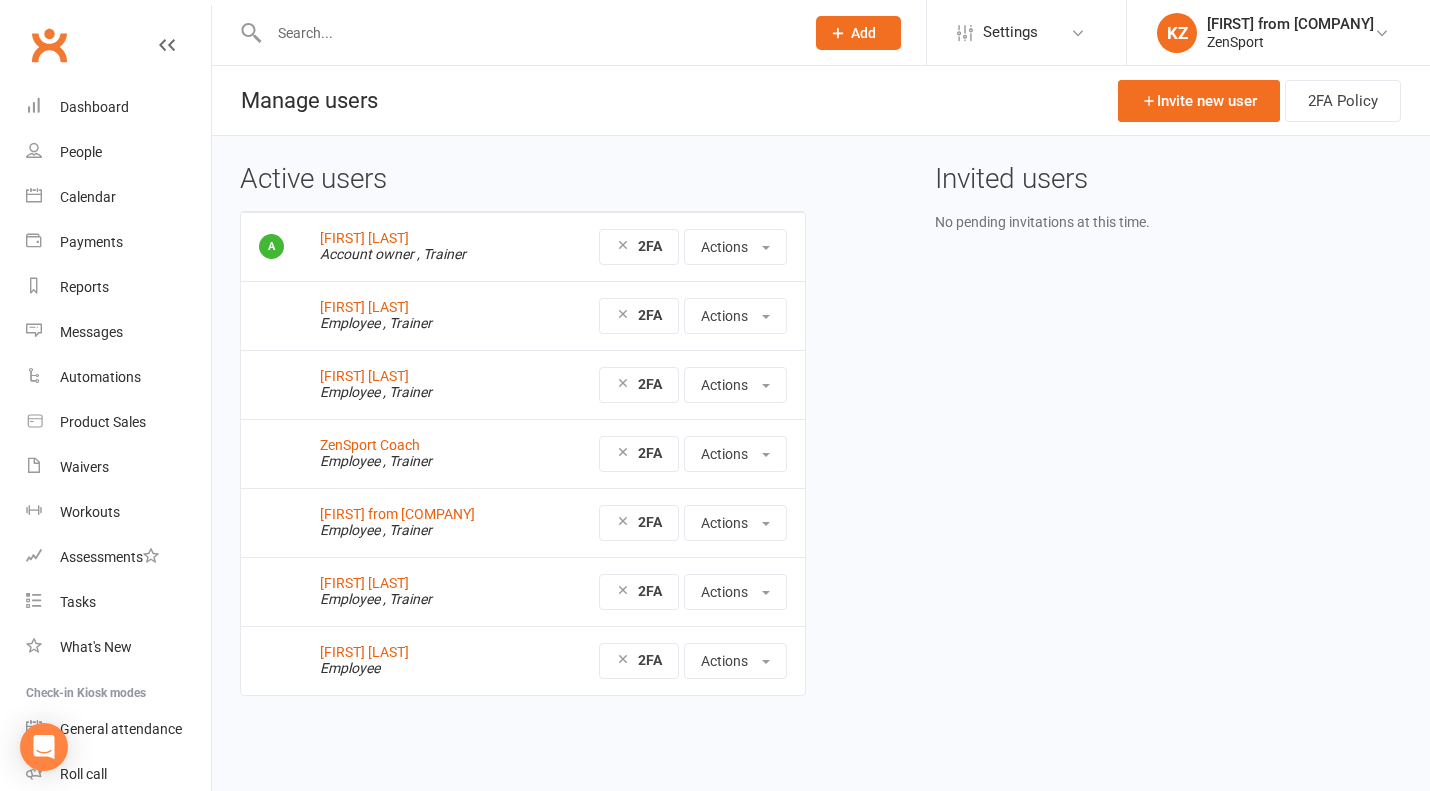 scroll, scrollTop: 0, scrollLeft: 0, axis: both 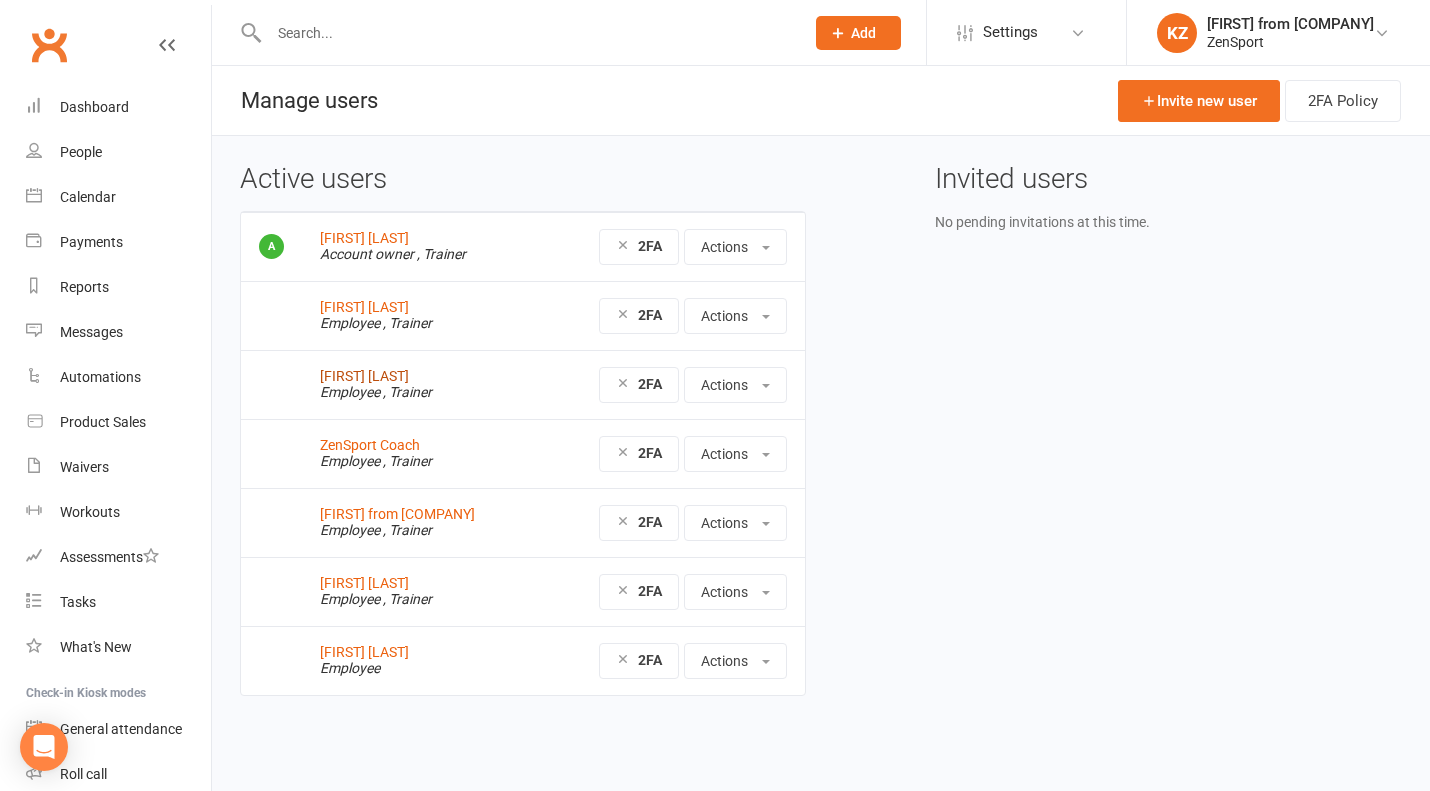 click on "[FIRST] [LAST]" at bounding box center (364, 376) 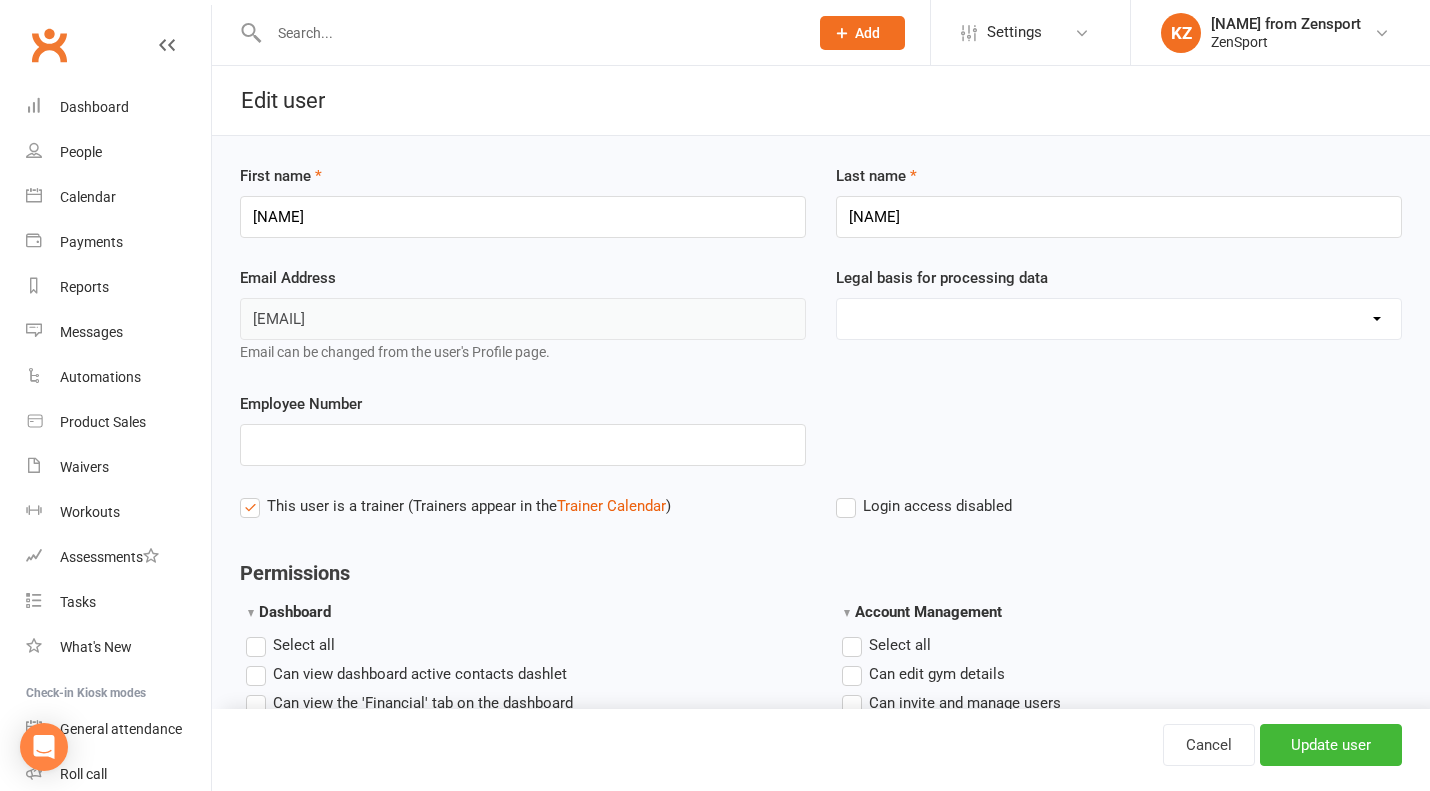scroll, scrollTop: 0, scrollLeft: 0, axis: both 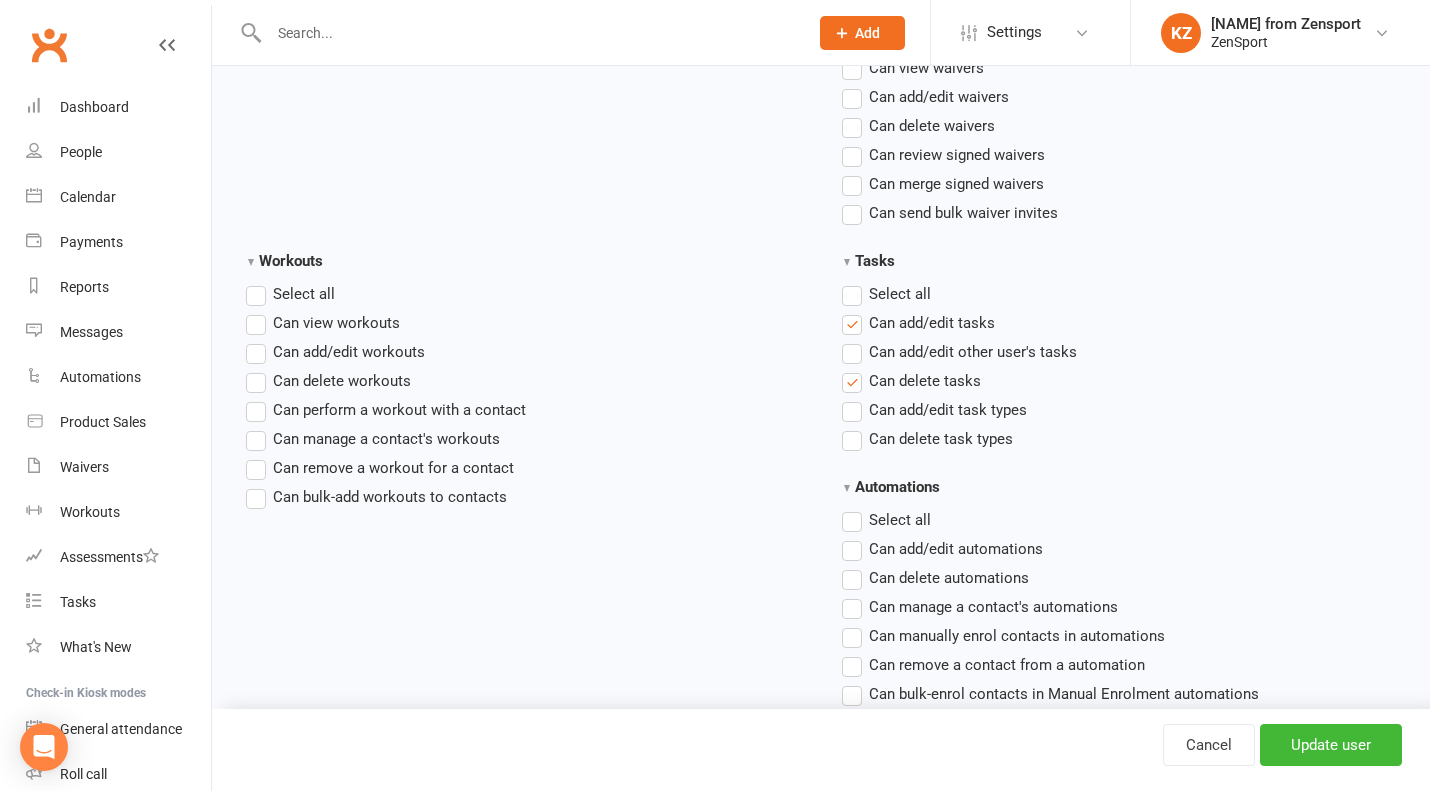 click on "Can view workouts" at bounding box center [323, 323] 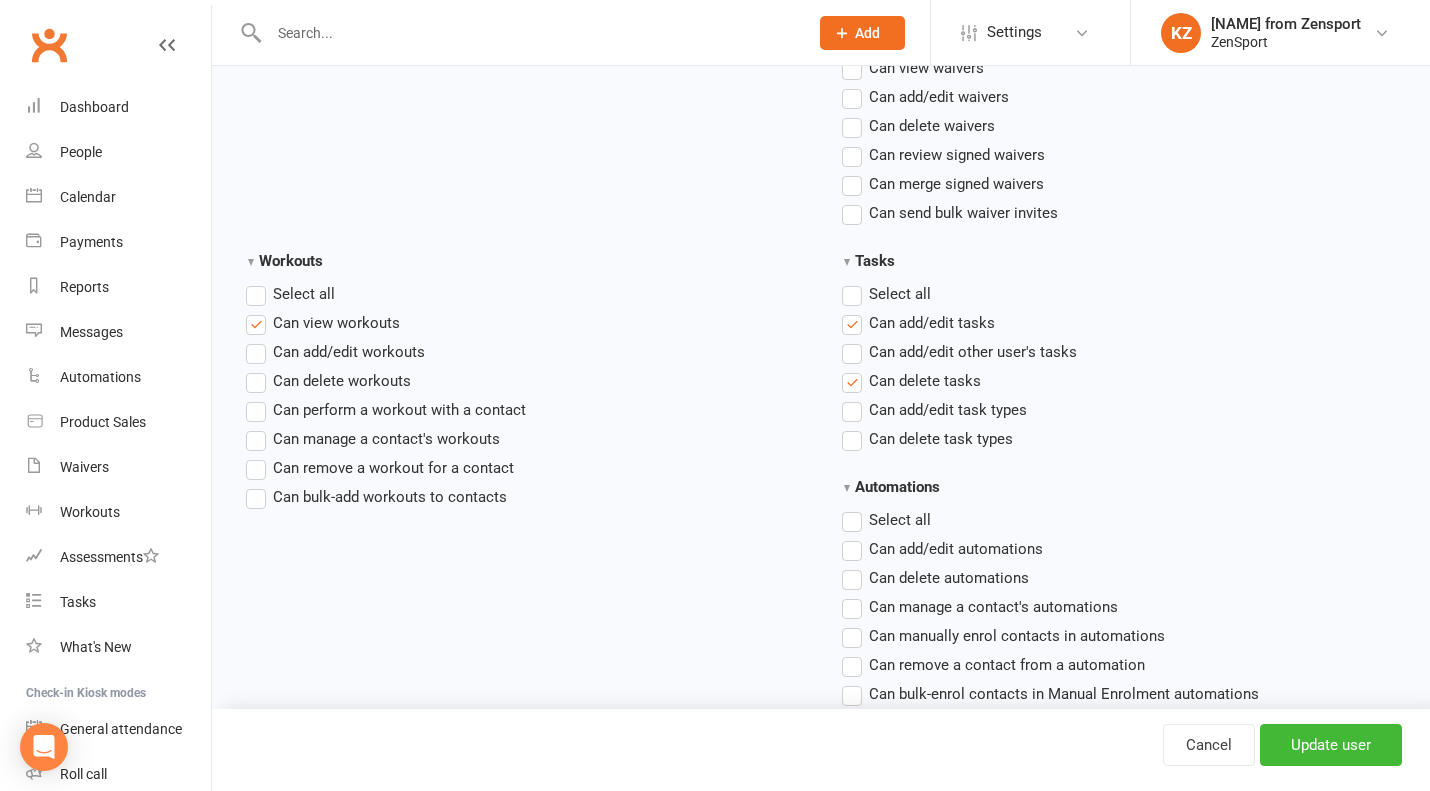 click on "Can add/edit workouts" at bounding box center (335, 352) 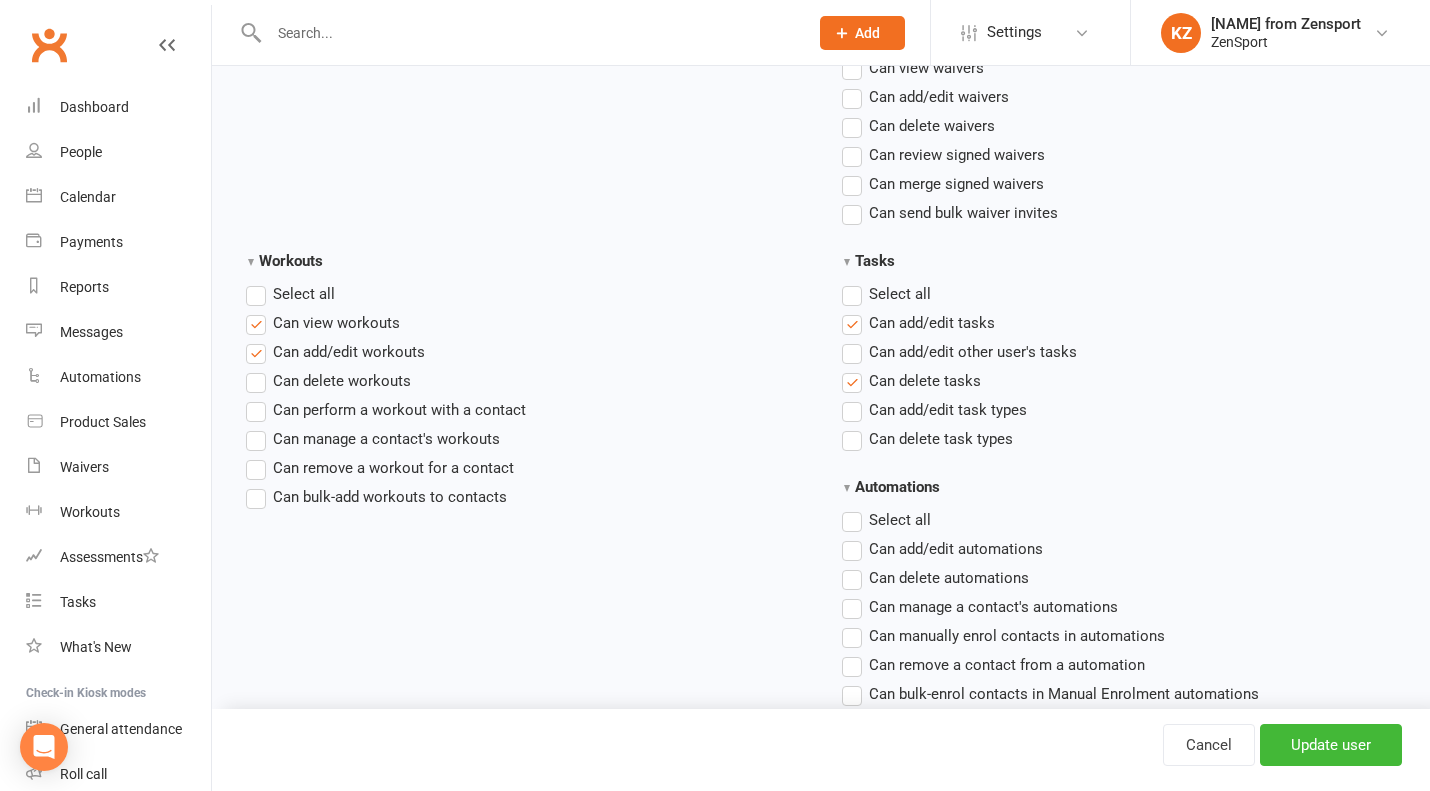 click on "Can perform a workout with a contact" at bounding box center [386, 410] 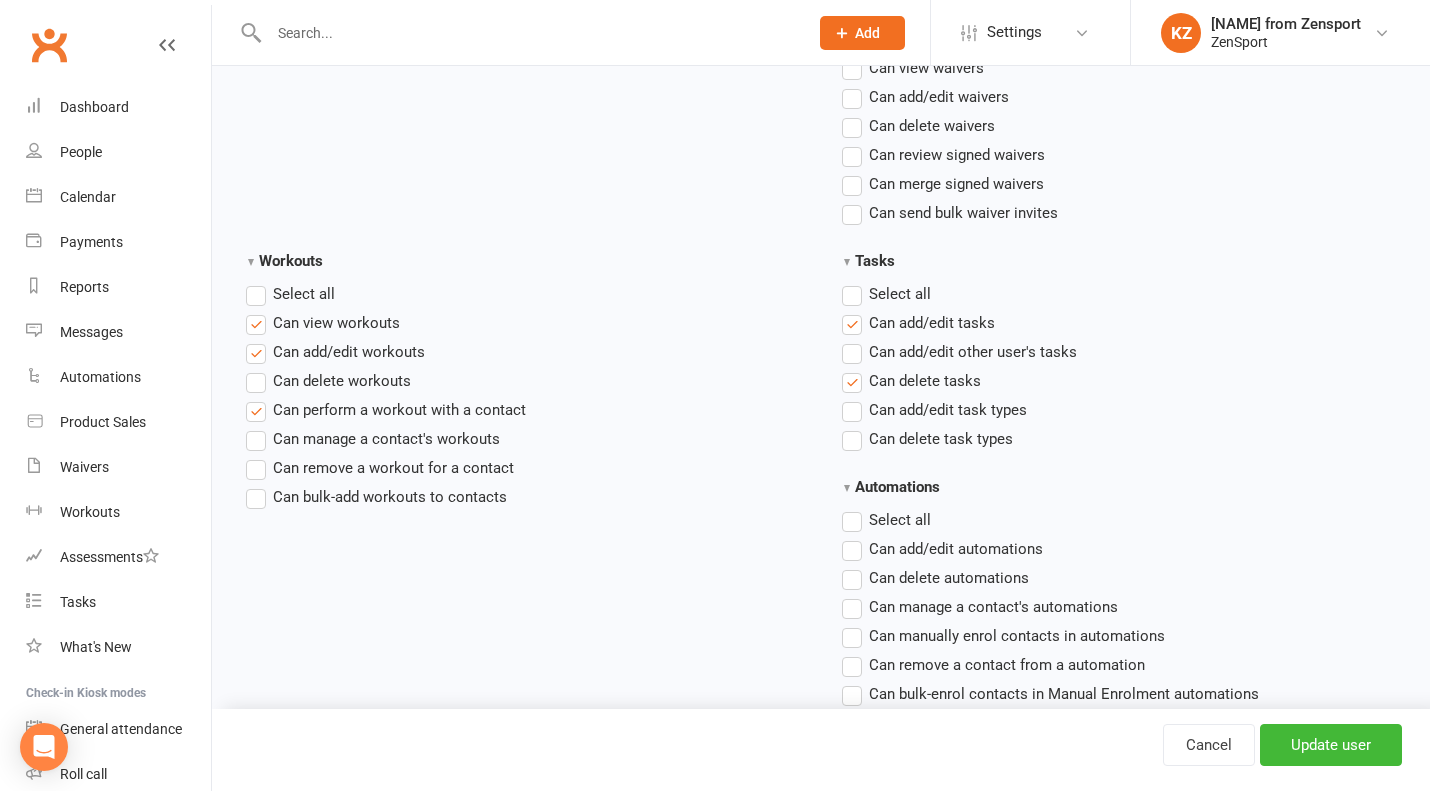 click on "Can manage a contact's workouts" at bounding box center [373, 439] 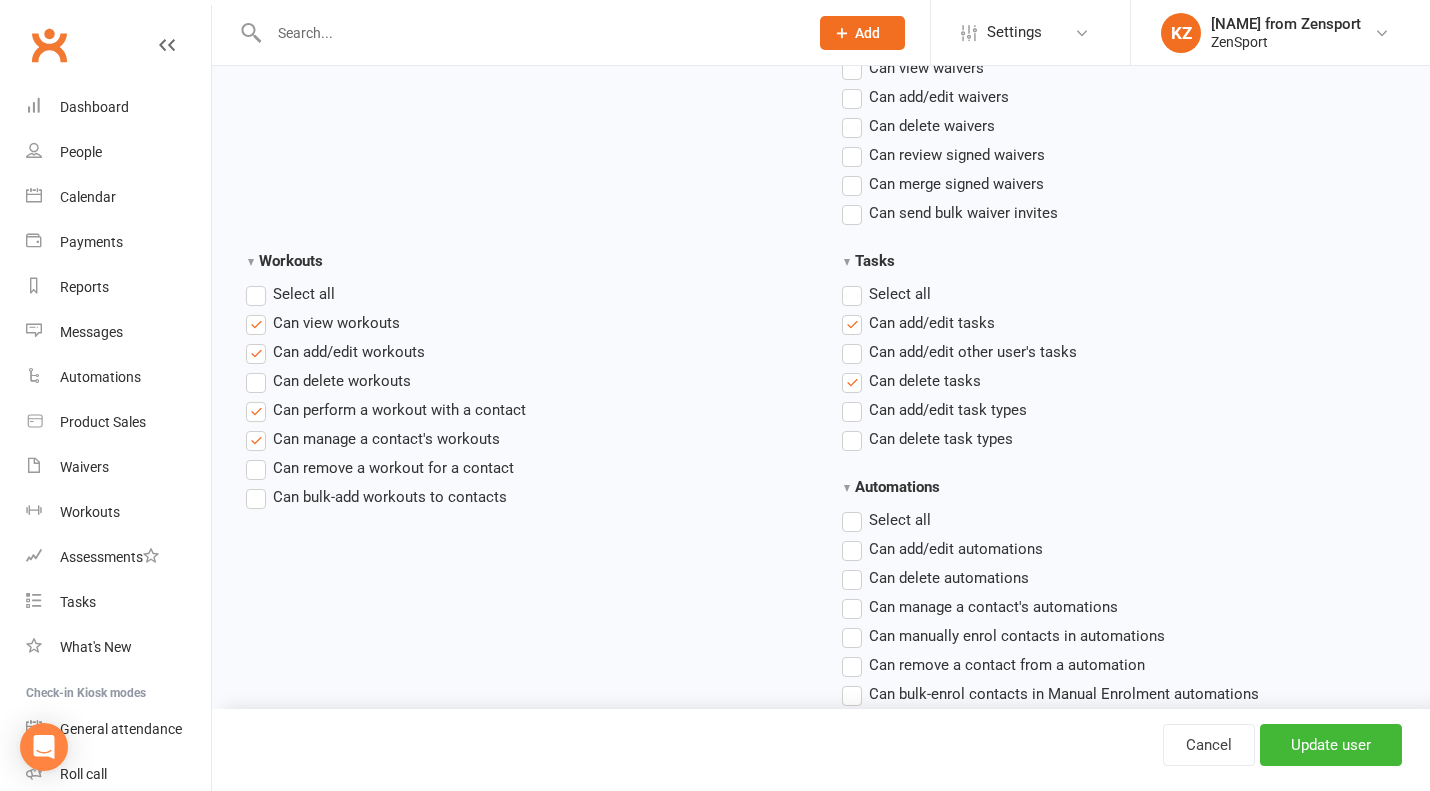 click on "Can remove a workout for a contact" at bounding box center [380, 468] 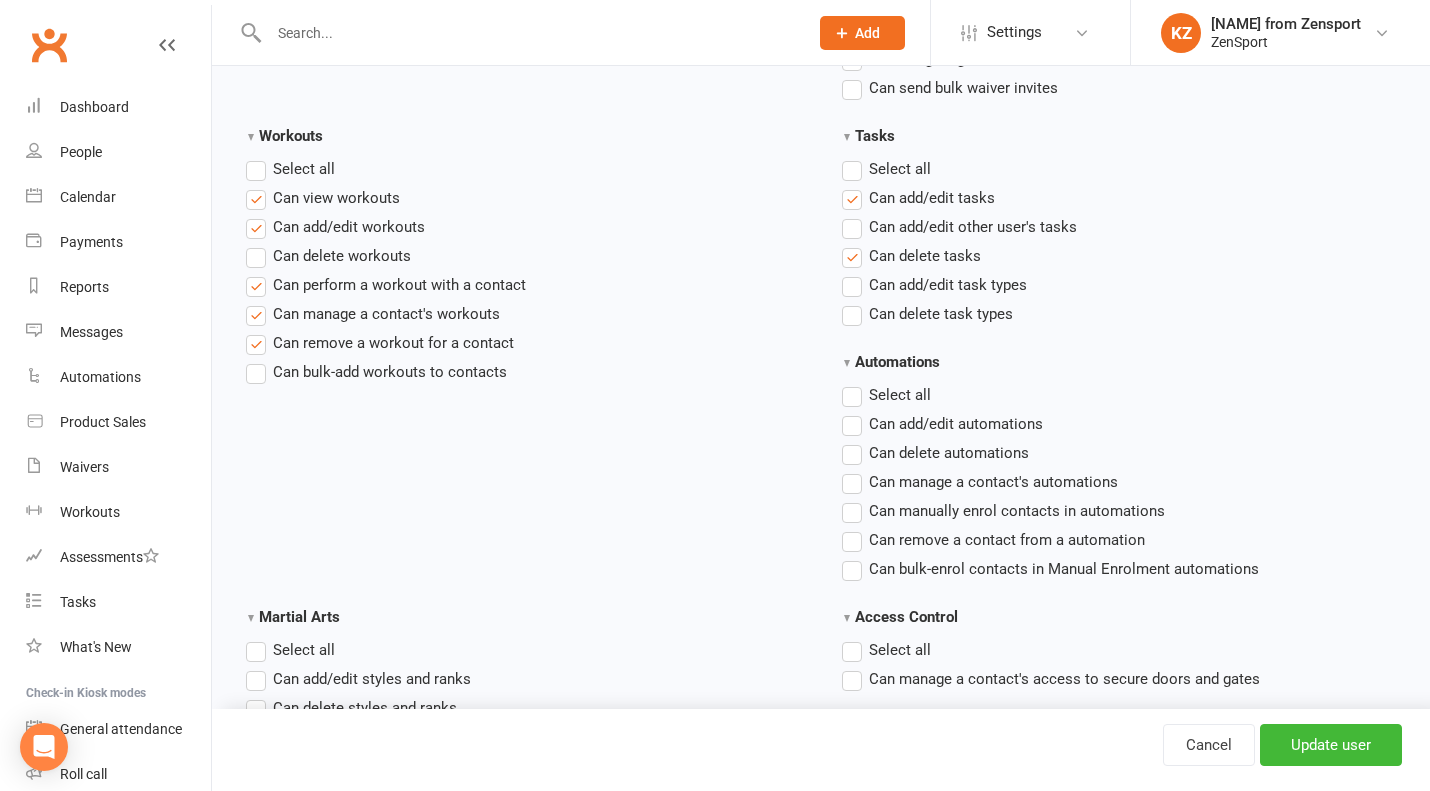 scroll, scrollTop: 2609, scrollLeft: 0, axis: vertical 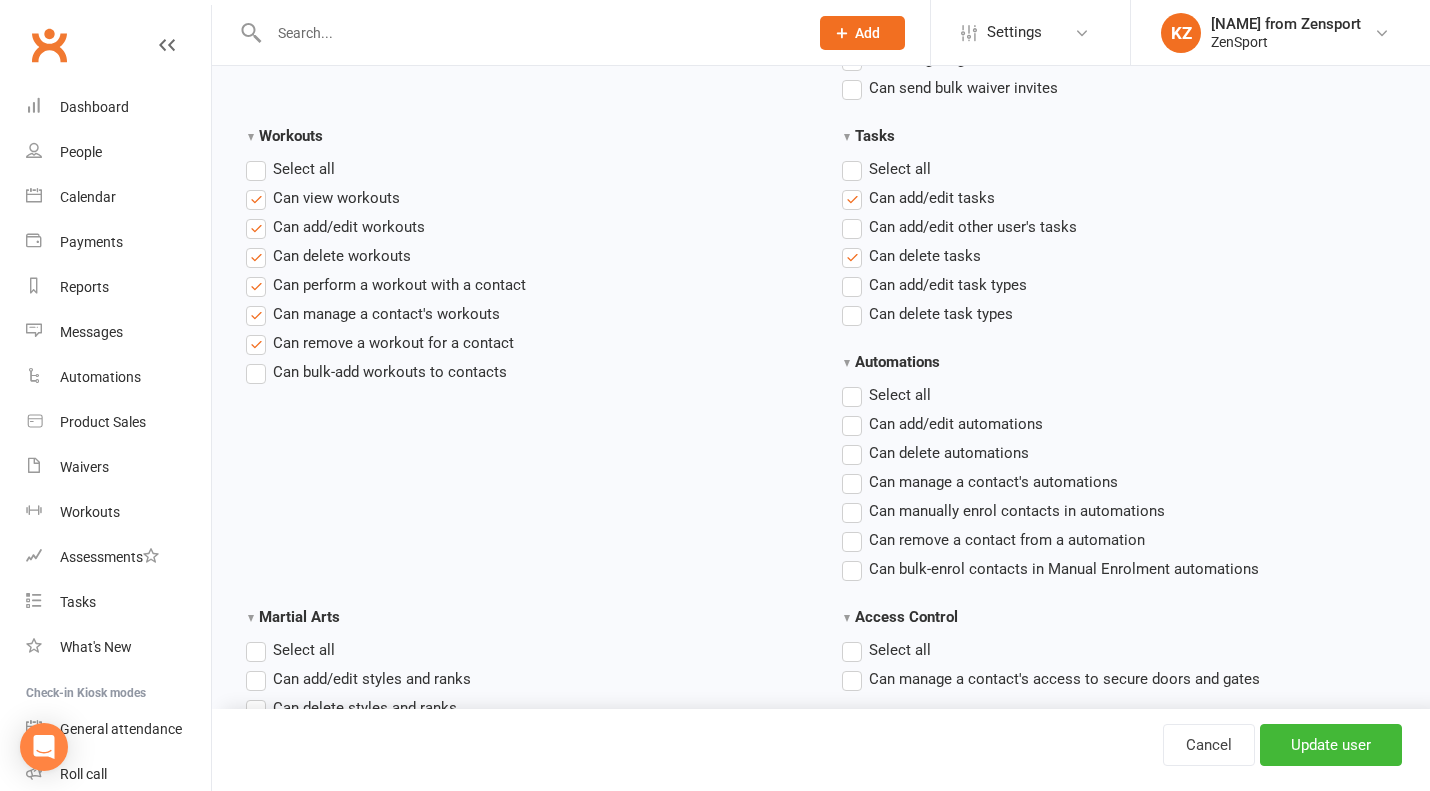 click on "Can perform a workout with a contact" at bounding box center [386, 285] 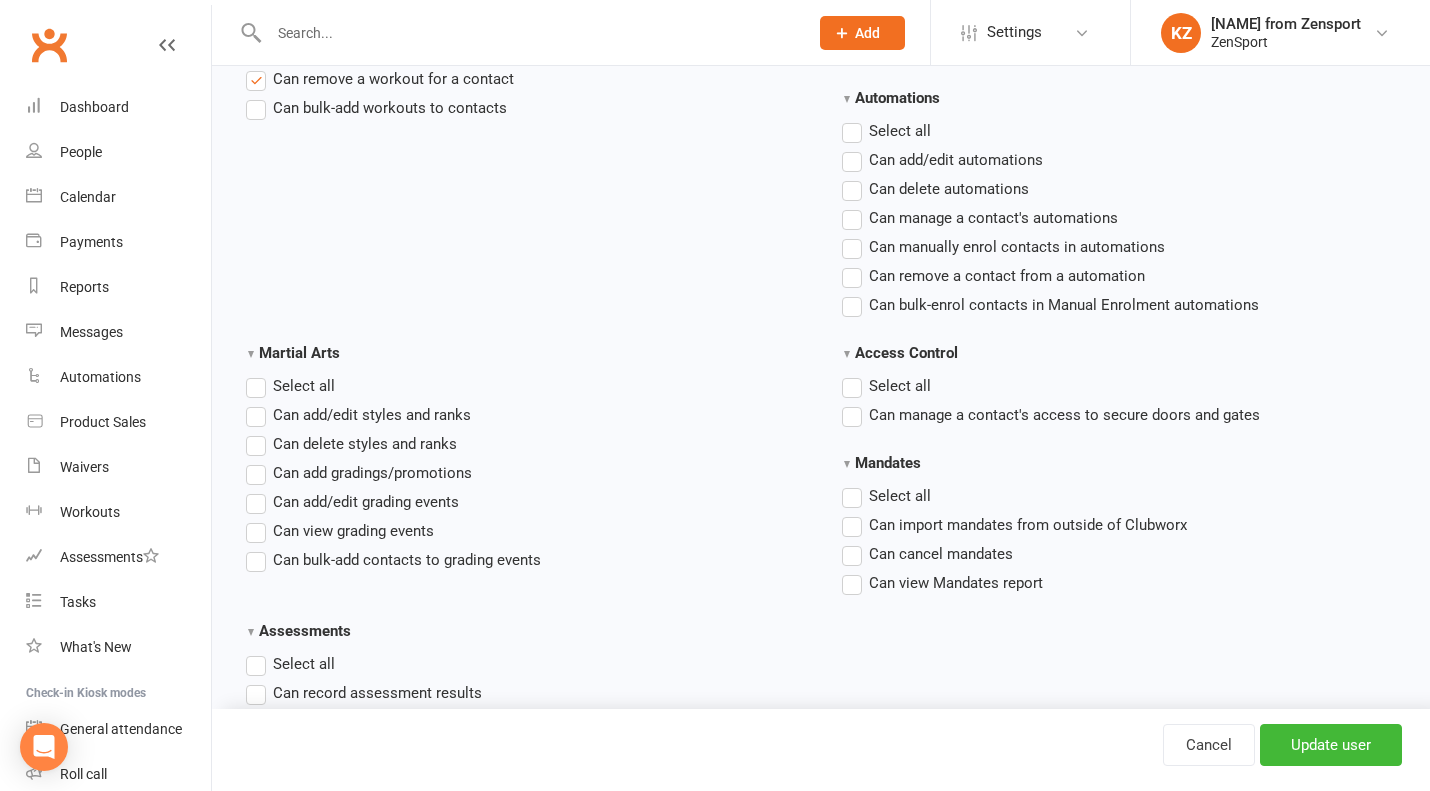 scroll, scrollTop: 2875, scrollLeft: 0, axis: vertical 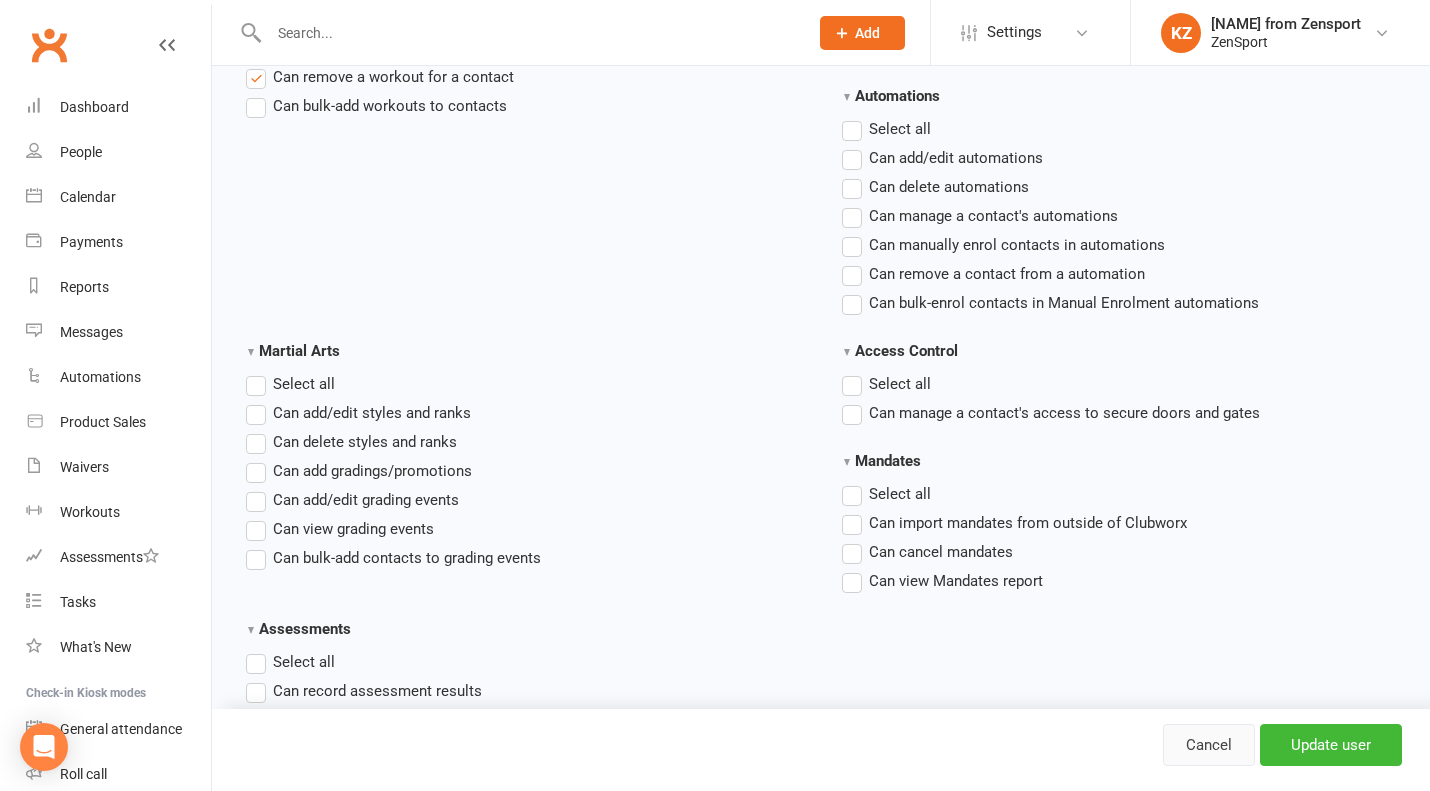 click on "Cancel" at bounding box center [1209, 745] 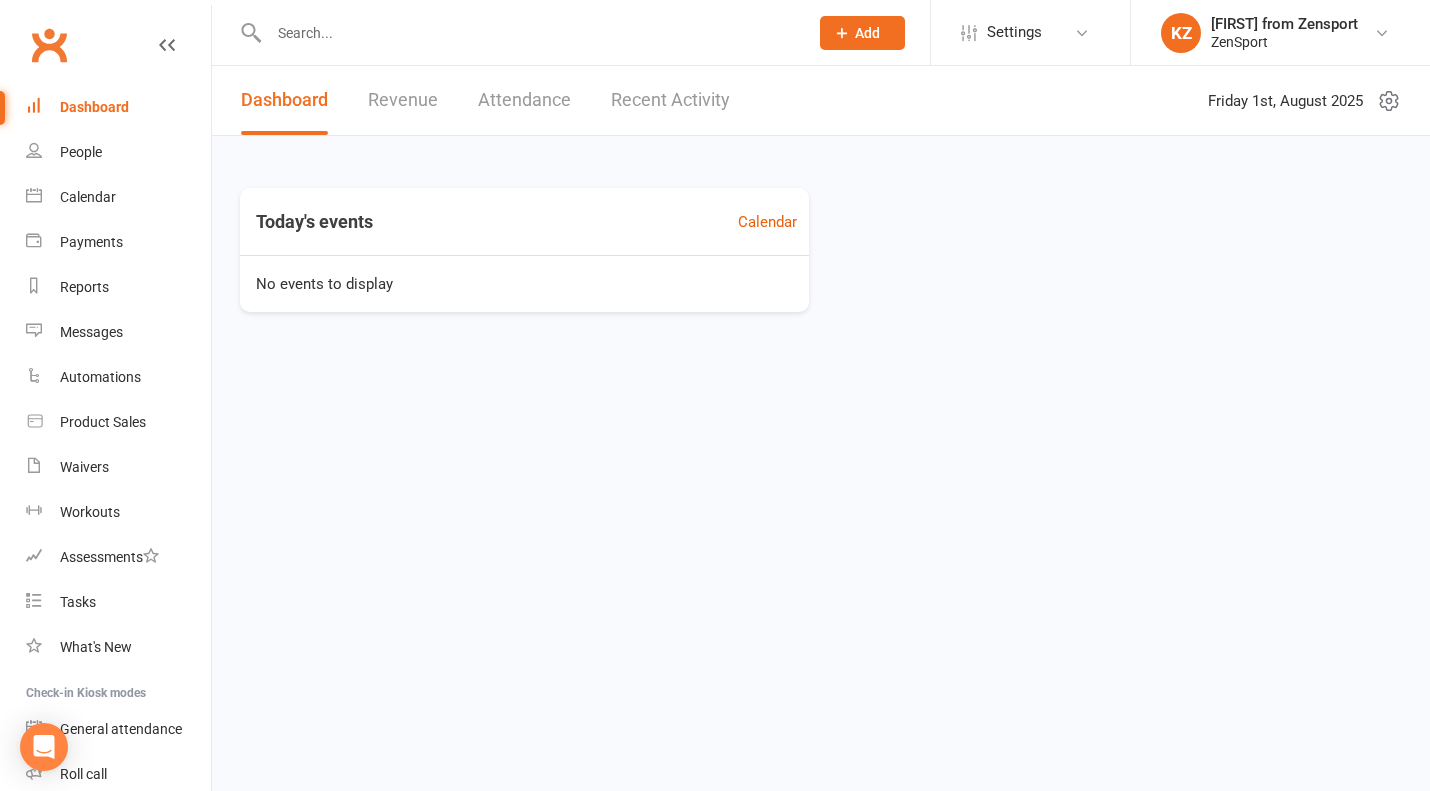 scroll, scrollTop: 0, scrollLeft: 0, axis: both 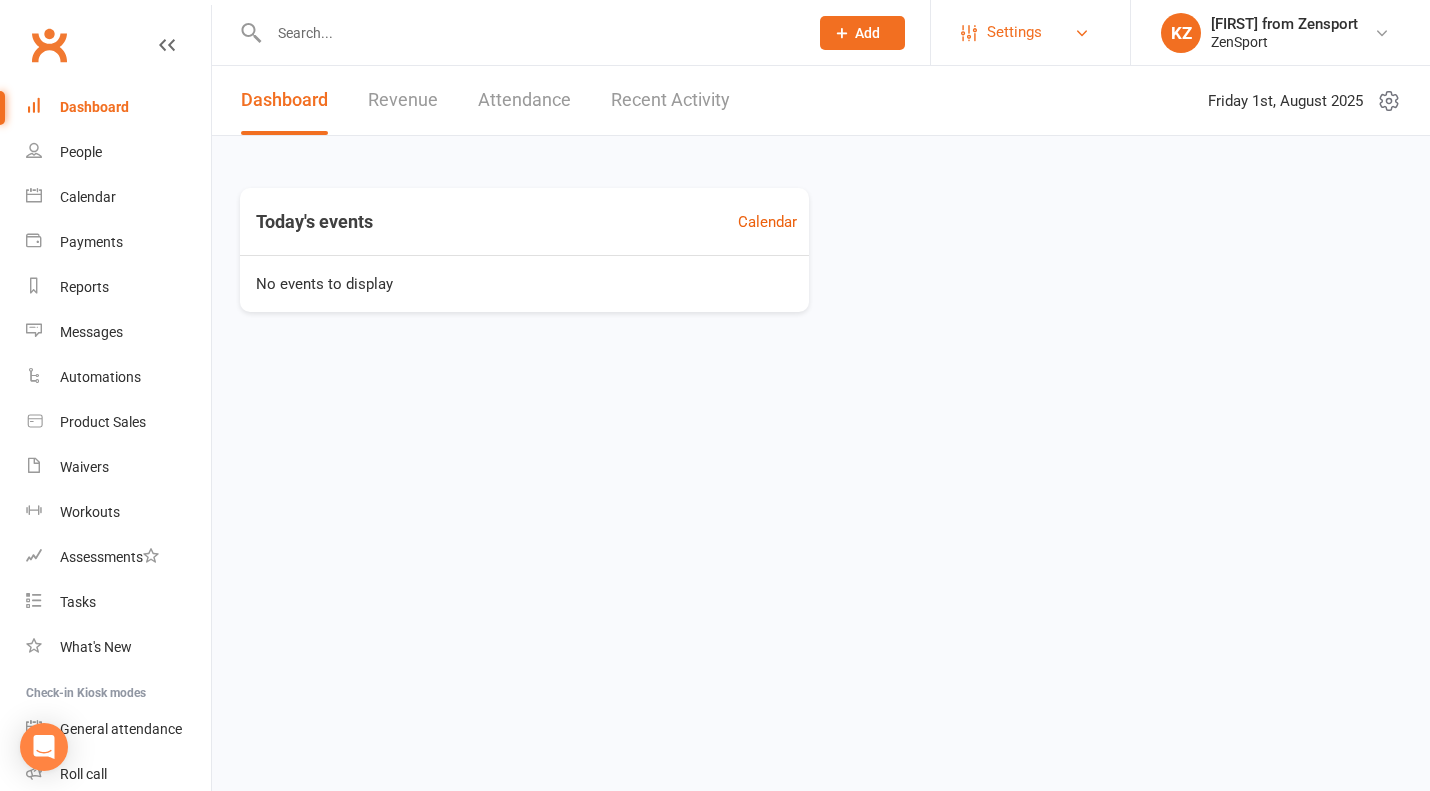 click on "Settings" at bounding box center [1014, 32] 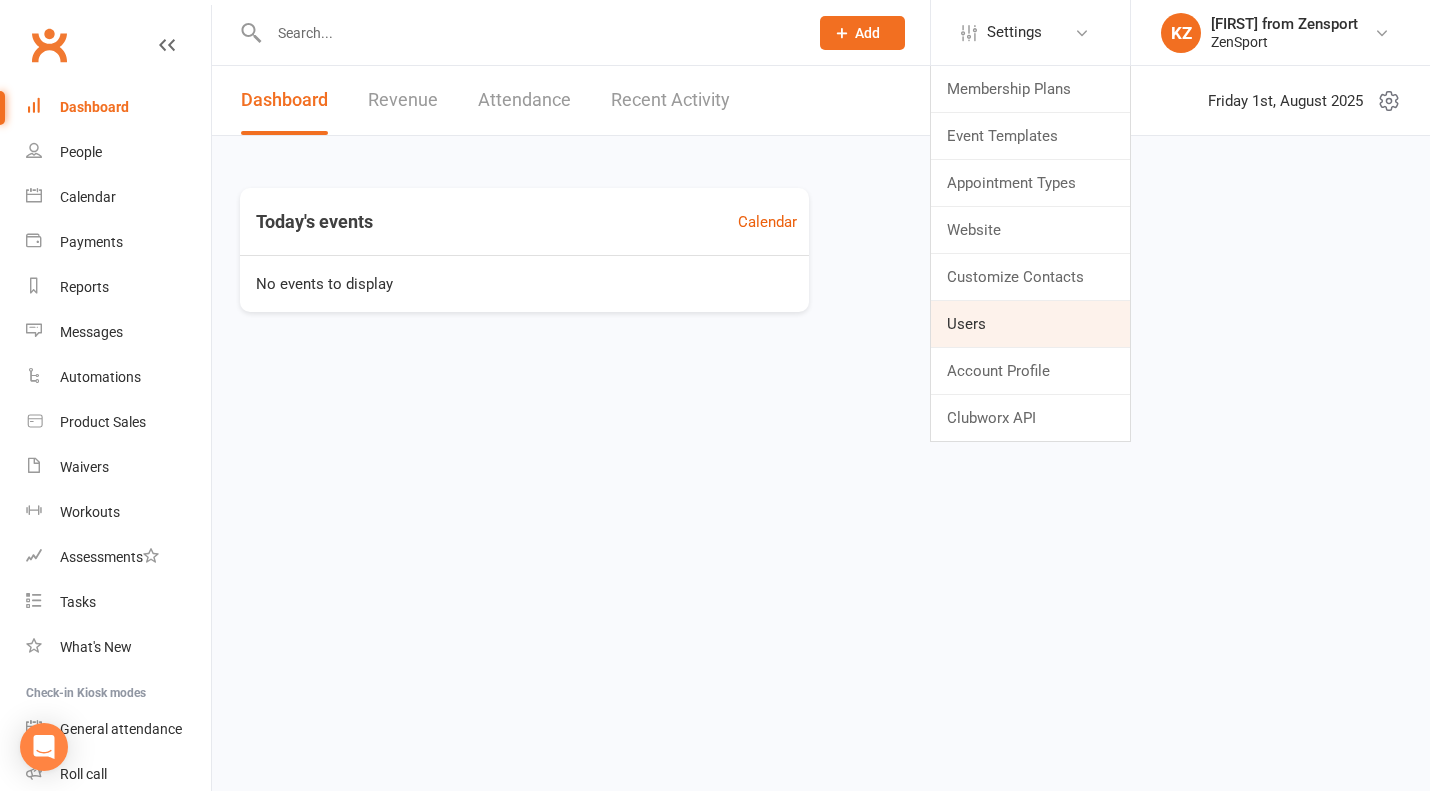click on "Users" at bounding box center (1030, 324) 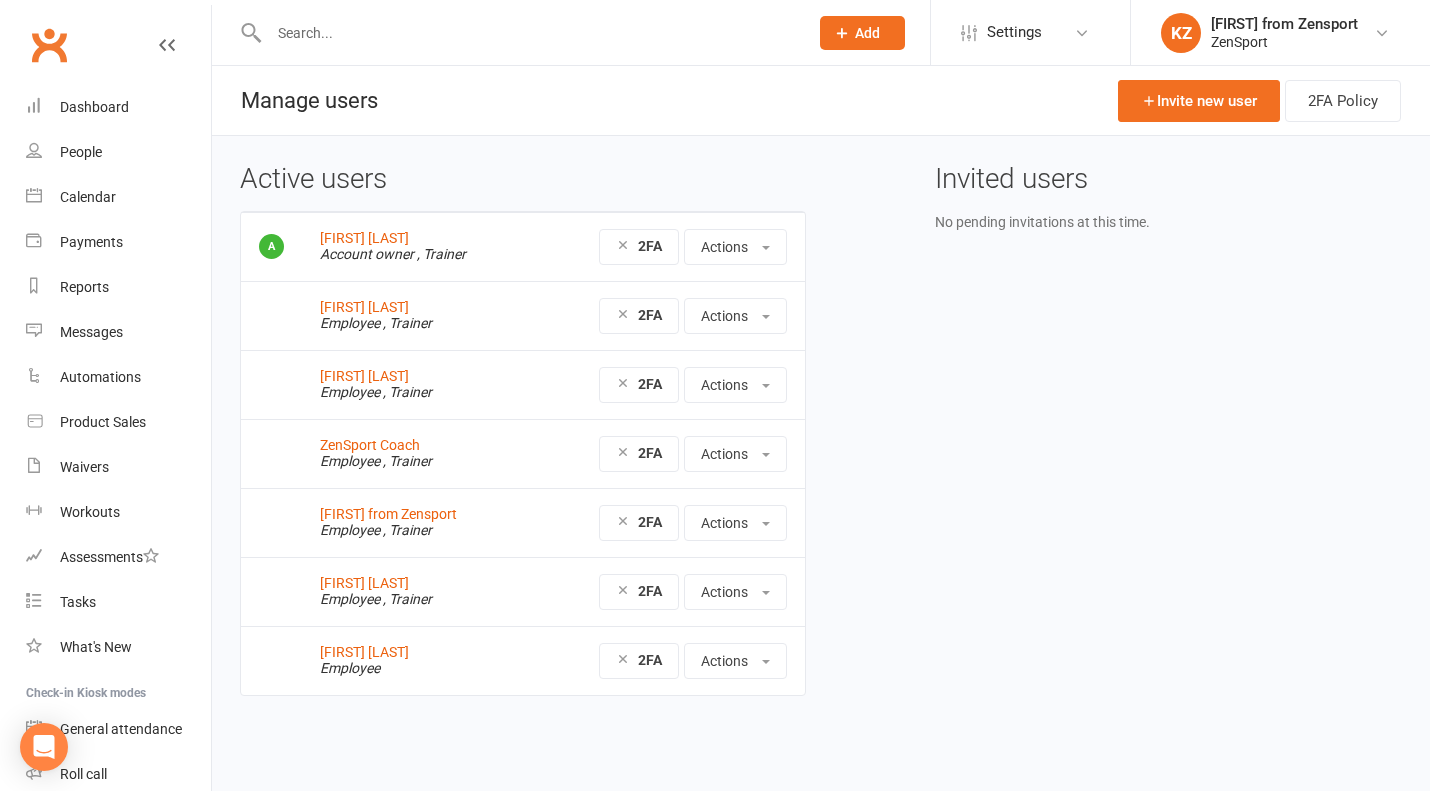 scroll, scrollTop: 0, scrollLeft: 0, axis: both 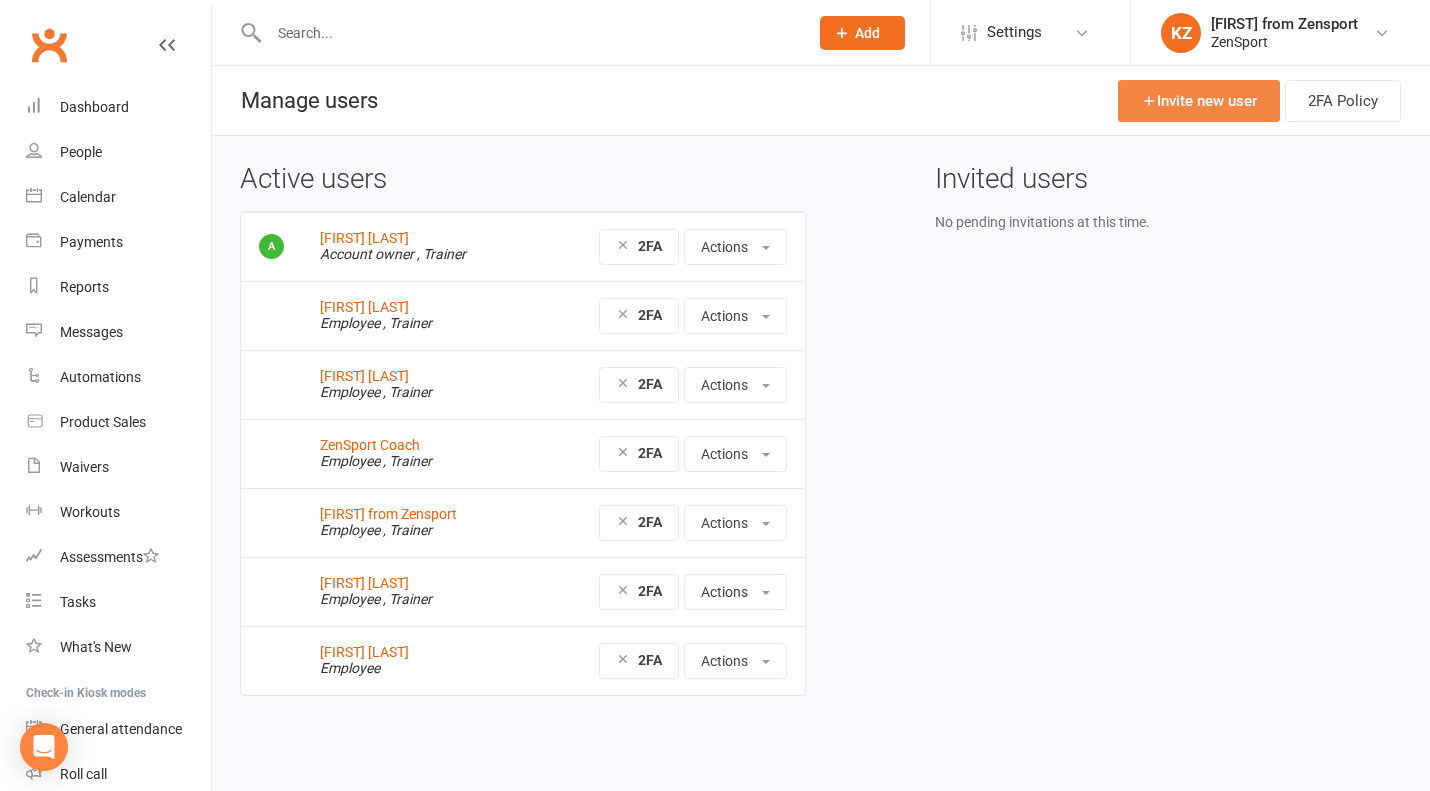 click on "Invite new user" at bounding box center [1199, 101] 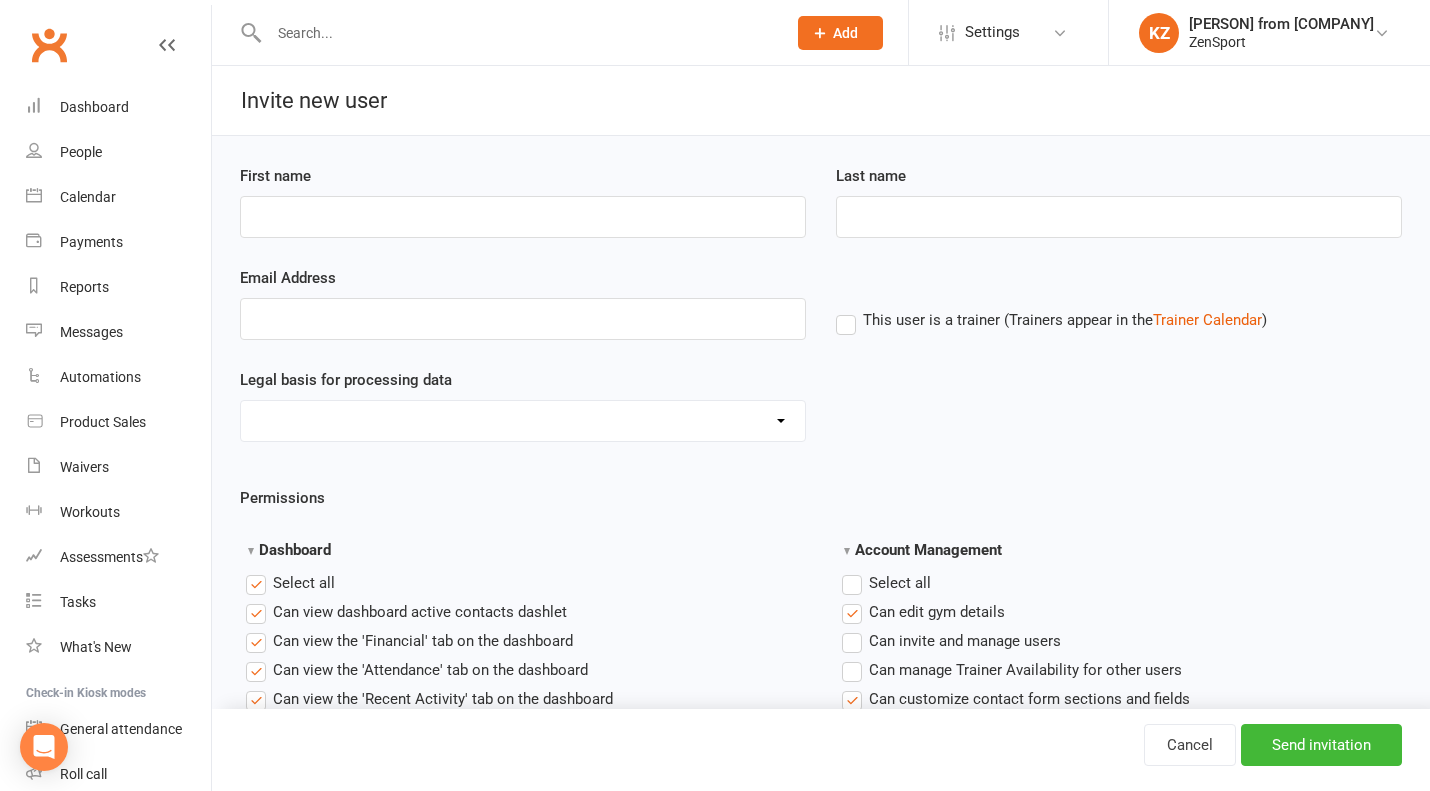 scroll, scrollTop: 0, scrollLeft: 0, axis: both 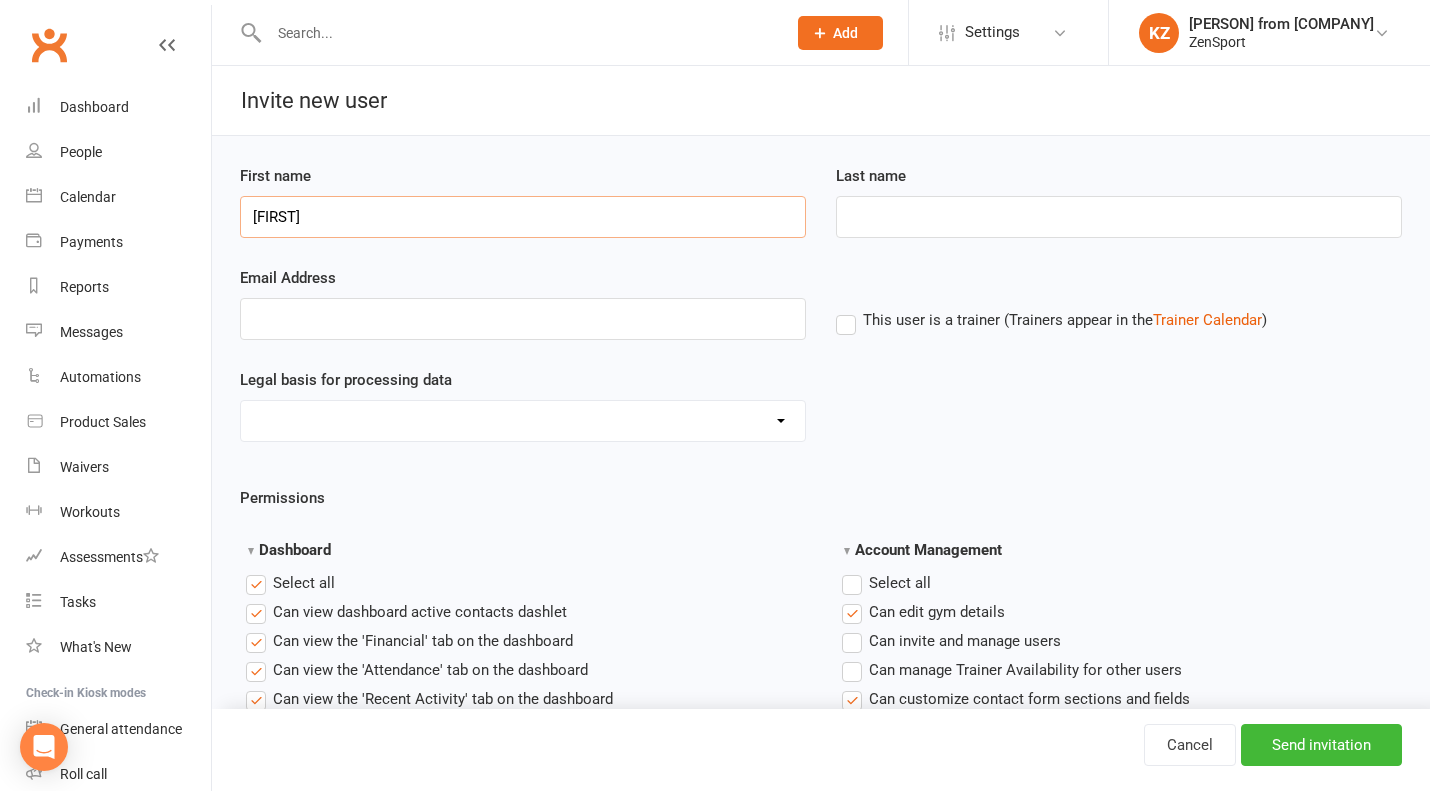 type on "[FIRST]" 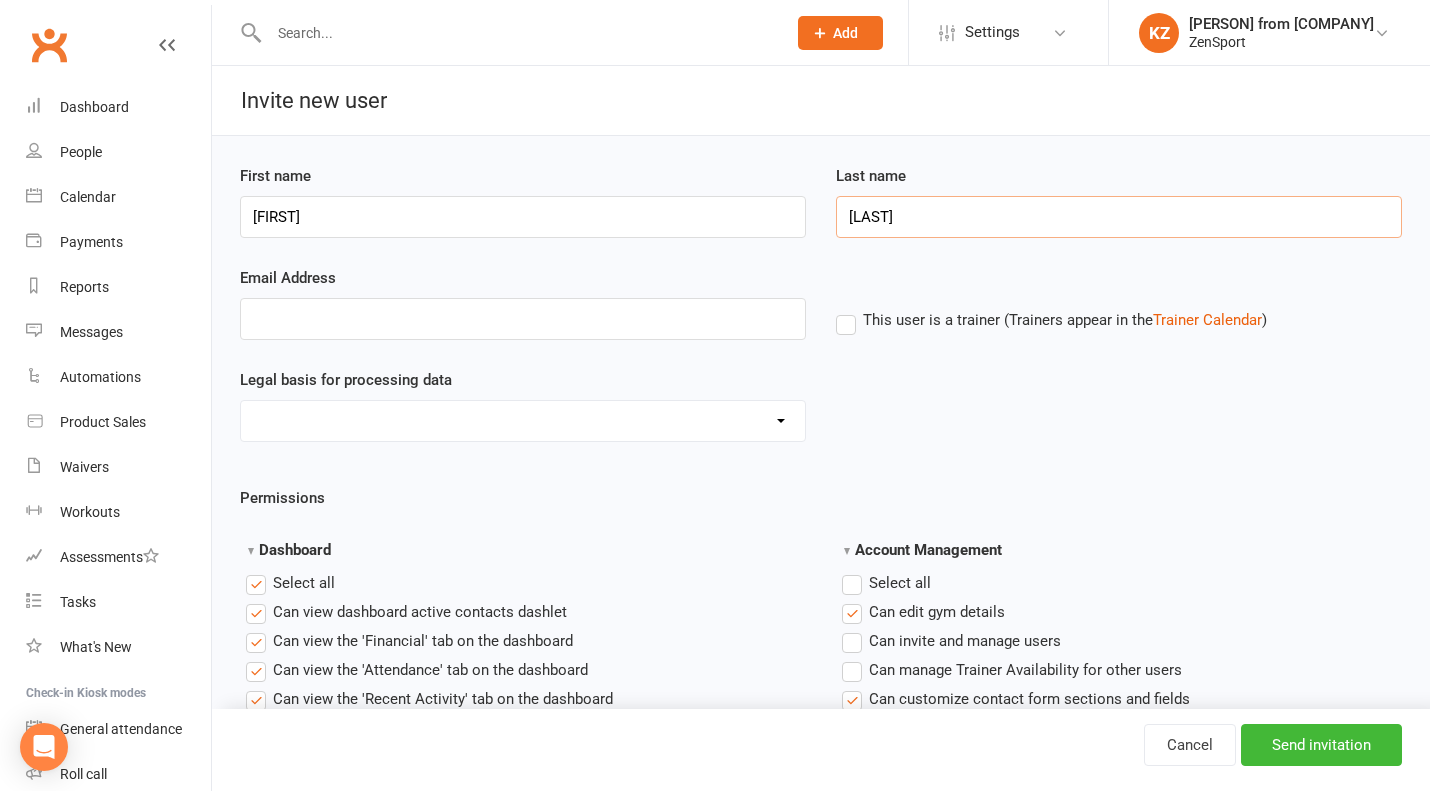 type on "Farina" 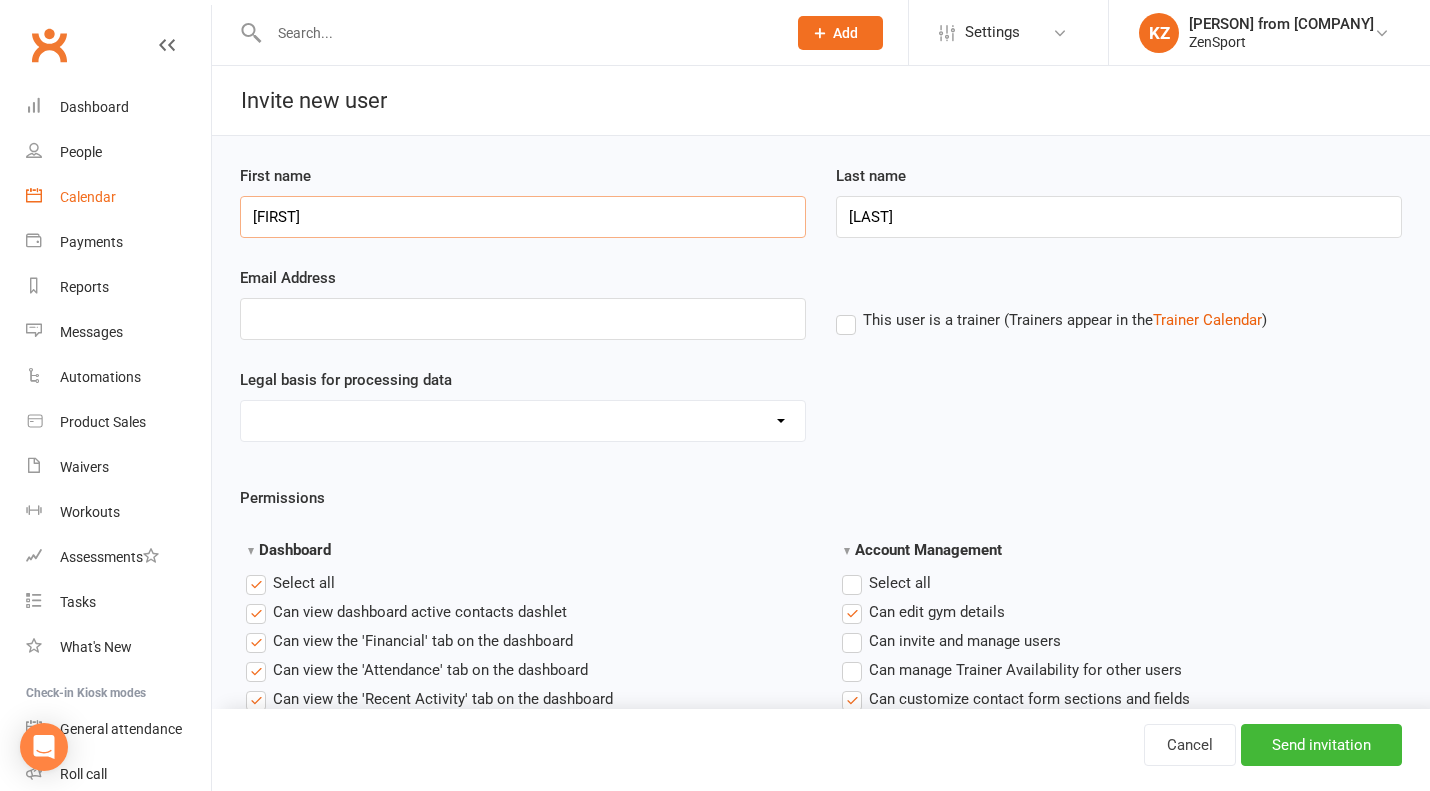 drag, startPoint x: 322, startPoint y: 214, endPoint x: 138, endPoint y: 214, distance: 184 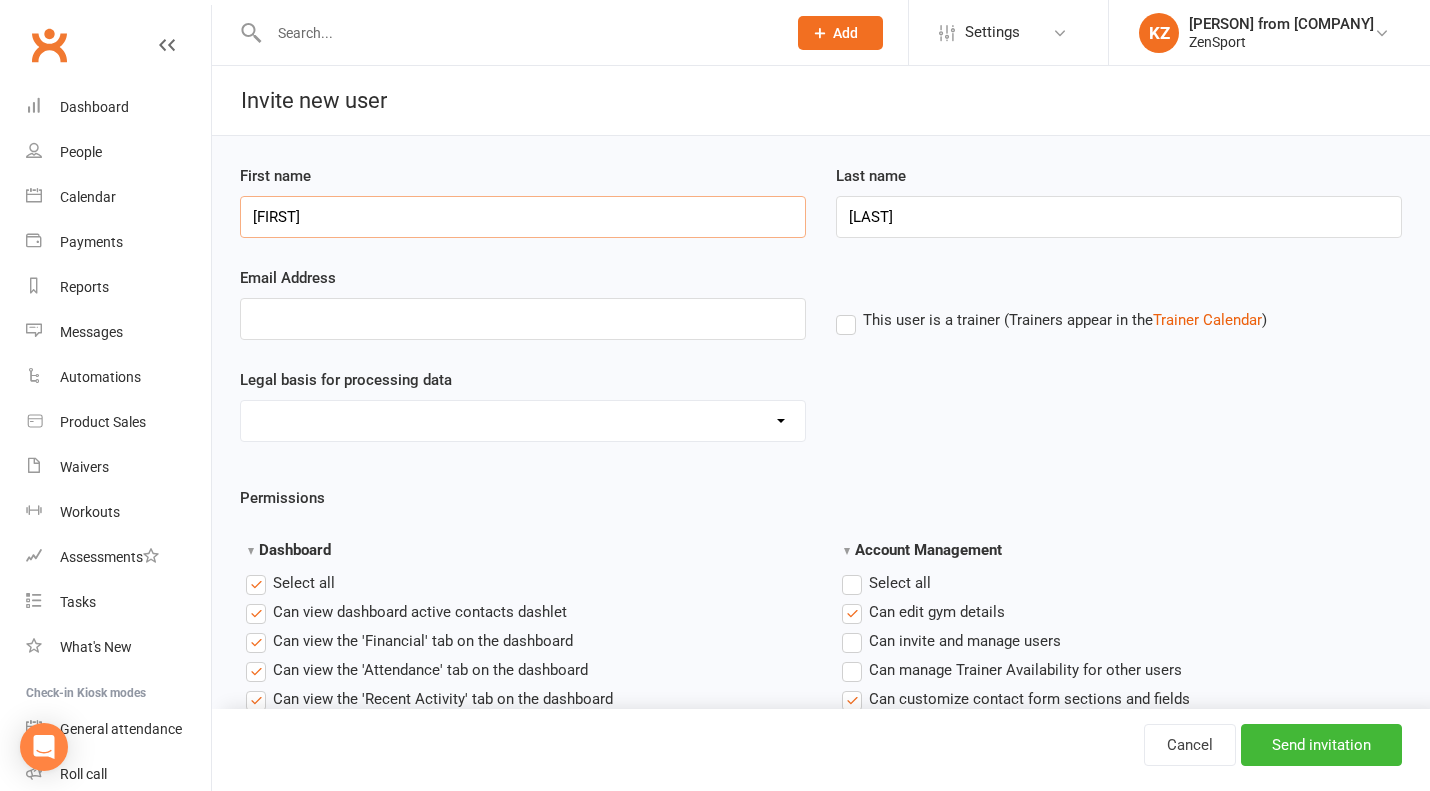 type on "Julianna" 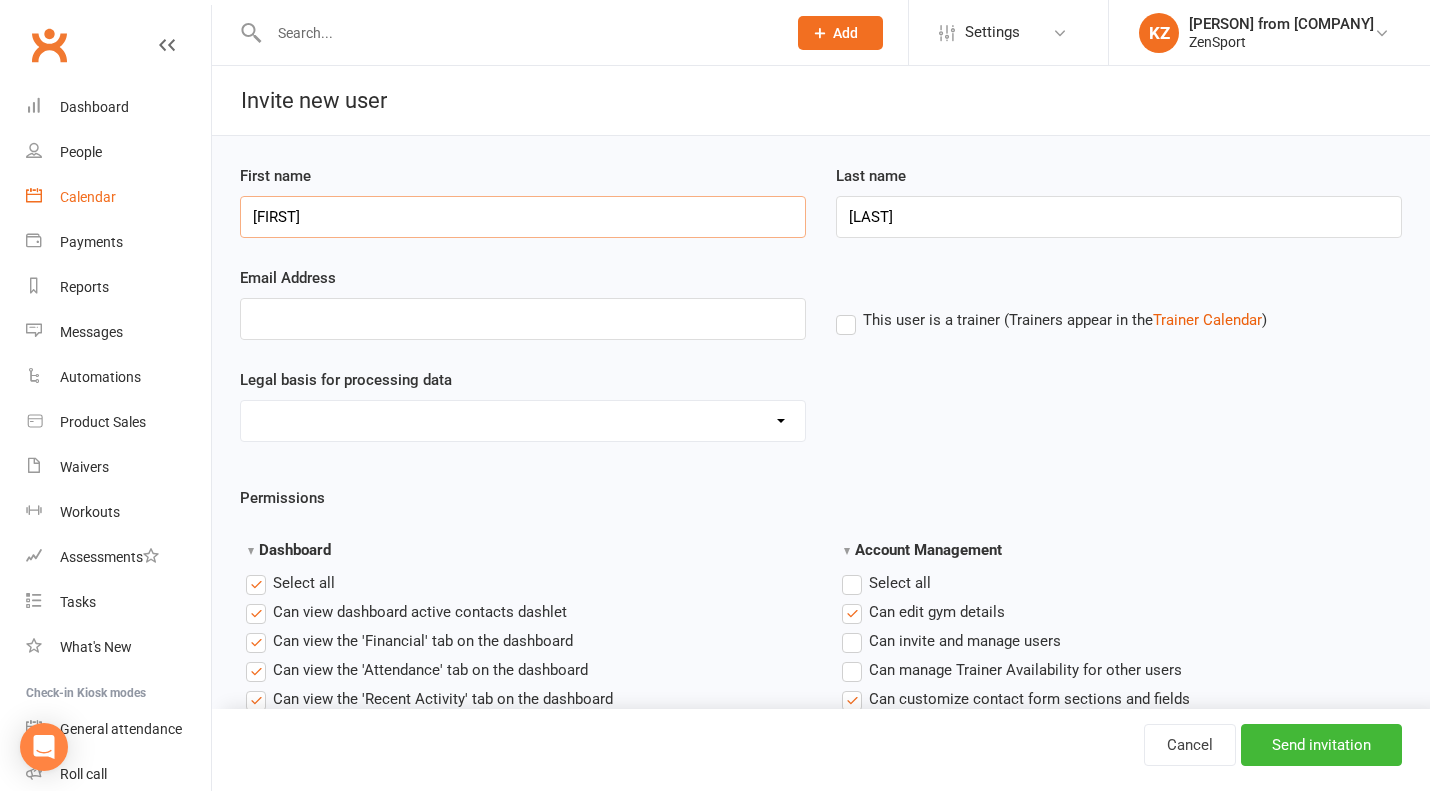 drag, startPoint x: 333, startPoint y: 213, endPoint x: 95, endPoint y: 213, distance: 238 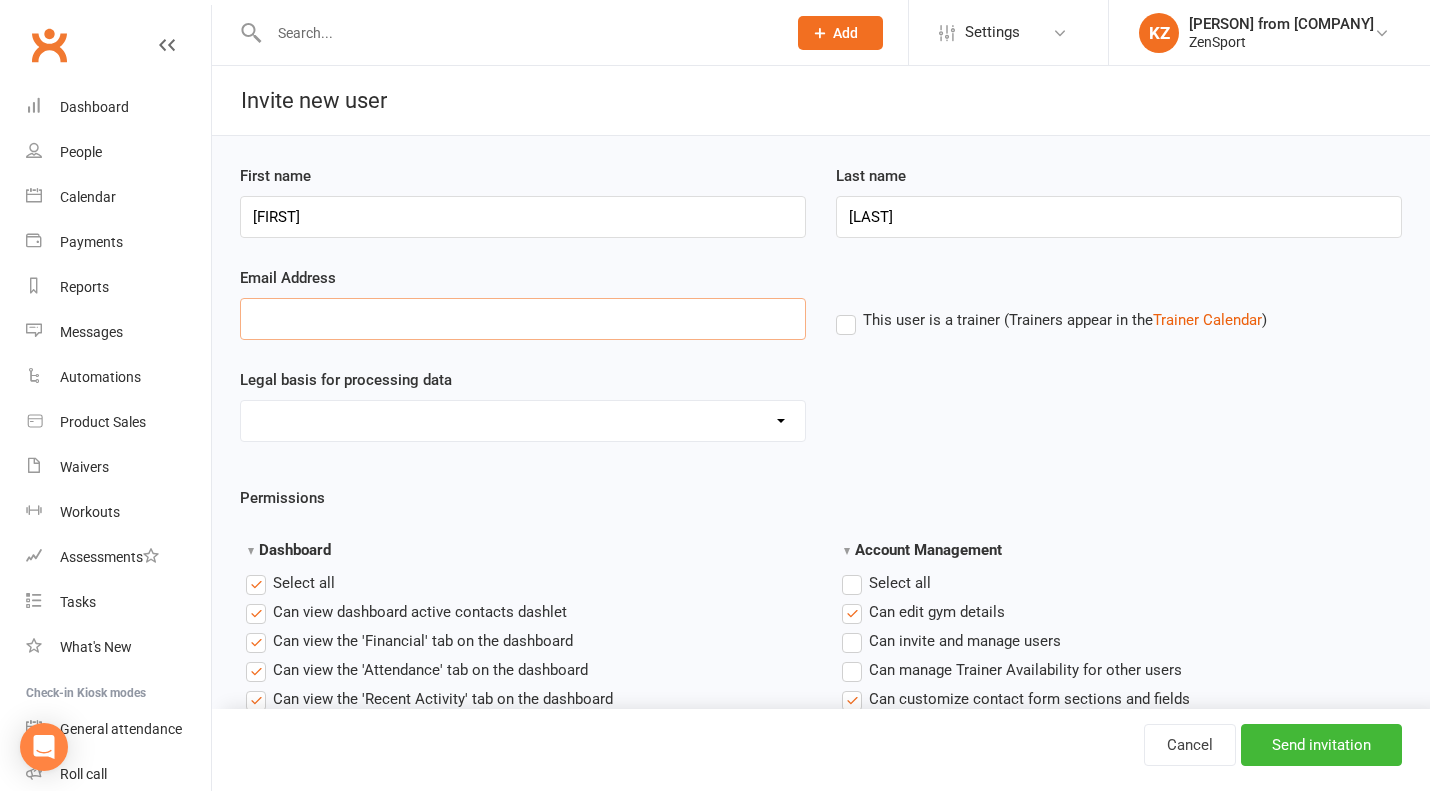 click on "Email Address" at bounding box center [523, 319] 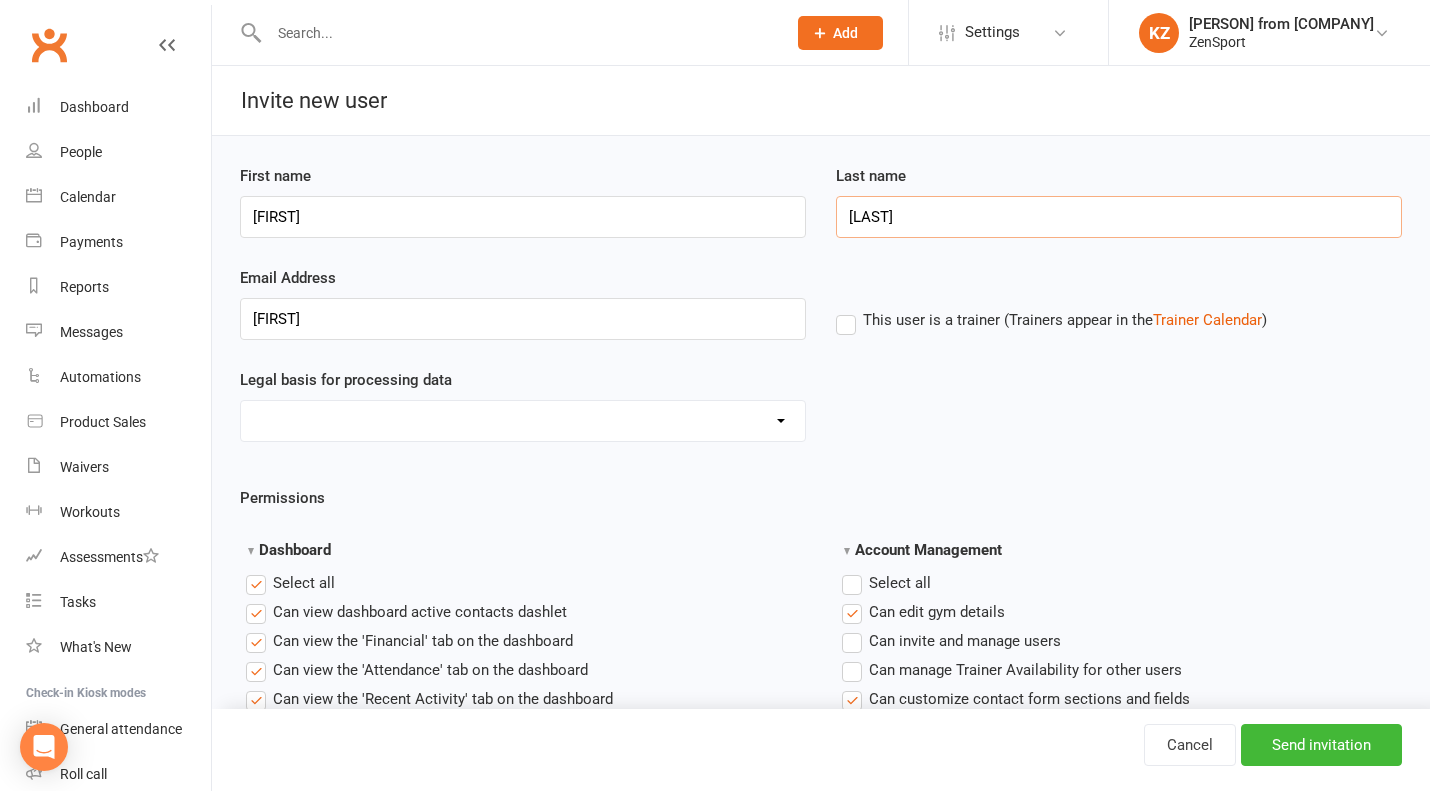 drag, startPoint x: 924, startPoint y: 214, endPoint x: 786, endPoint y: 214, distance: 138 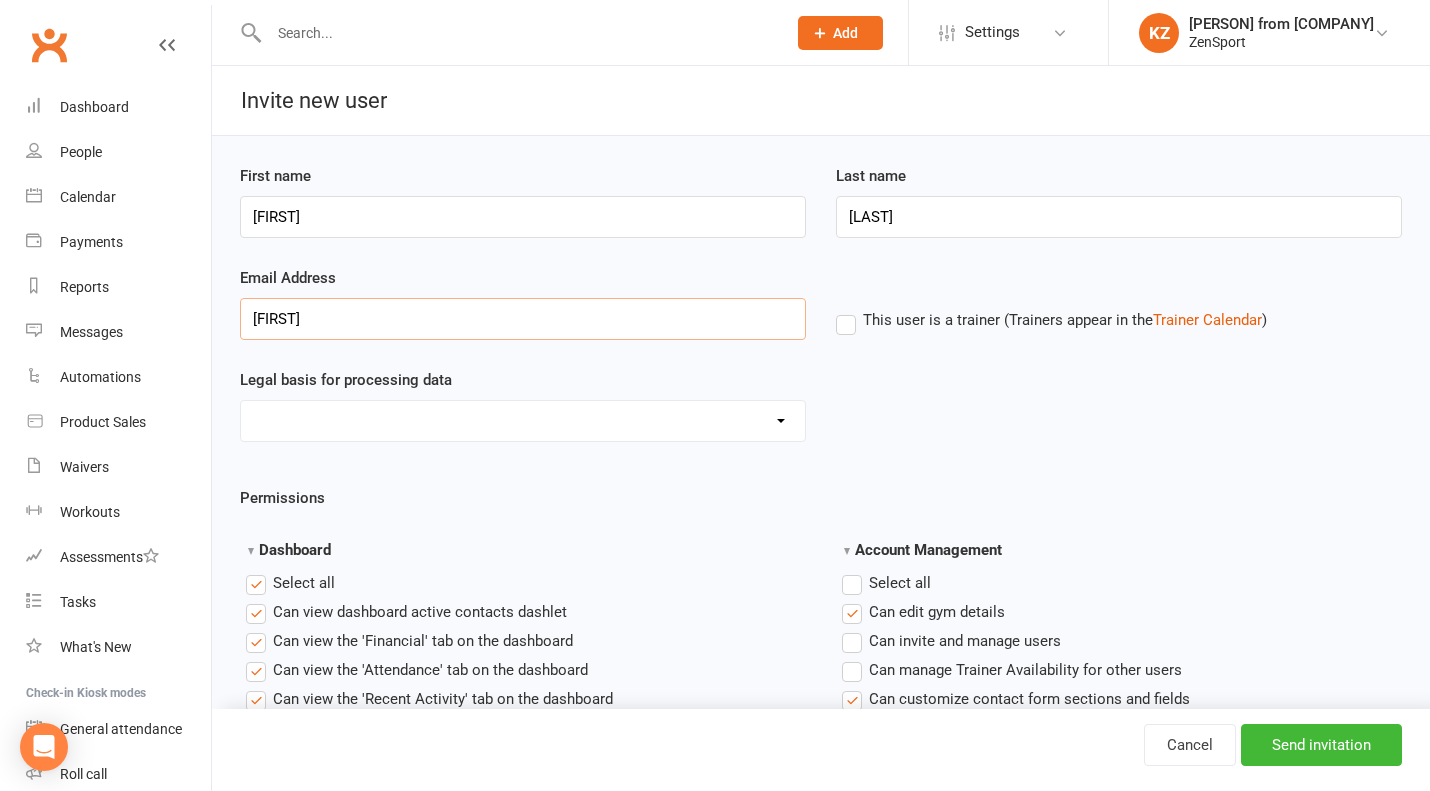 click on "Julianna" at bounding box center (523, 319) 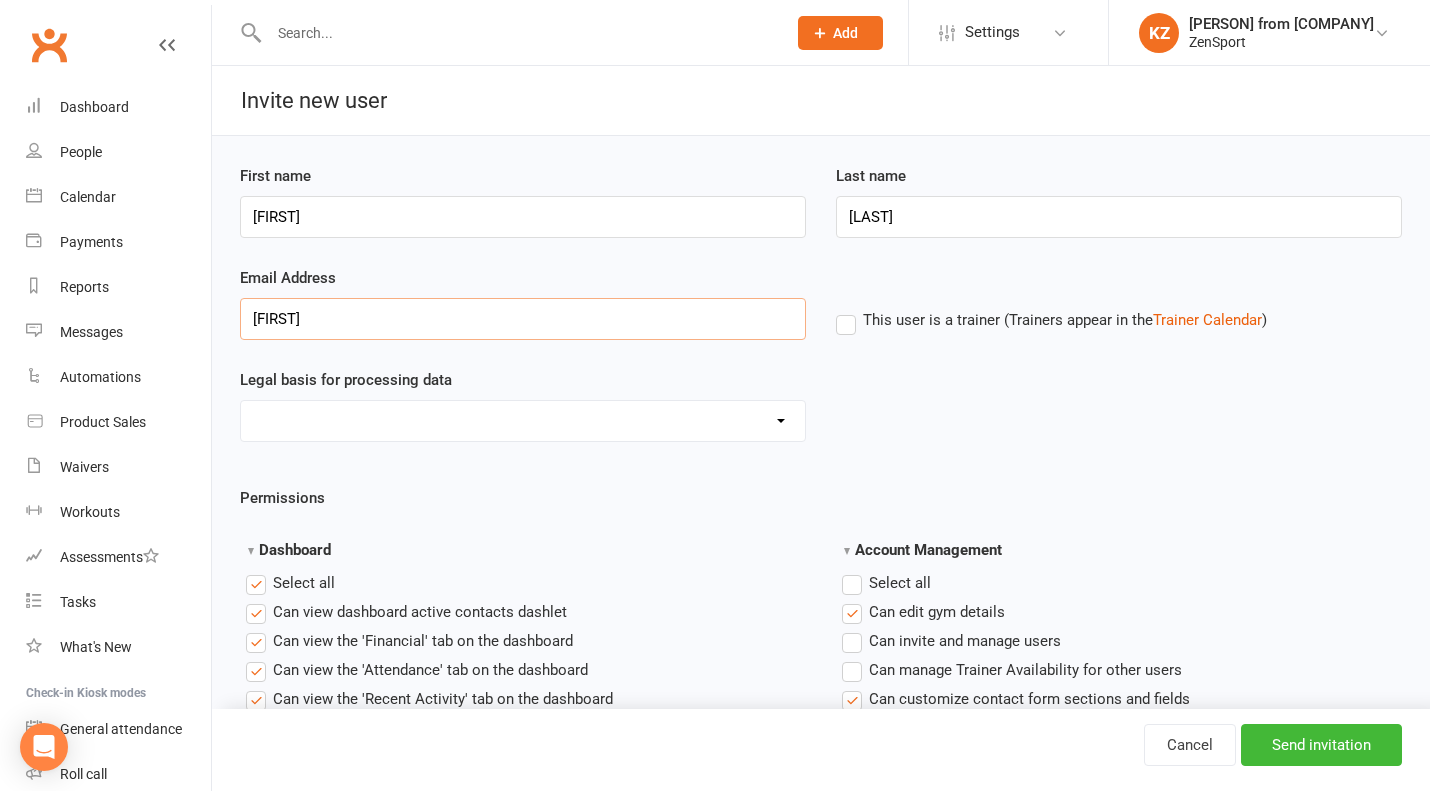 paste on "Farina" 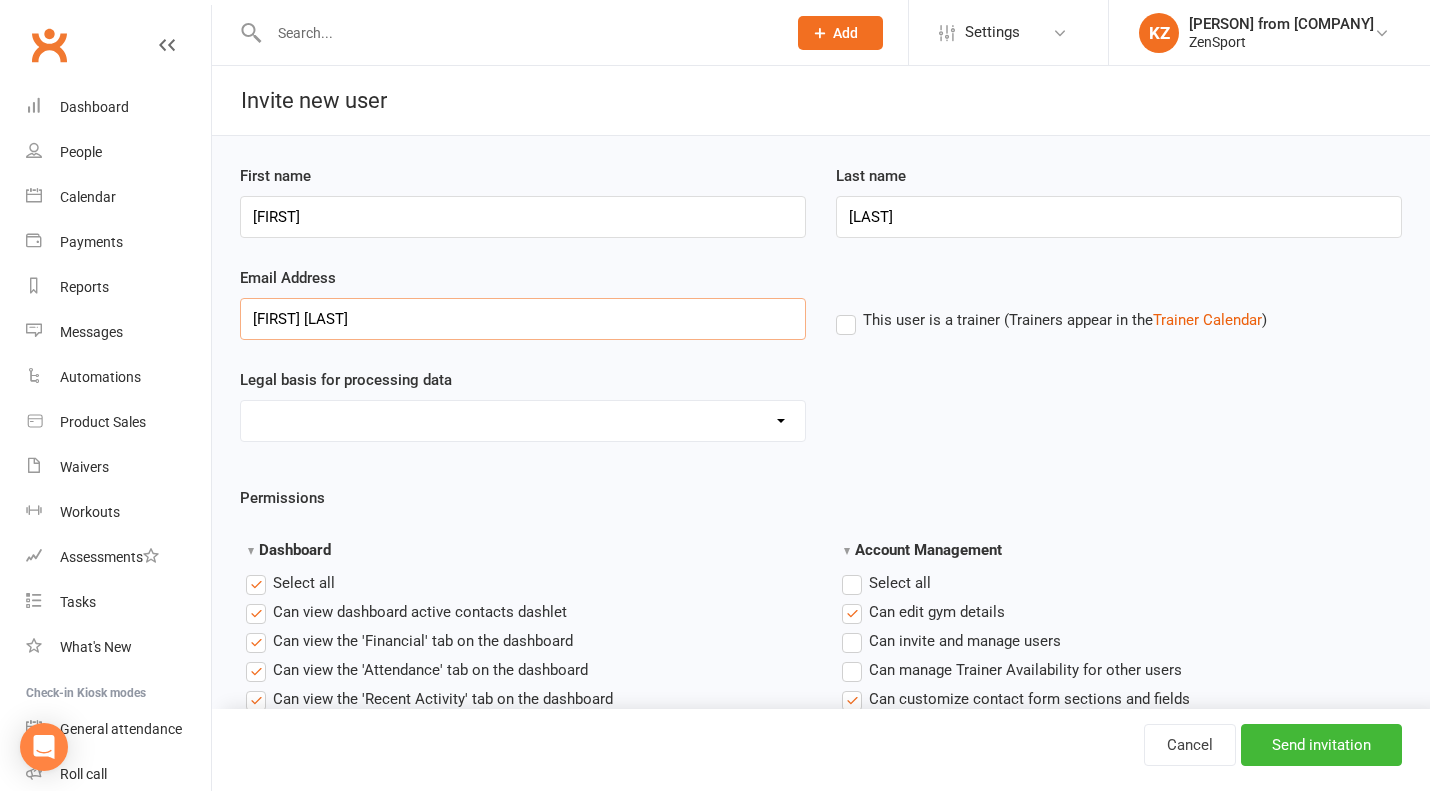 click on "JuliannaFarina" at bounding box center [523, 319] 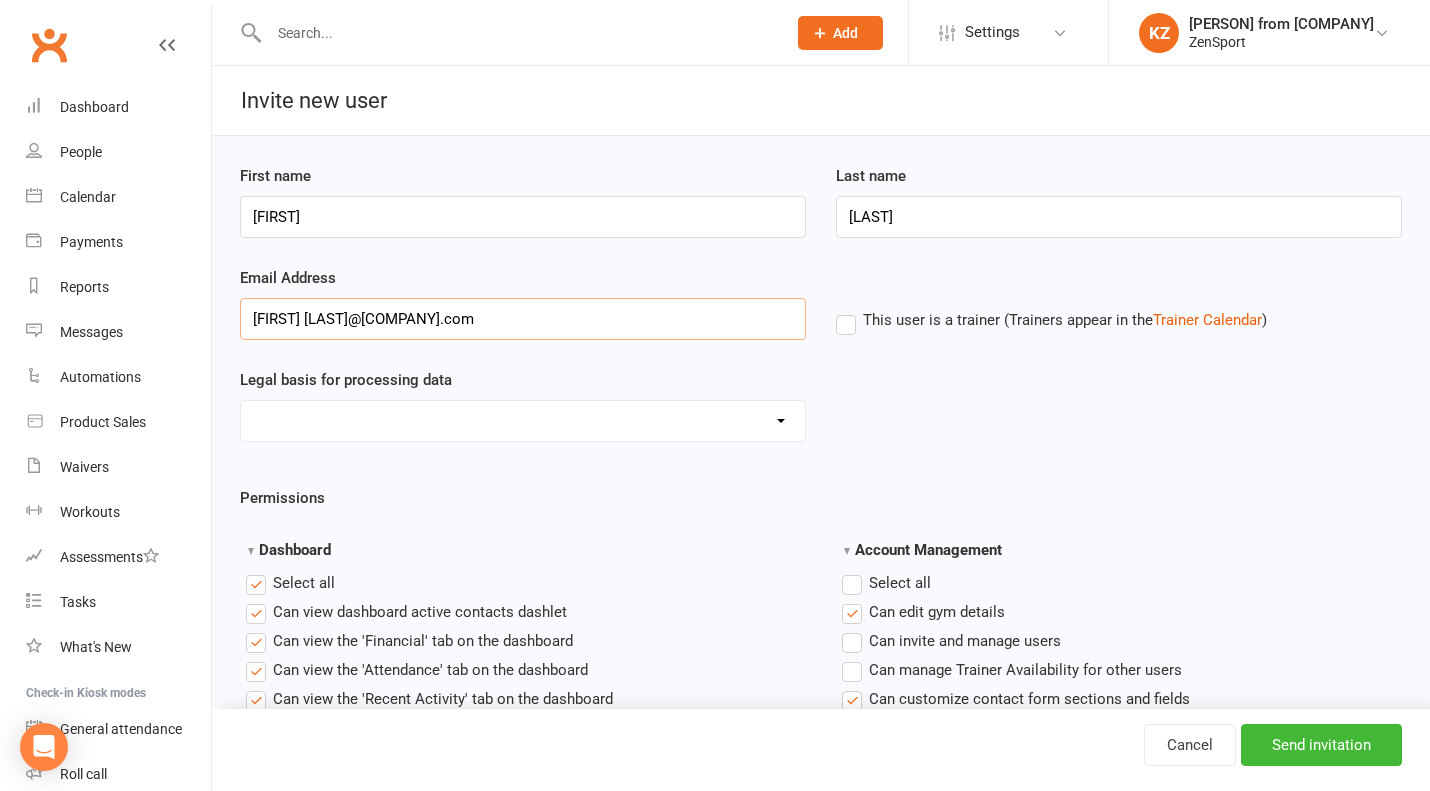 type on "juliannafarina@zensportspeed.com" 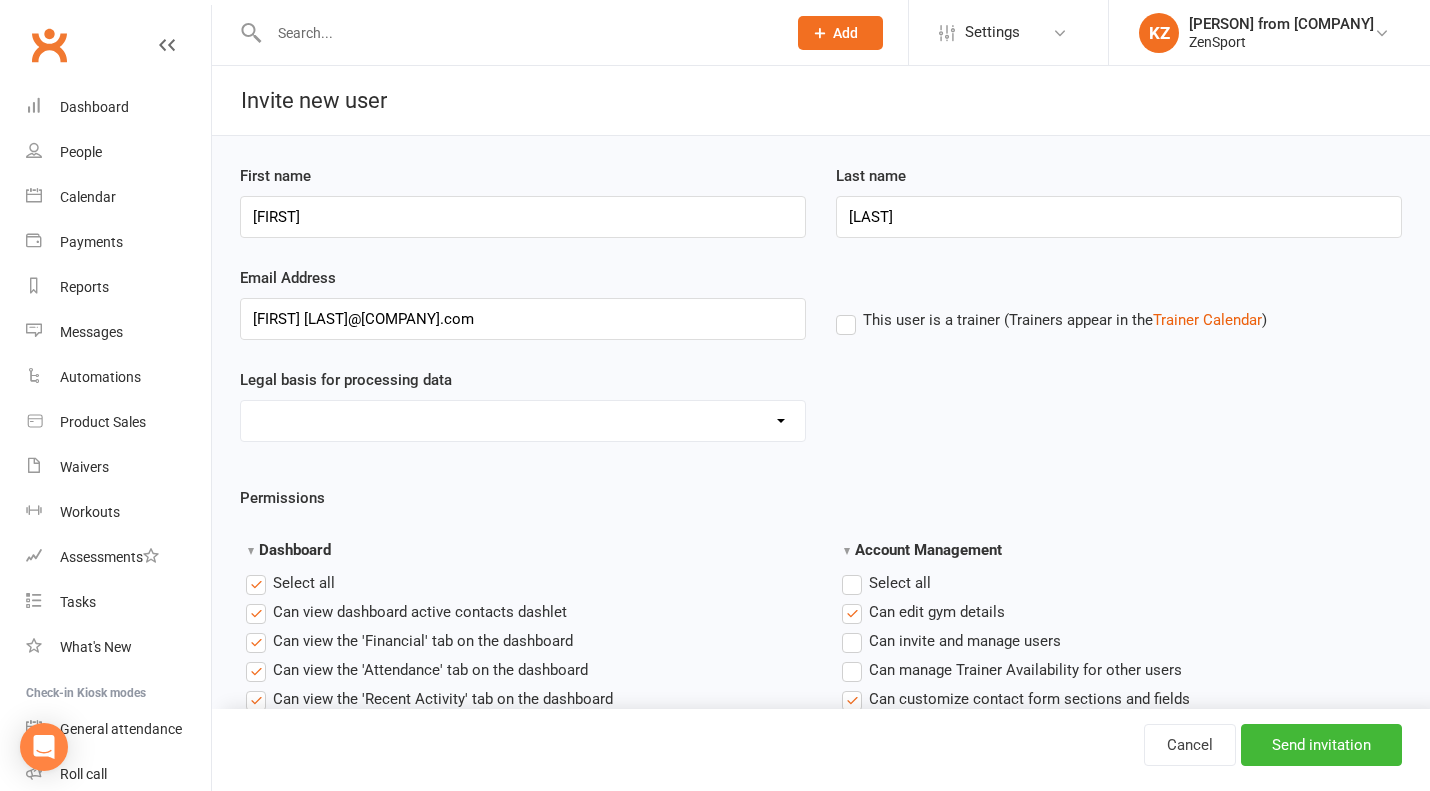 select on "Performing of a Contract" 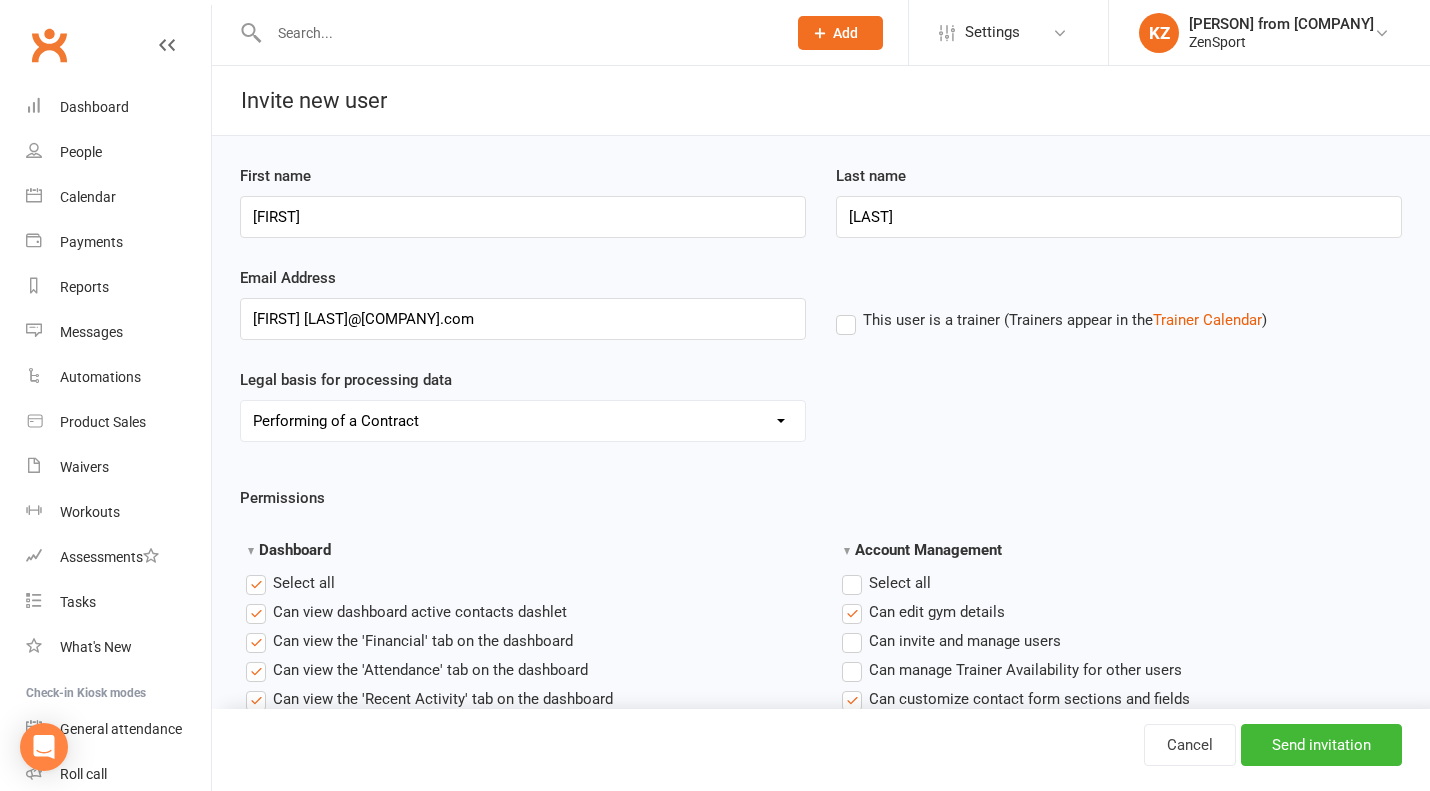 click on "Permissions Dashboard Select all Can view dashboard active contacts dashlet Can view the 'Financial' tab on the dashboard Can view the 'Attendance' tab on the dashboard Can view the 'Recent Activity' tab on the dashboard Can view dashboard "What's on Today" dashlet Account Management Select all Can edit gym details Can invite and manage users Can manage Trainer Availability for other users Can customize contact form sections and fields Can manage gym website Can manage mobile app settings Can view Clubworx API details Can view system logs Can view sytem logs generated by other users Can perform bulk data imports Can manage items in the Image Library Can delete items from the Image Library Contacts Select all Can view a contact's profile page Can see contact notes inside activity stream Can add/edit prospects and members Can export contact data Can add/edit prospects and members added by other users Can set a contact's owner Can delete prospects and members Can add/edit a member's membership details Calendar" at bounding box center [821, 2034] 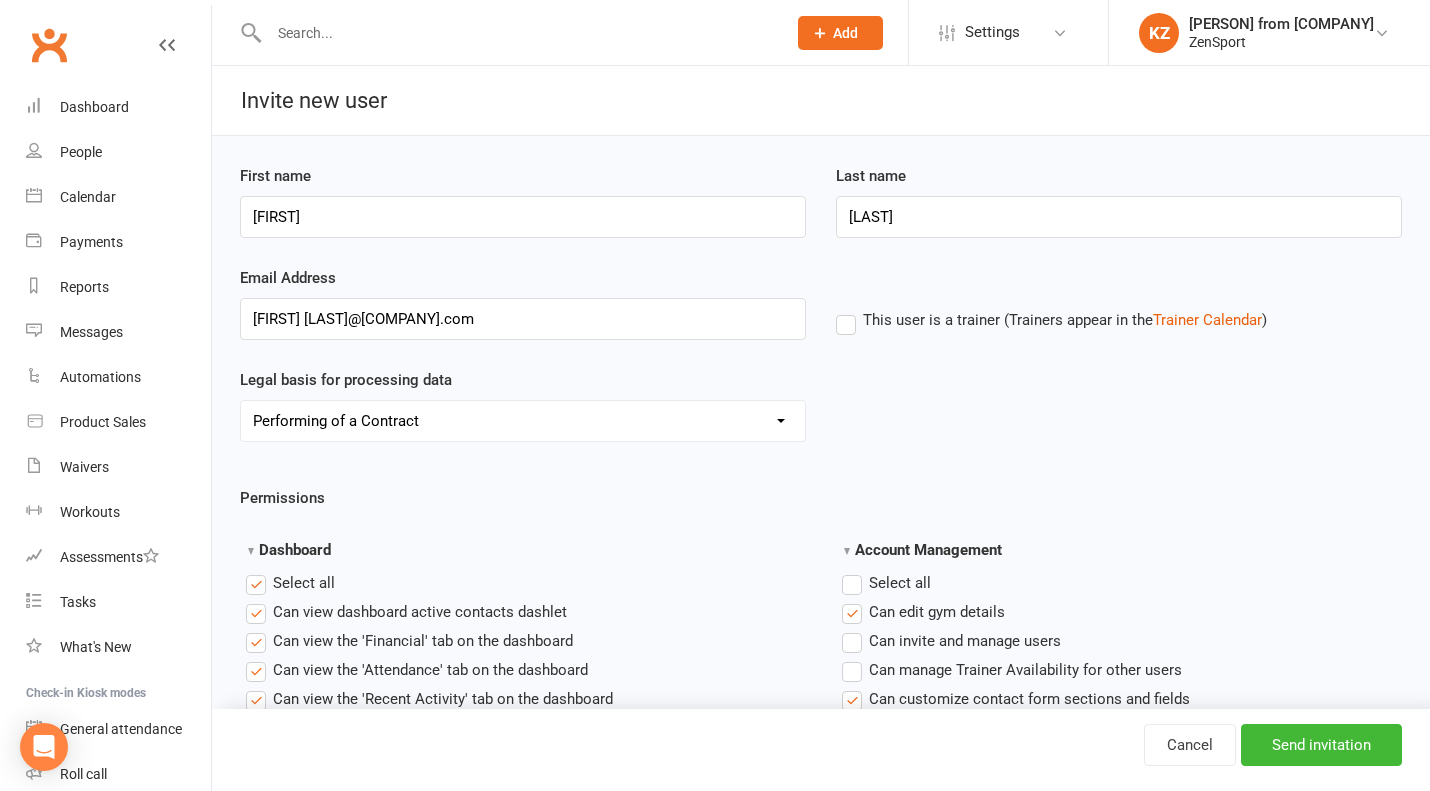 click on "This user is a trainer (Trainers appear in the  Trainer Calendar )" at bounding box center (1051, 320) 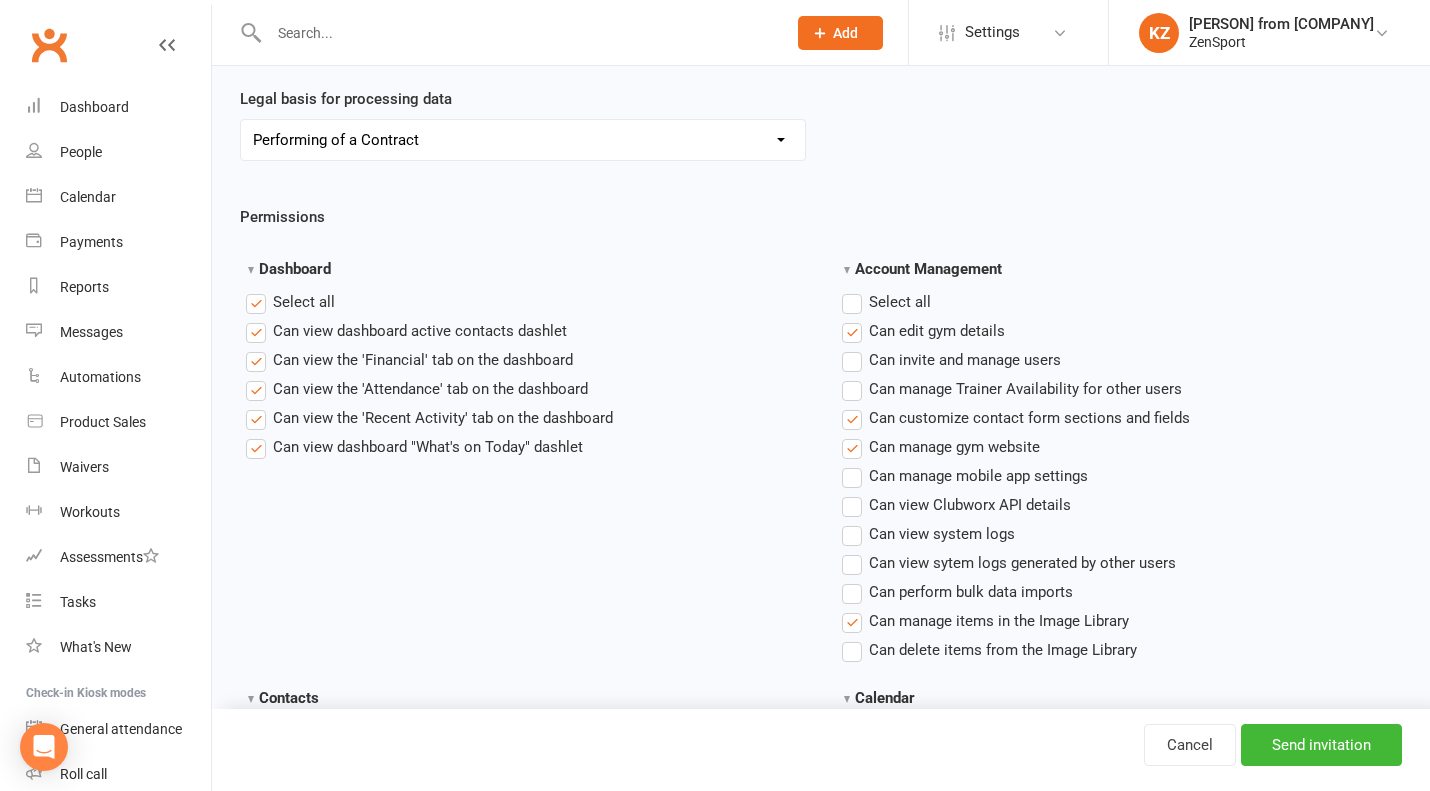 scroll, scrollTop: 293, scrollLeft: 0, axis: vertical 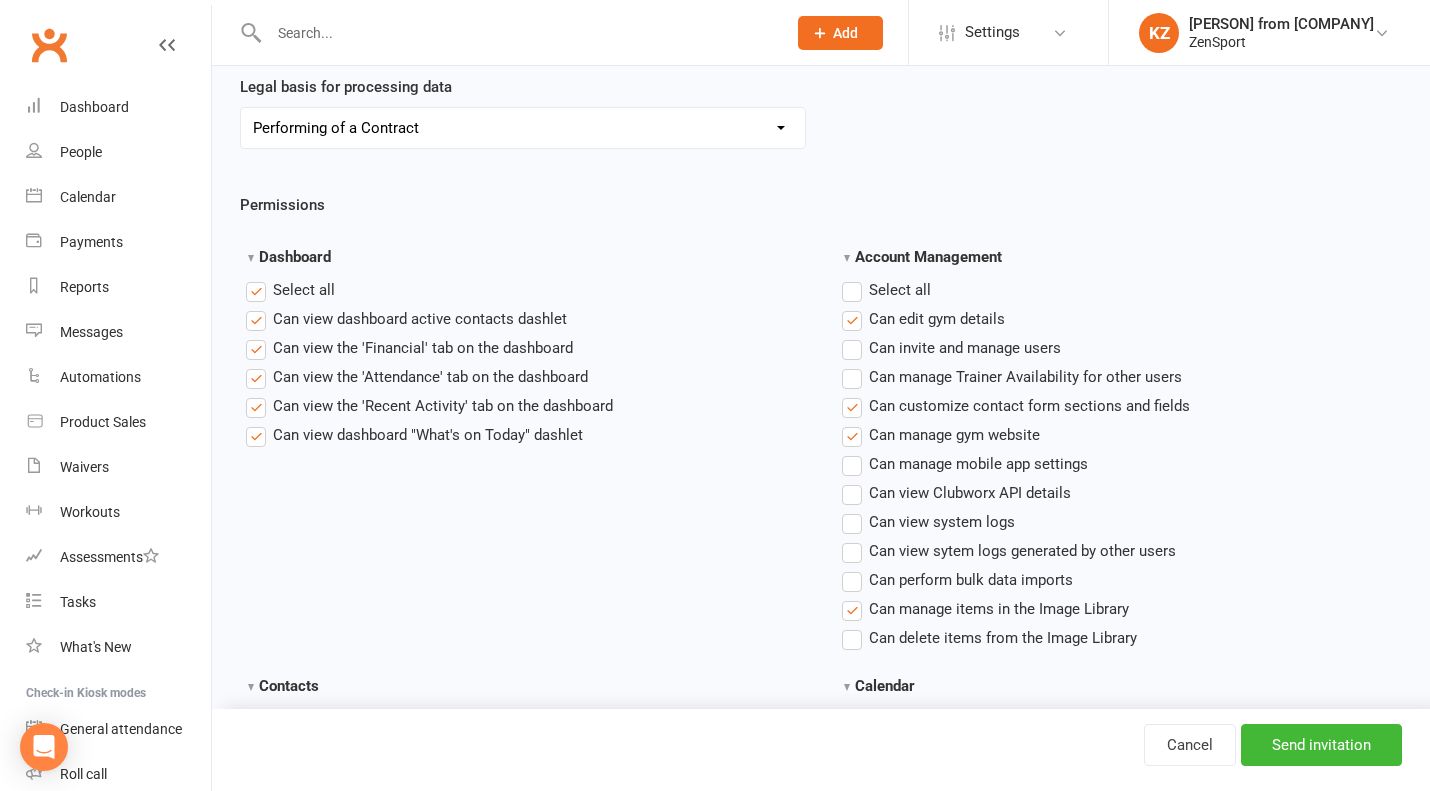 click on "Select all" at bounding box center [304, 288] 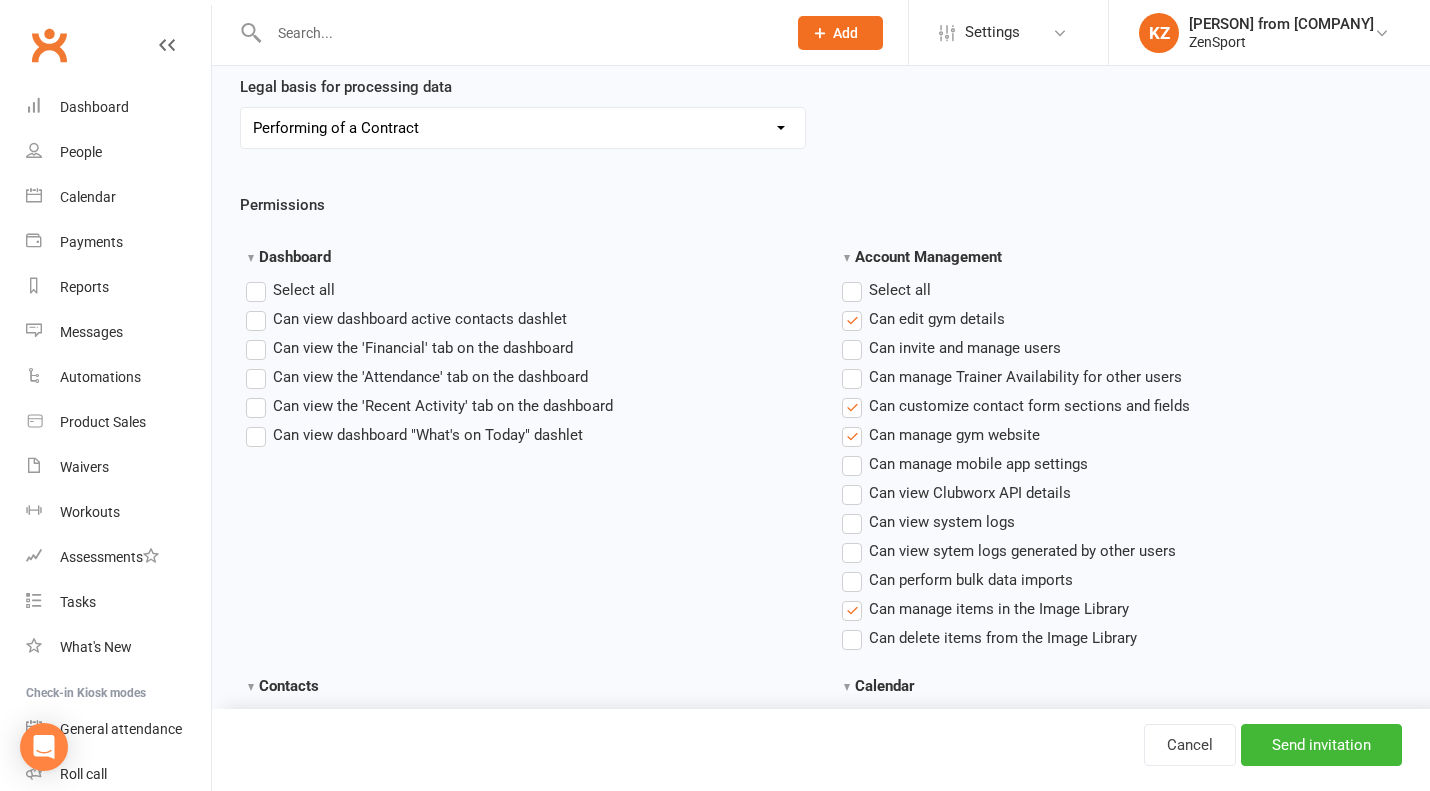 click on "Select all" at bounding box center (900, 288) 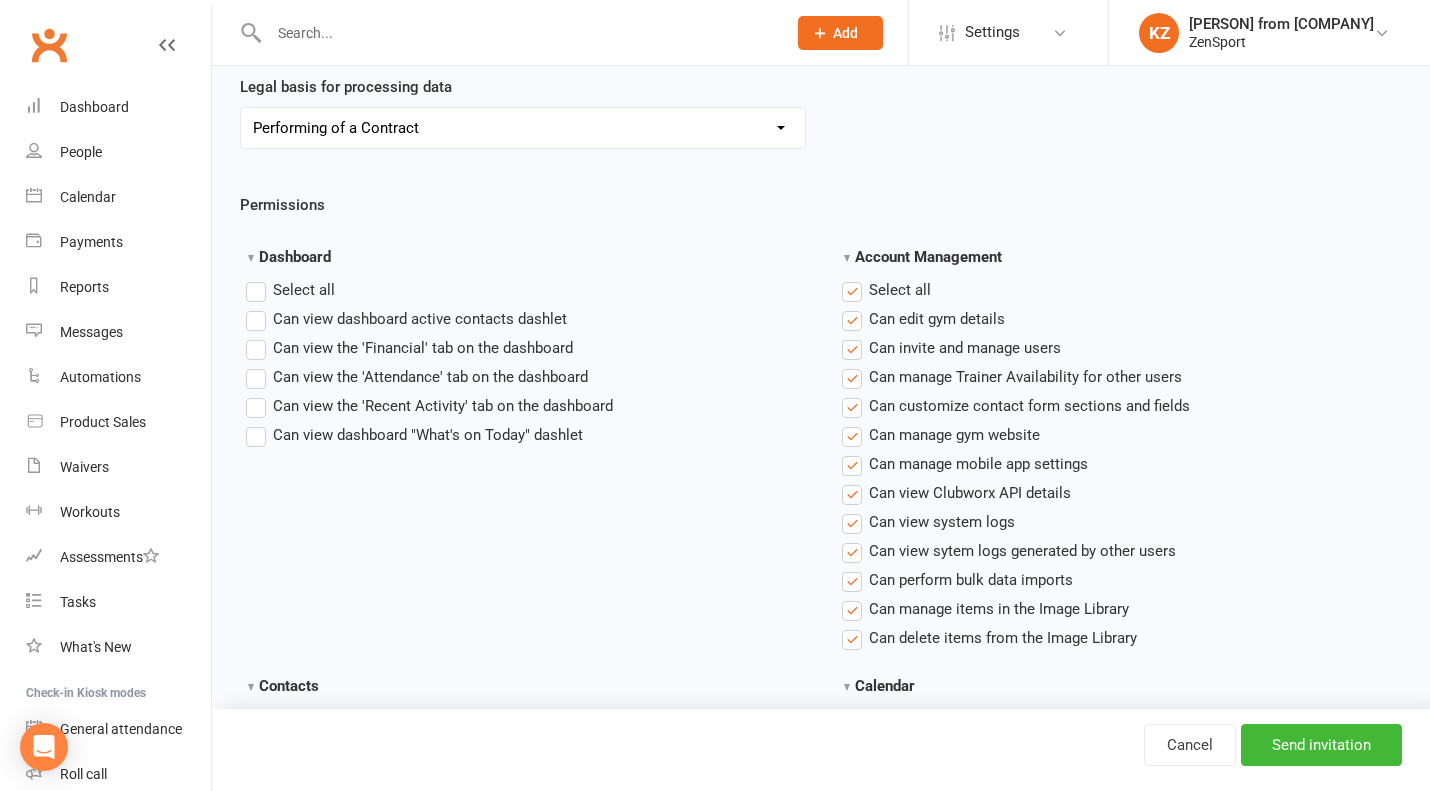 click on "Select all" at bounding box center [900, 288] 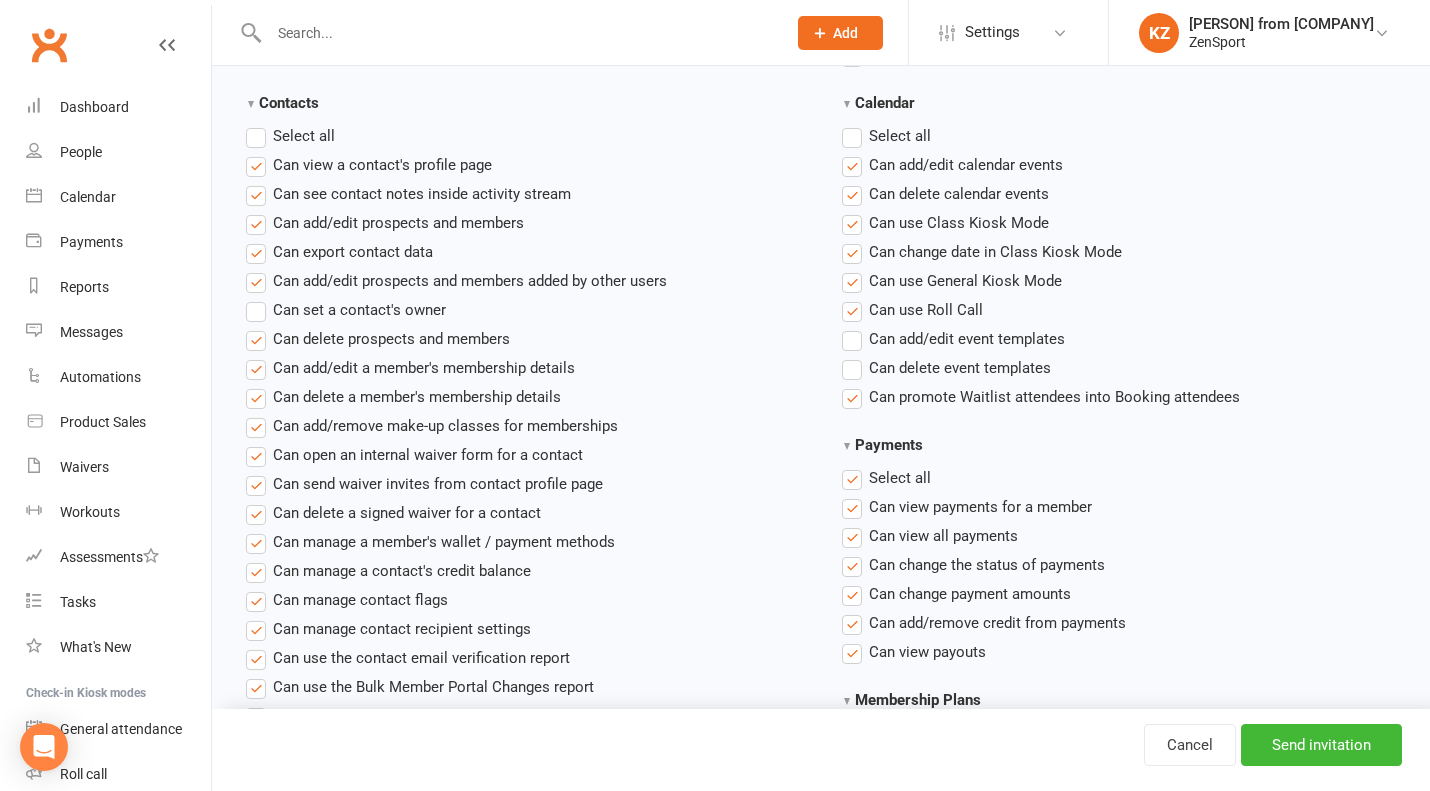 scroll, scrollTop: 877, scrollLeft: 0, axis: vertical 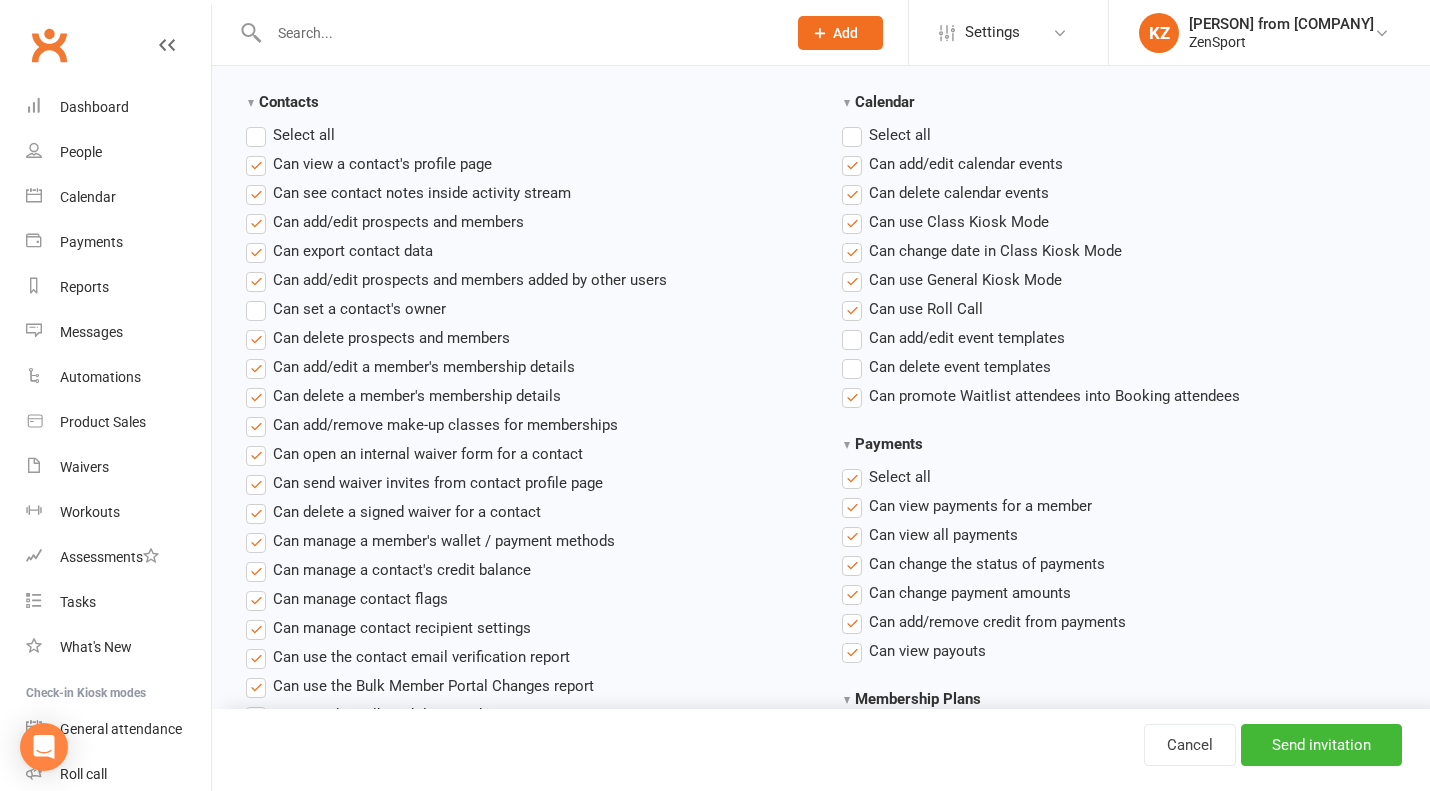 click on "Select all" at bounding box center [290, 135] 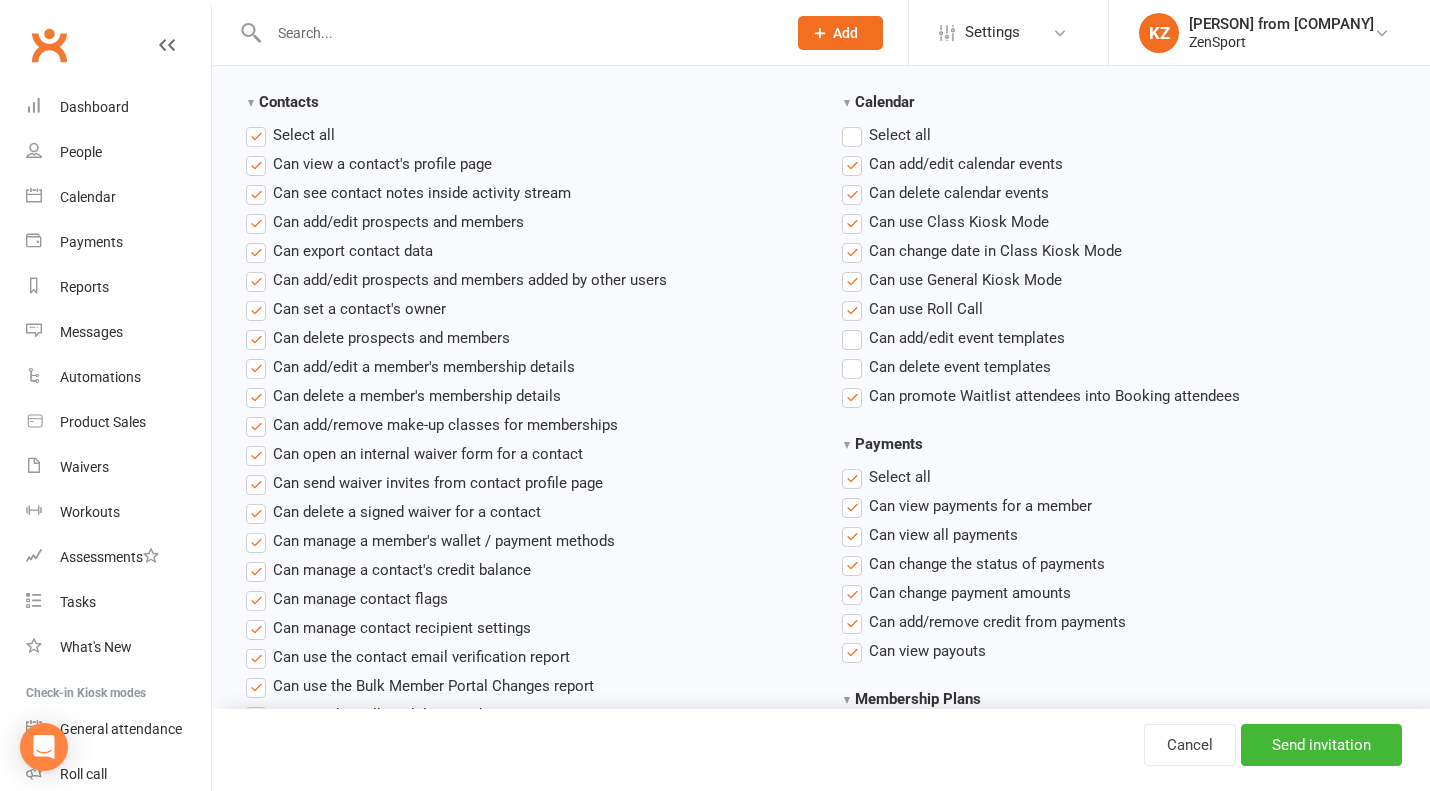 click on "Select all" at bounding box center [290, 135] 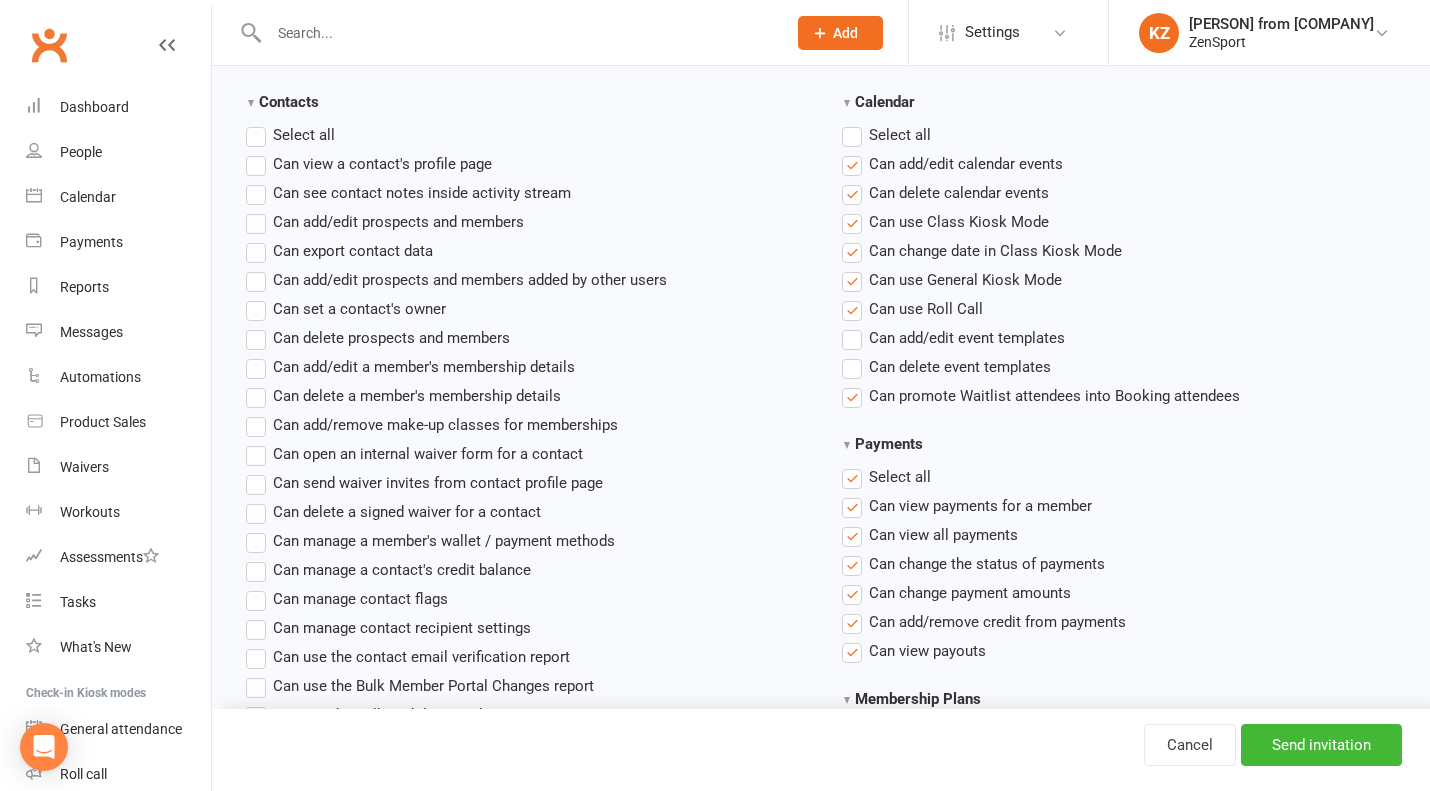click on "Can add/edit prospects and members" at bounding box center (385, 222) 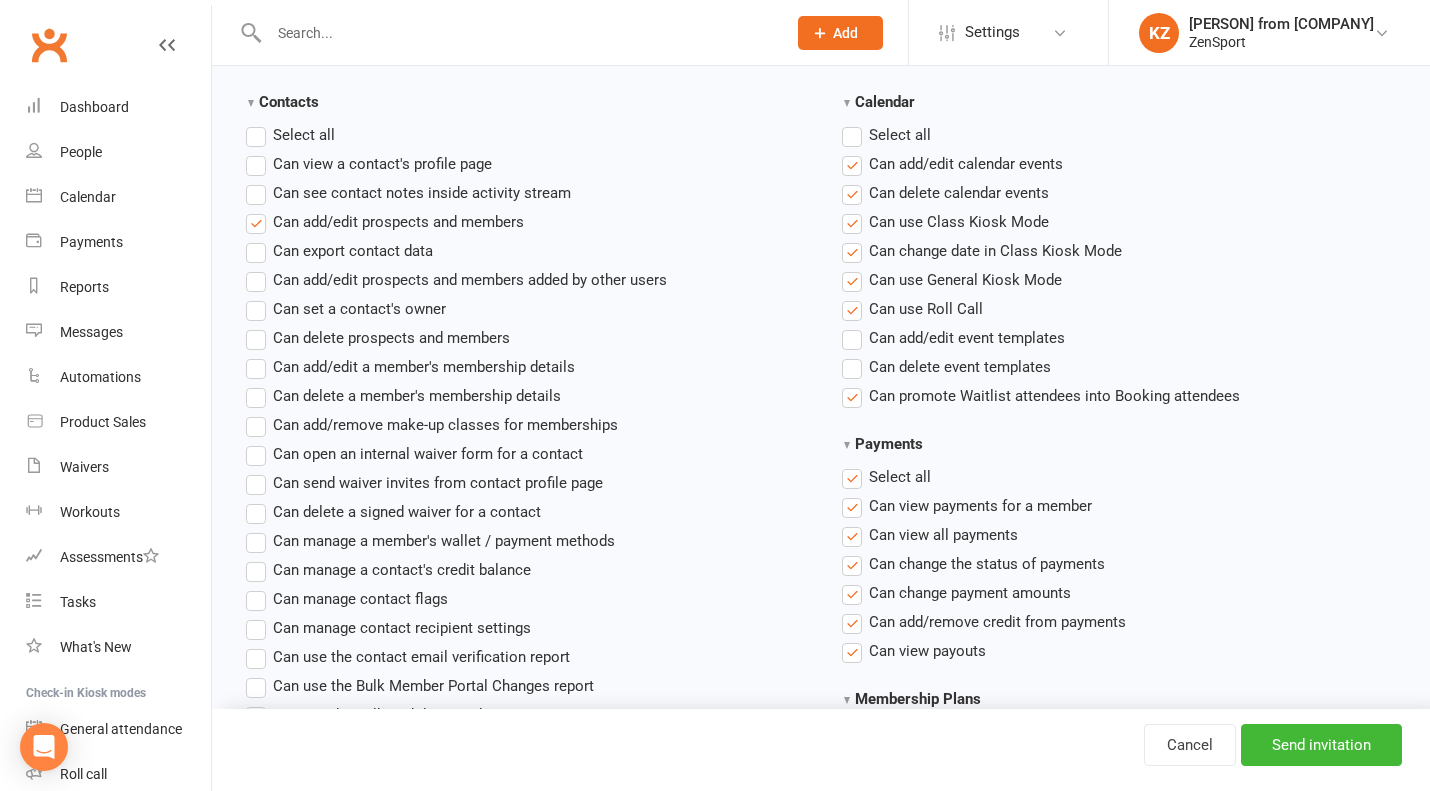 click on "Can view a contact's profile page" at bounding box center [369, 164] 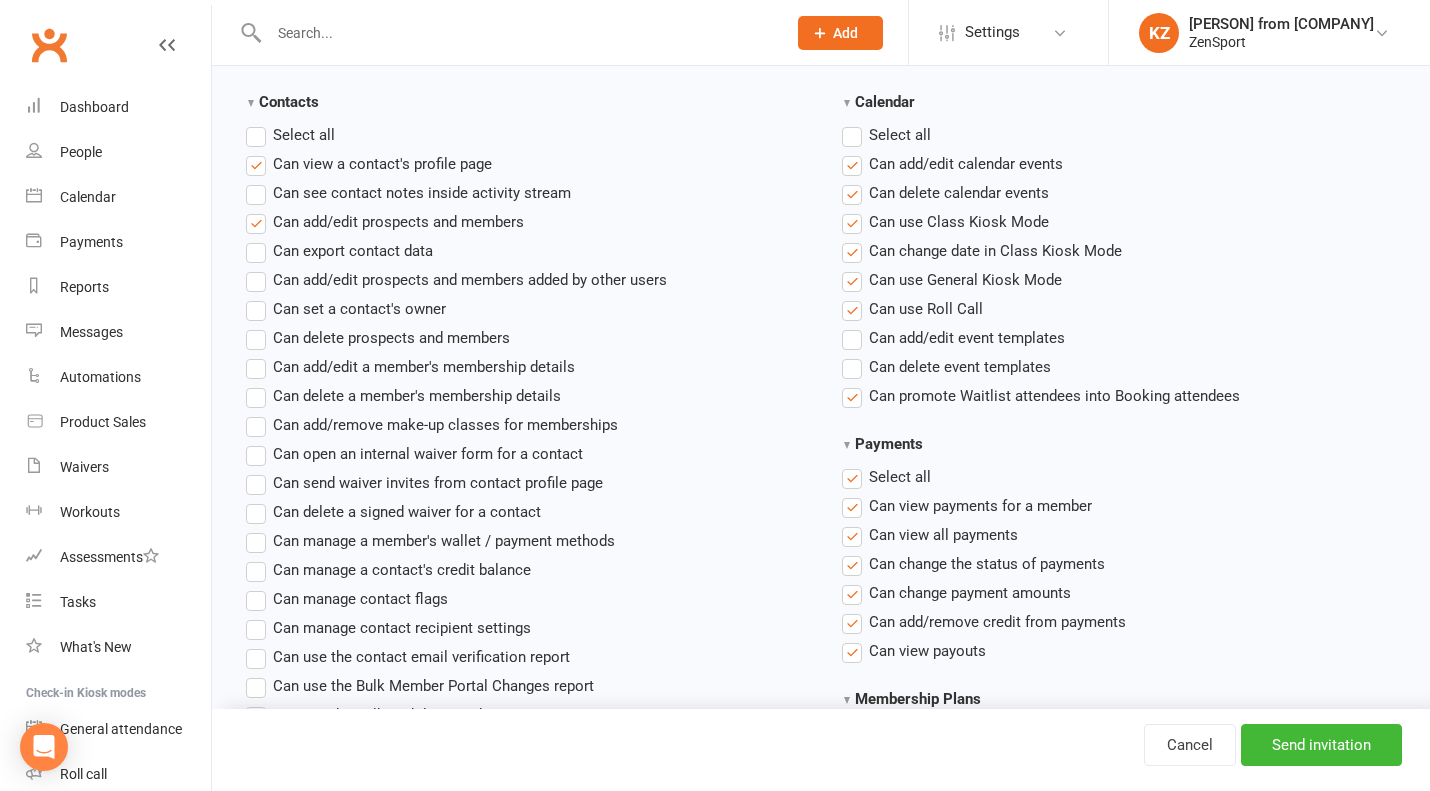 click on "Can add/edit prospects and members added by other users" at bounding box center (456, 280) 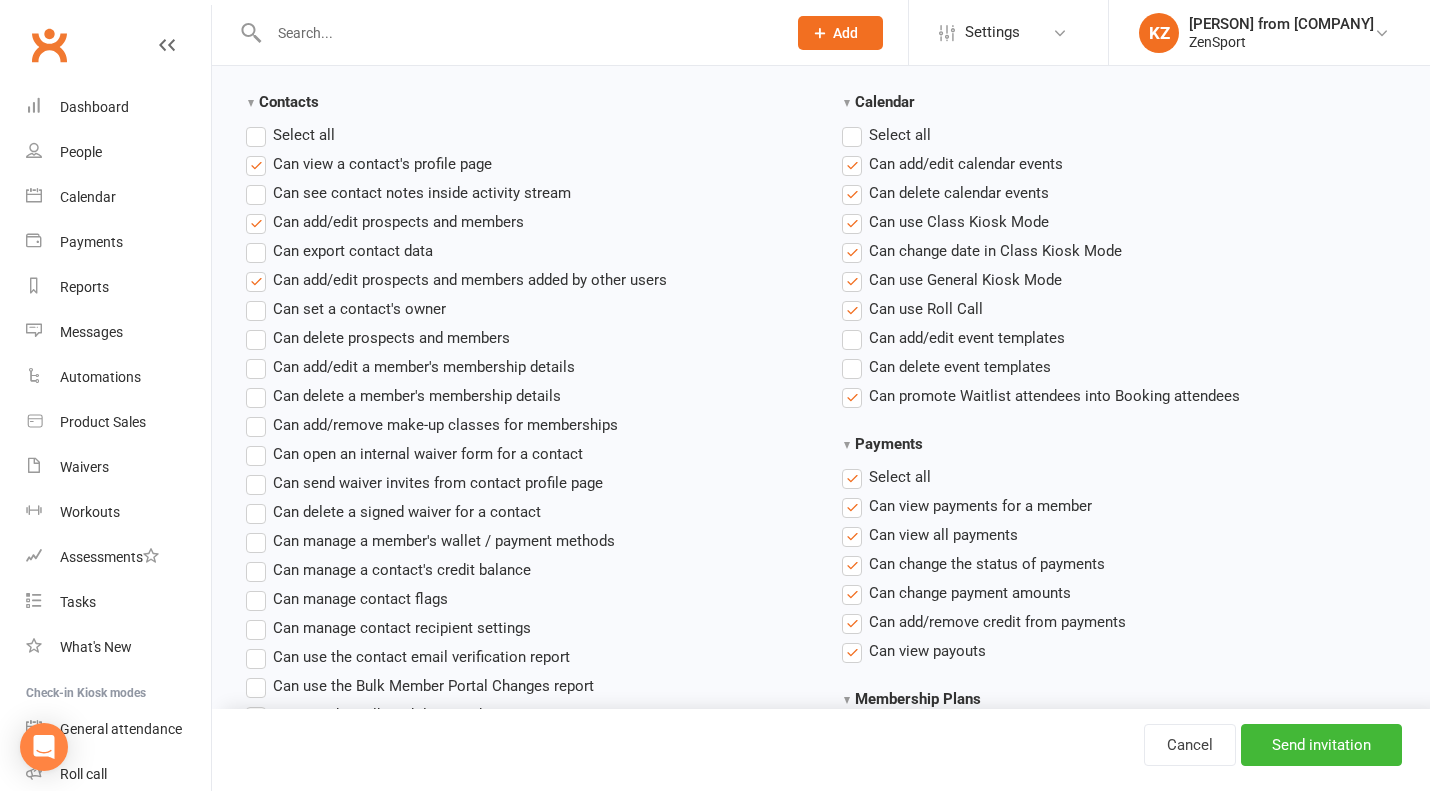 click on "Can open an internal waiver form for a contact" at bounding box center [414, 454] 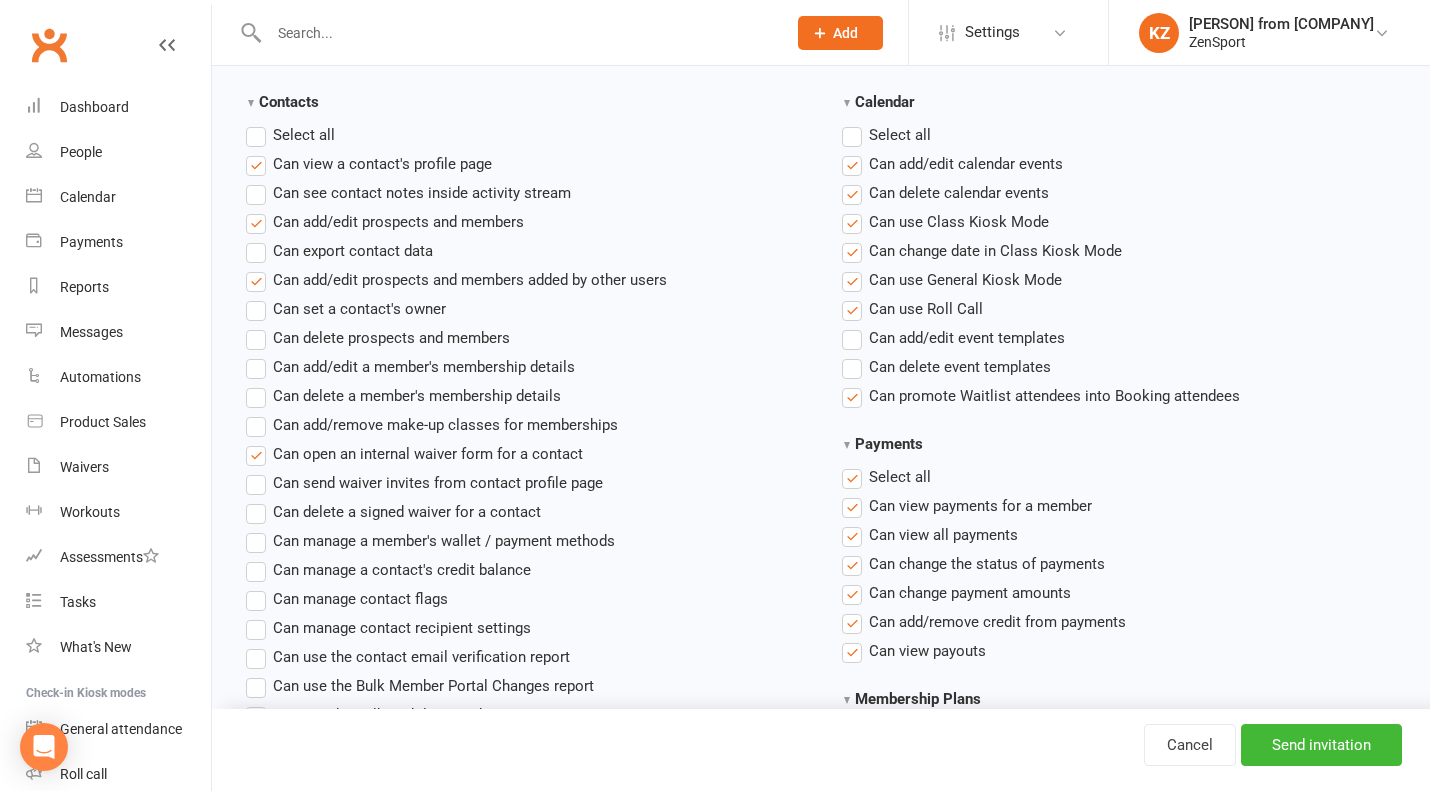 click on "Can add/edit calendar events" at bounding box center [952, 164] 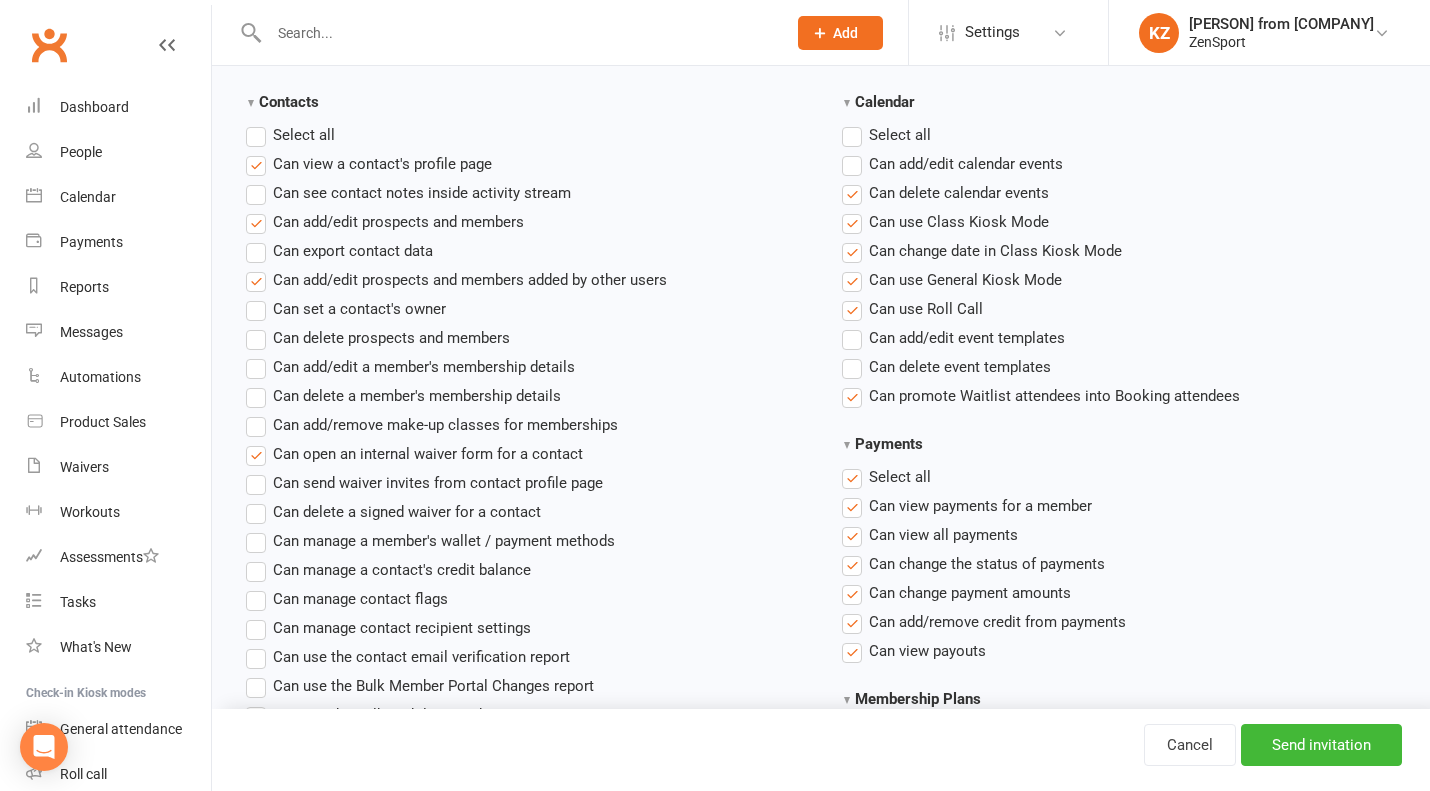 click on "Can delete calendar events" at bounding box center [945, 193] 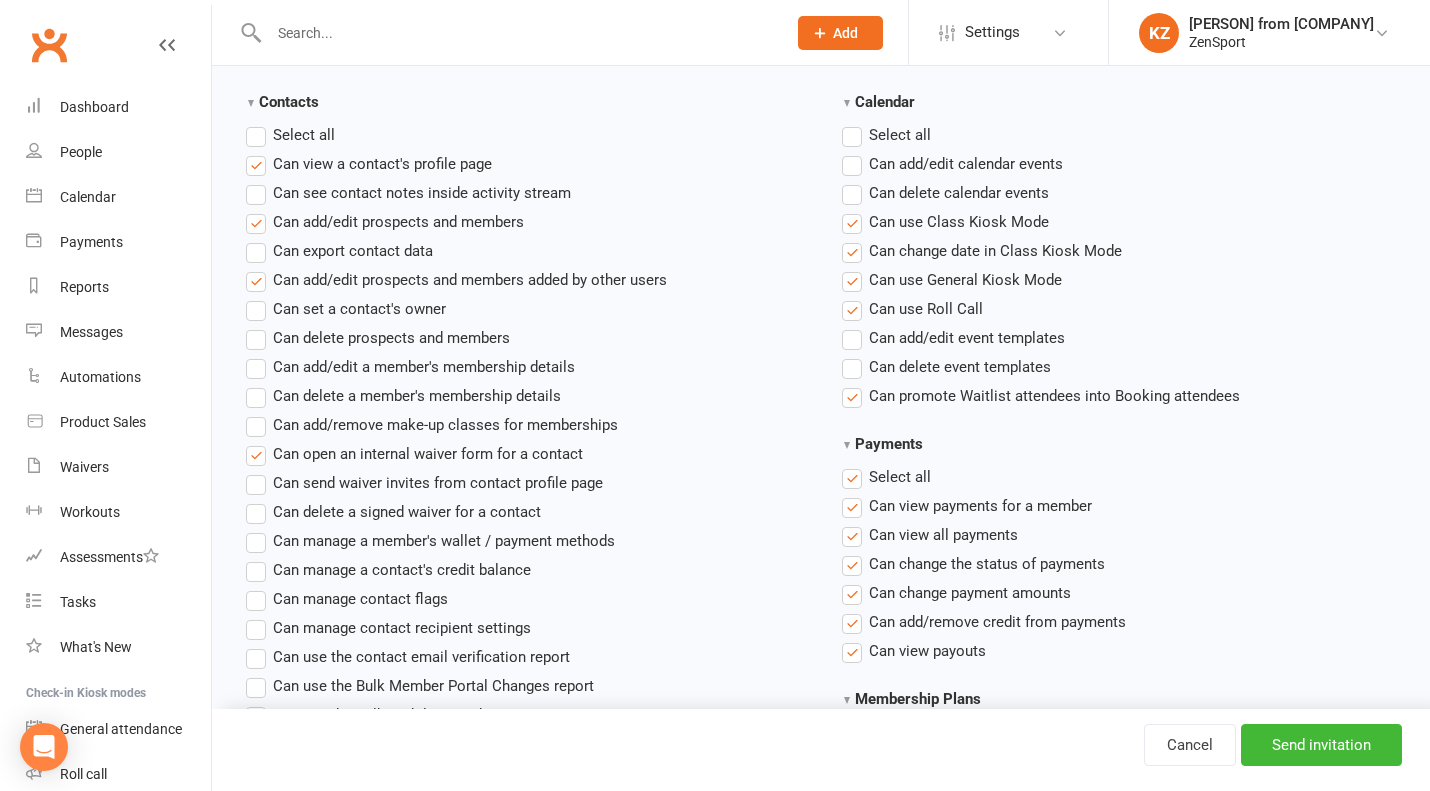 click on "Can change date in Class Kiosk Mode" at bounding box center (982, 251) 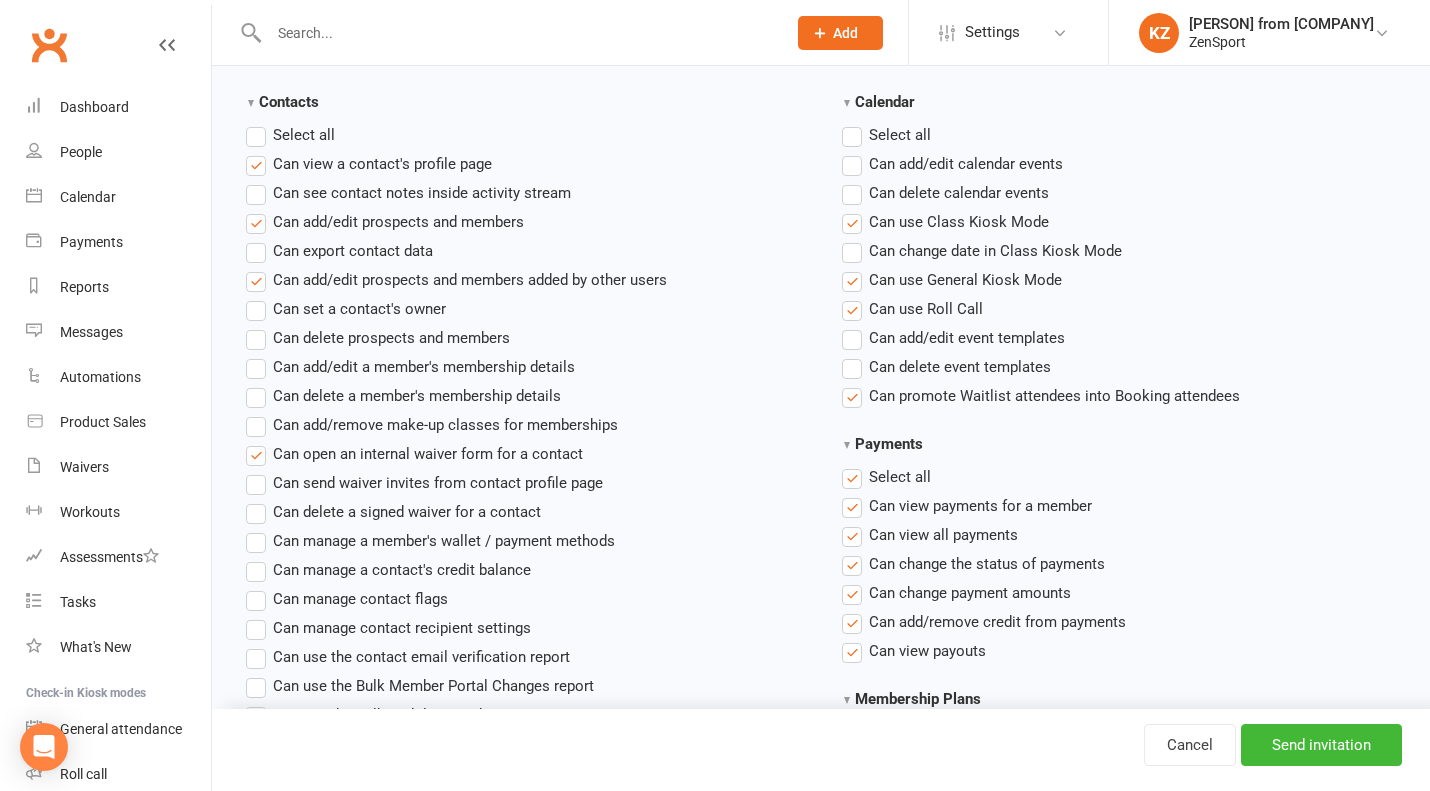 click on "Can change date in Class Kiosk Mode" at bounding box center (982, 251) 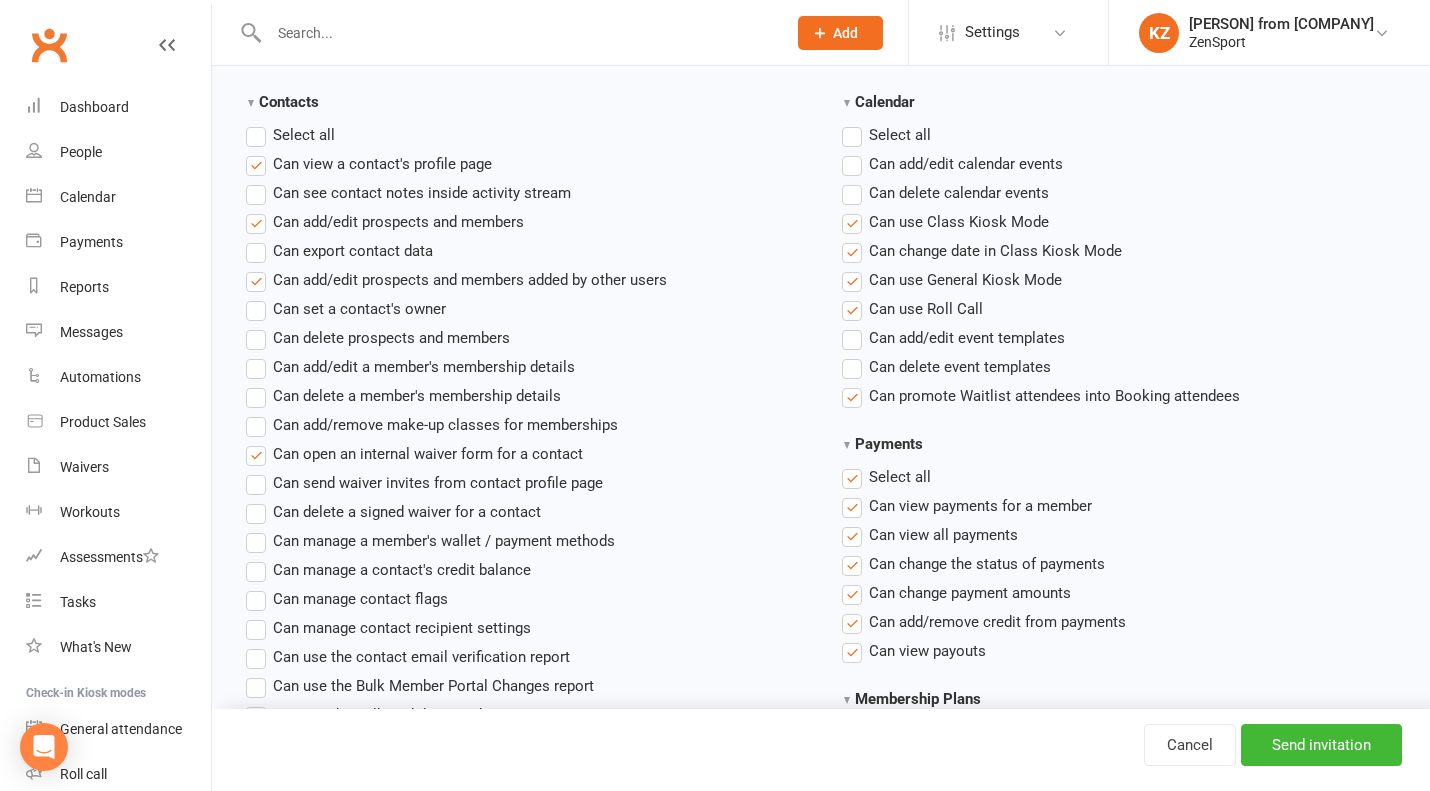 click on "Can promote Waitlist attendees into Booking attendees" at bounding box center [1041, 396] 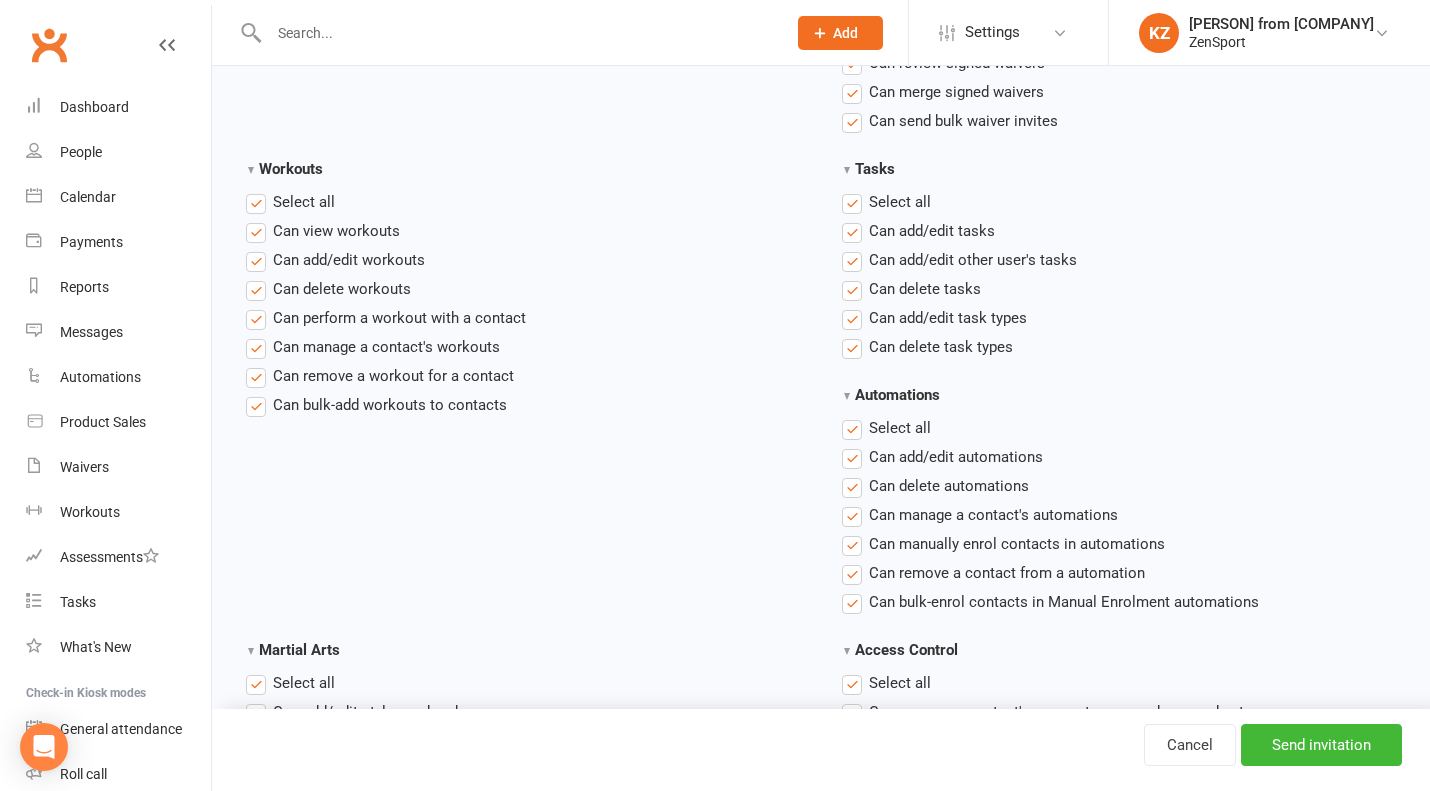 scroll, scrollTop: 2515, scrollLeft: 0, axis: vertical 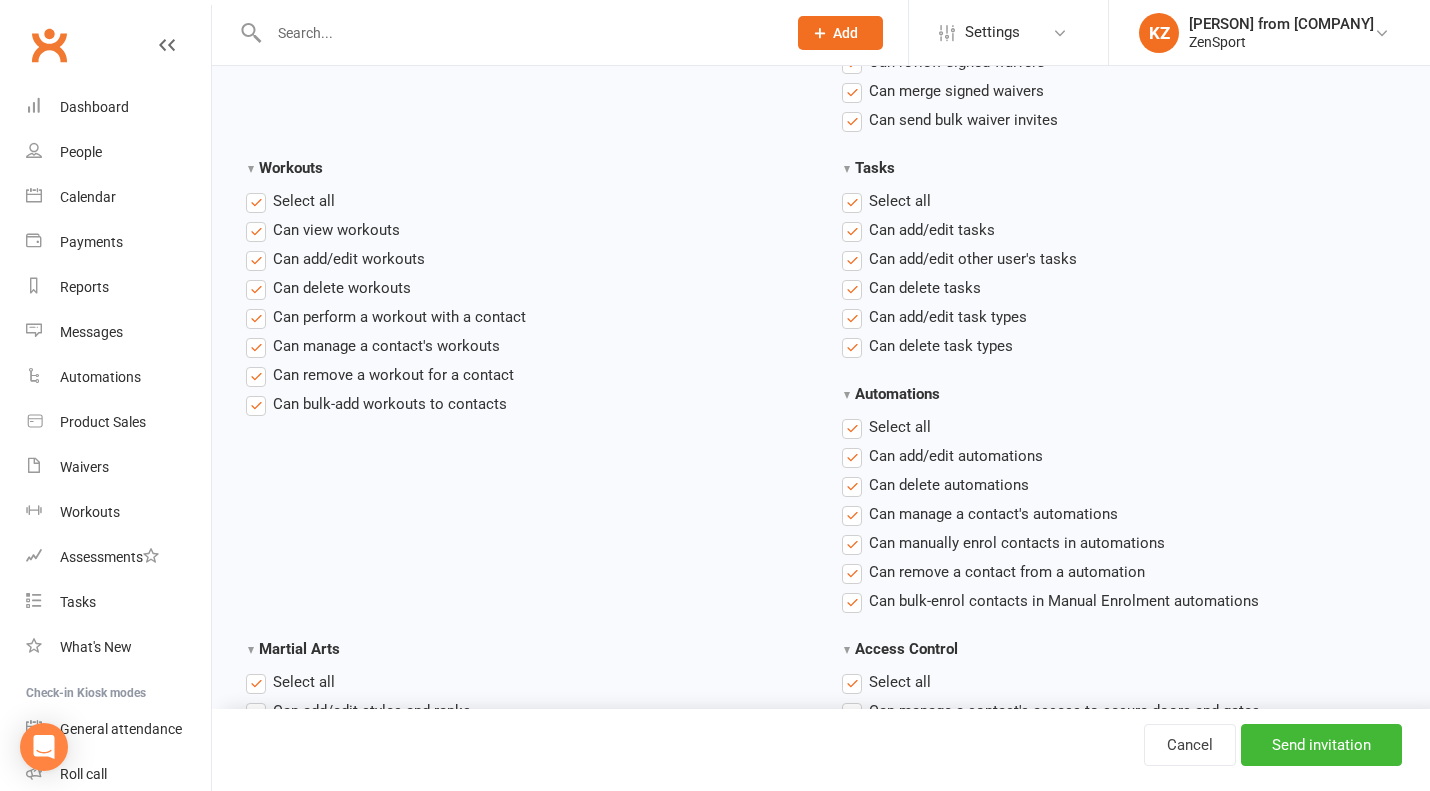click on "Select all" at bounding box center [290, 201] 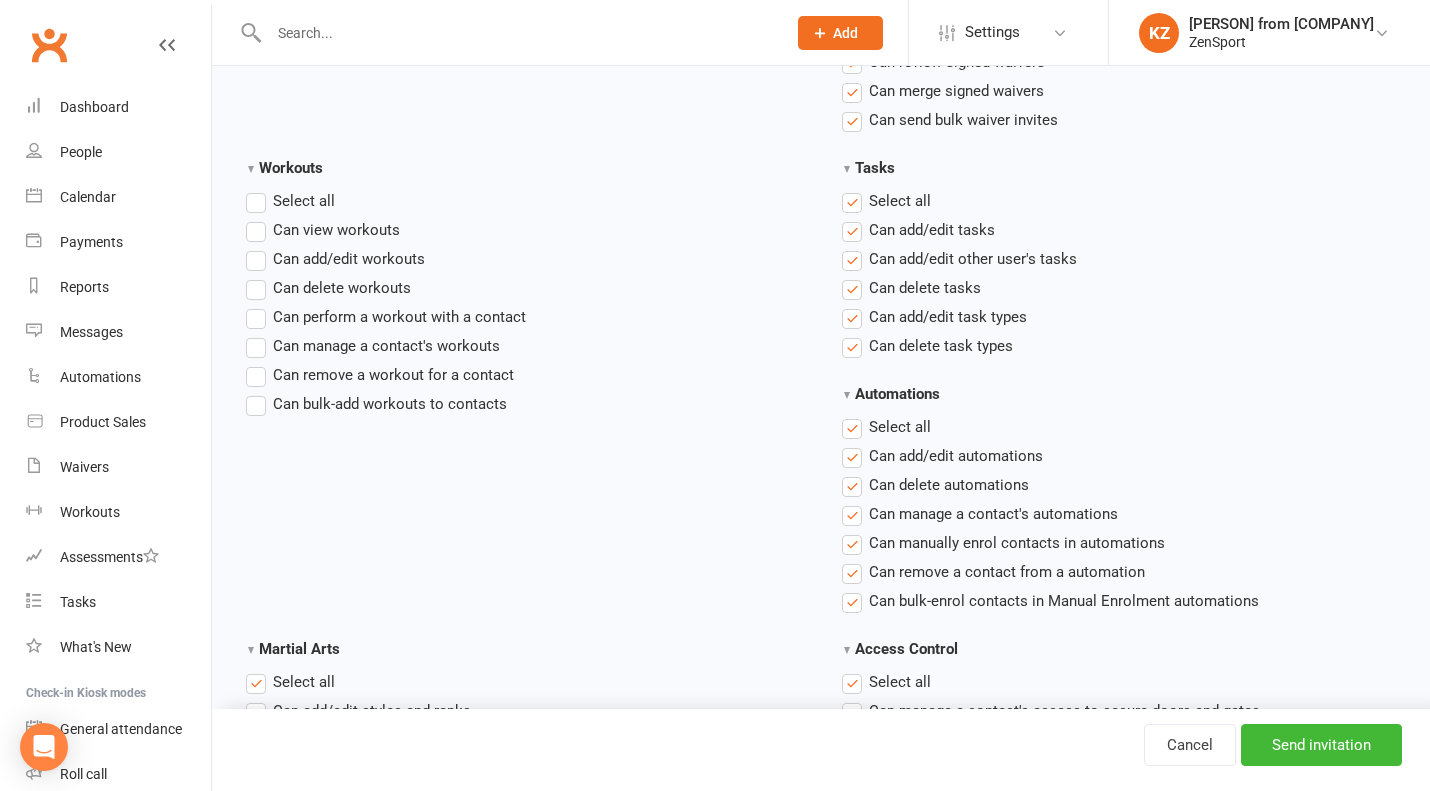 click on "Can view workouts" at bounding box center [323, 230] 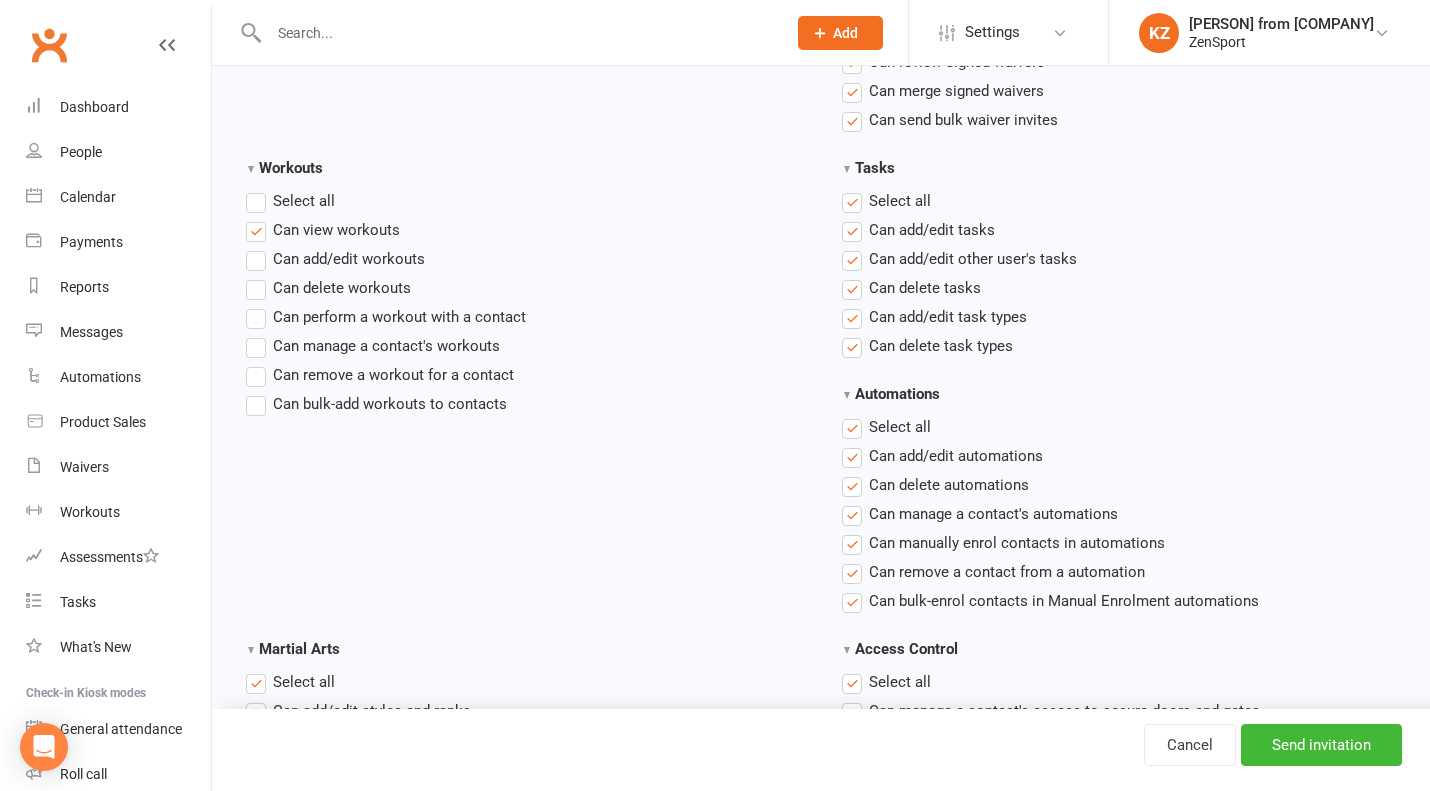 click on "Can add/edit workouts" at bounding box center [335, 259] 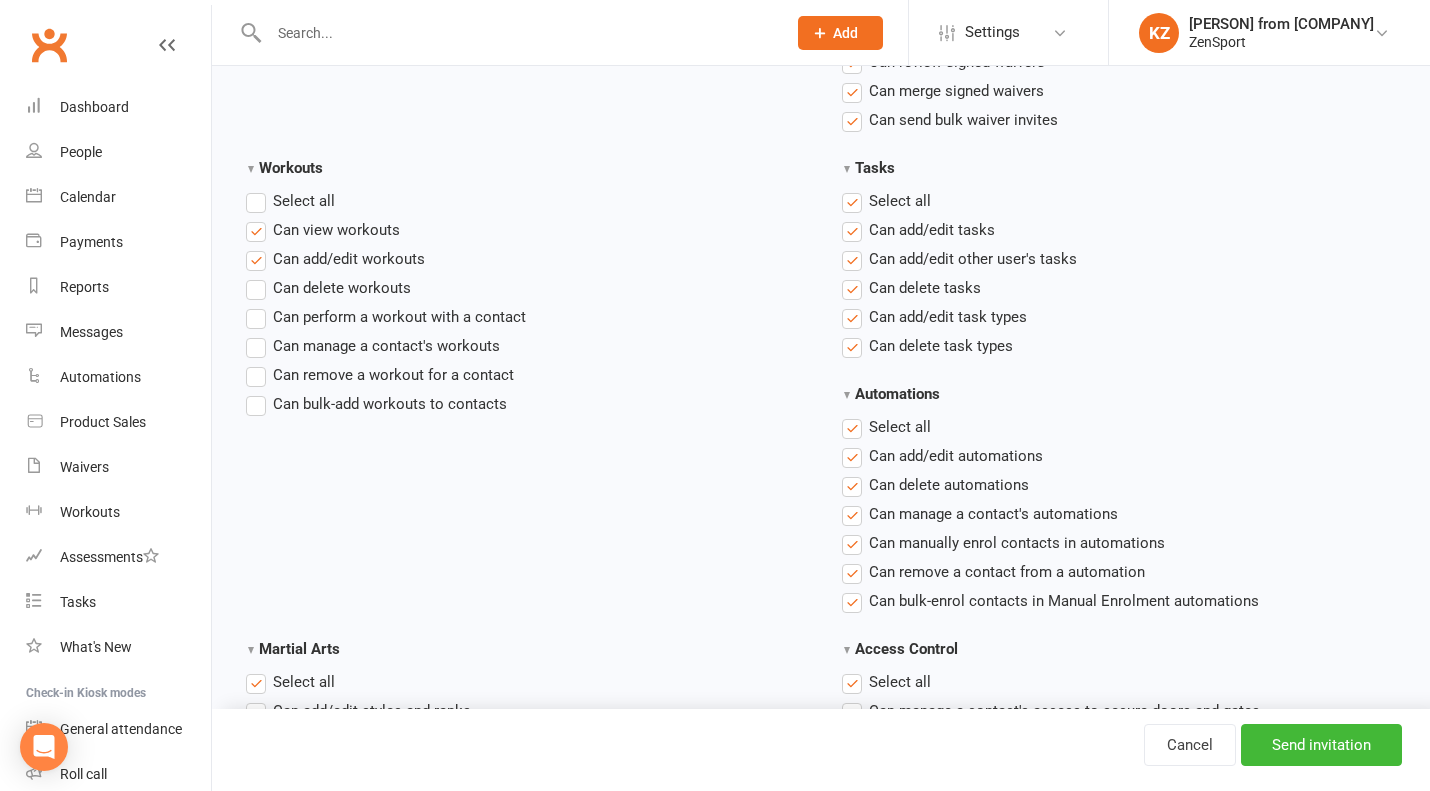click on "Can perform a workout with a contact" at bounding box center [386, 317] 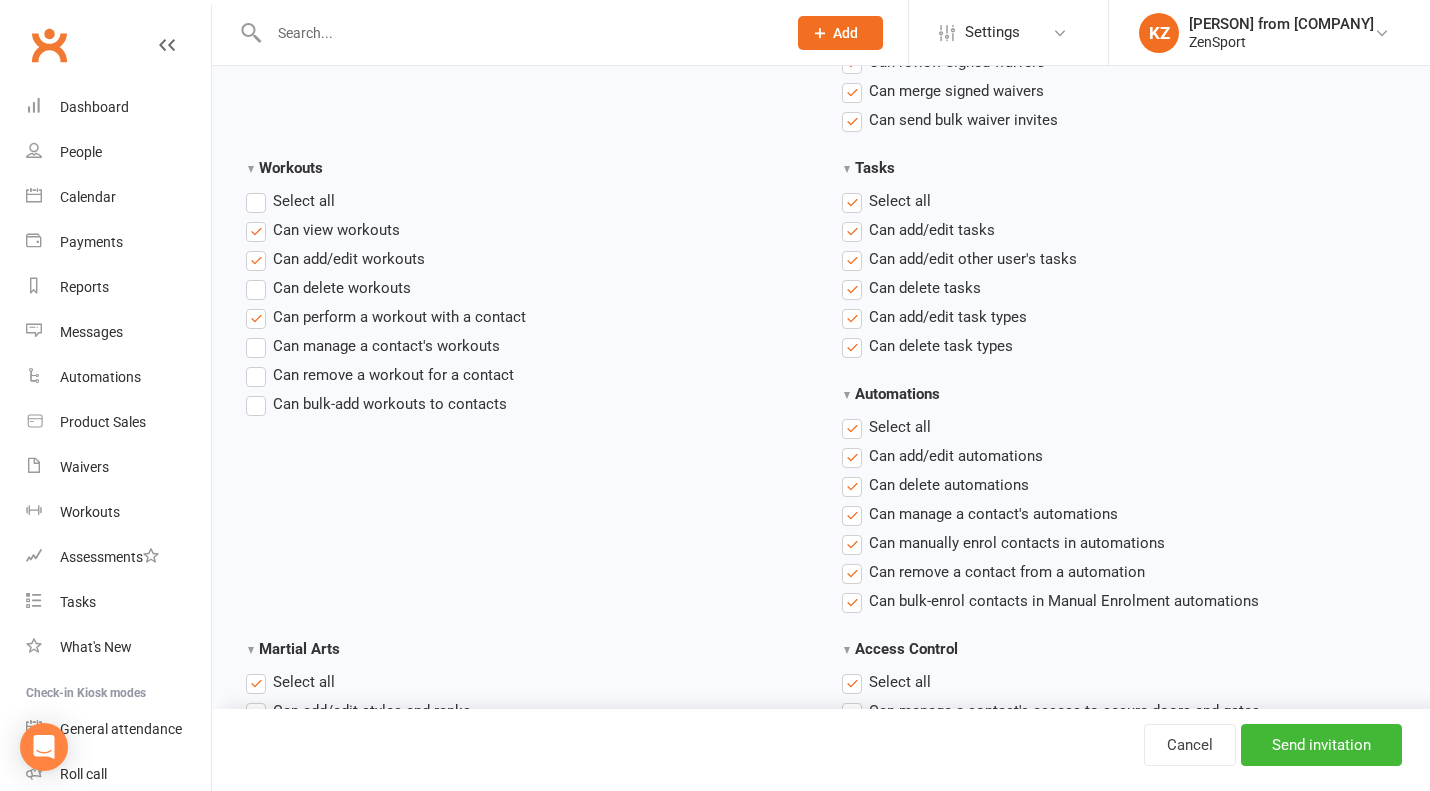 click on "Can manage a contact's workouts" at bounding box center (373, 346) 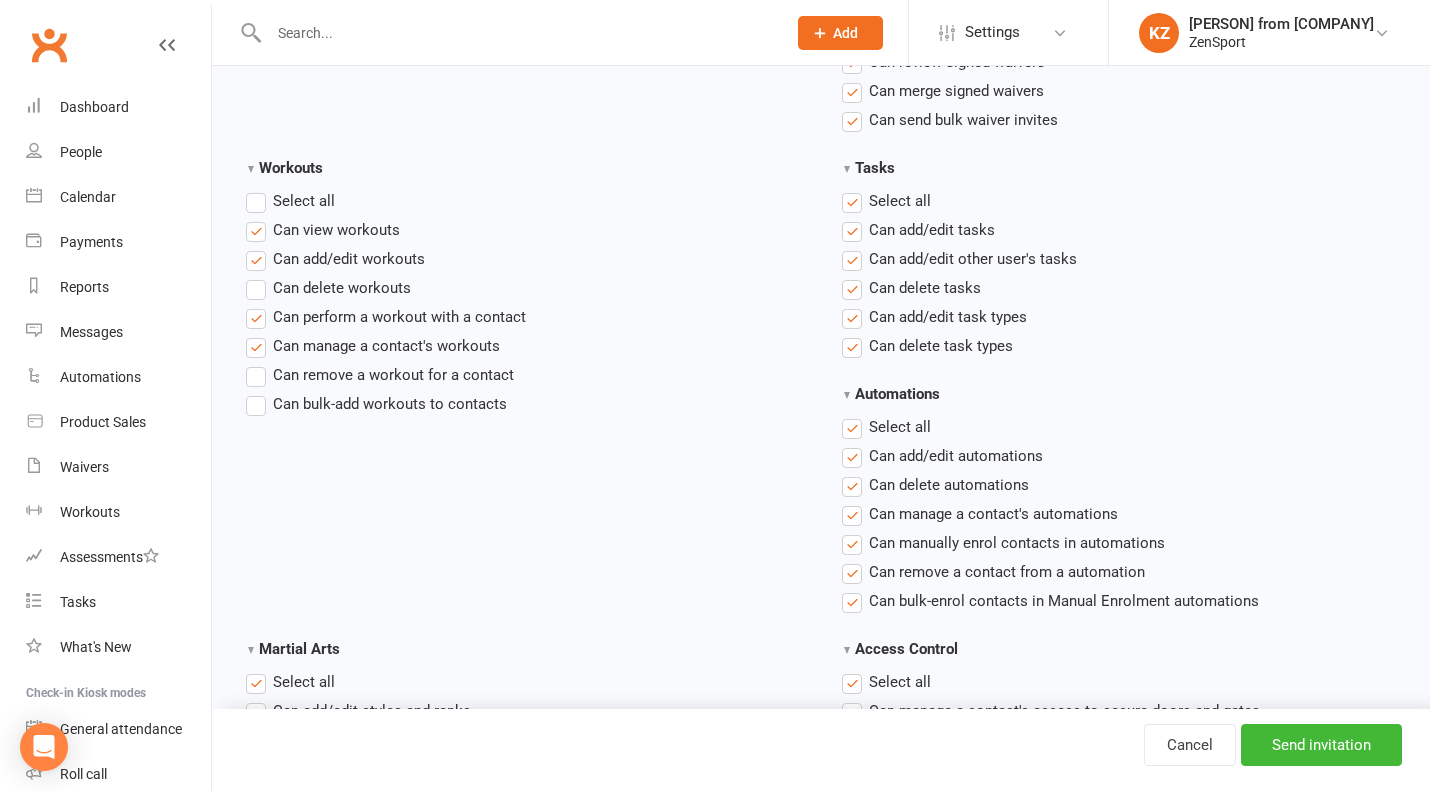click on "Can remove a workout for a contact" at bounding box center (380, 375) 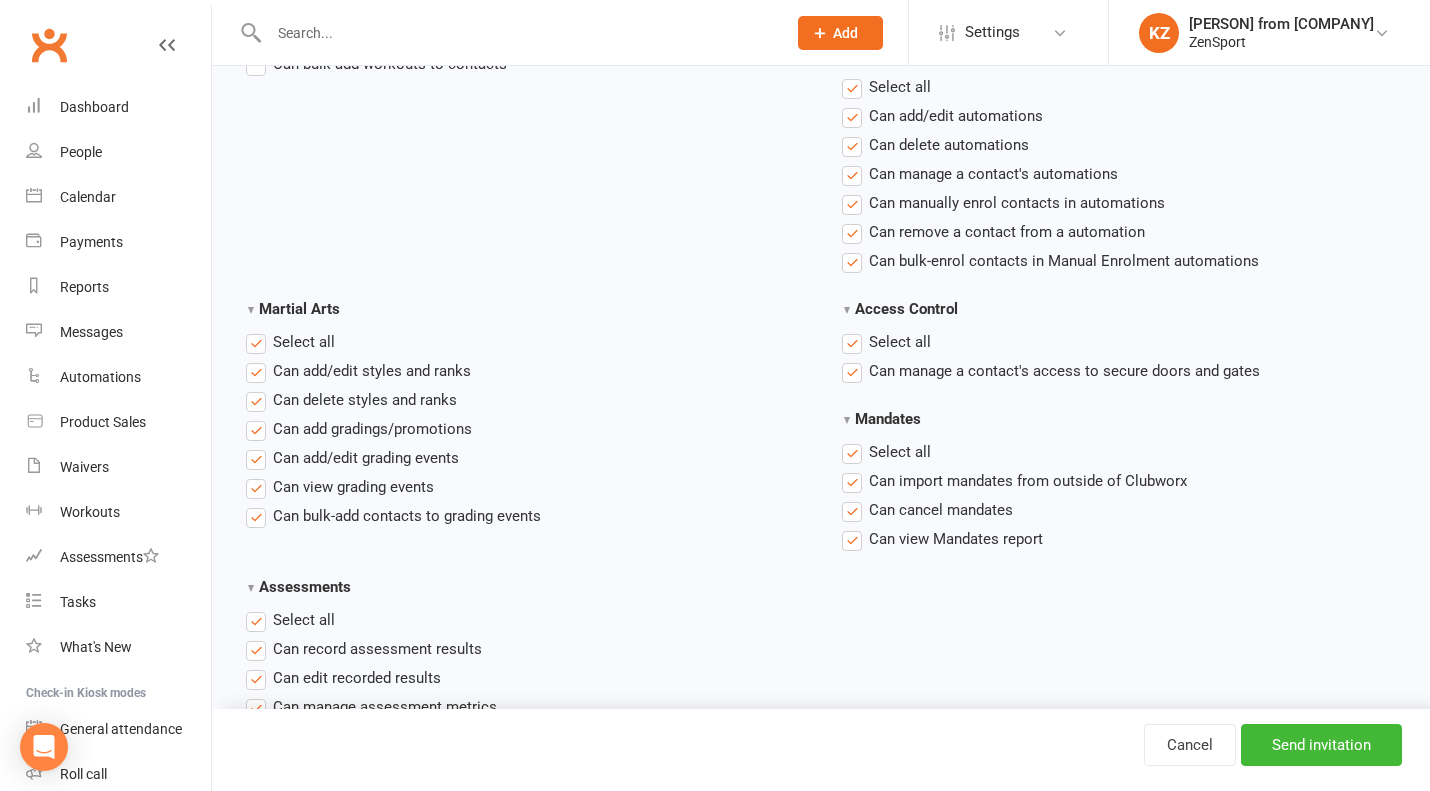 scroll, scrollTop: 2857, scrollLeft: 0, axis: vertical 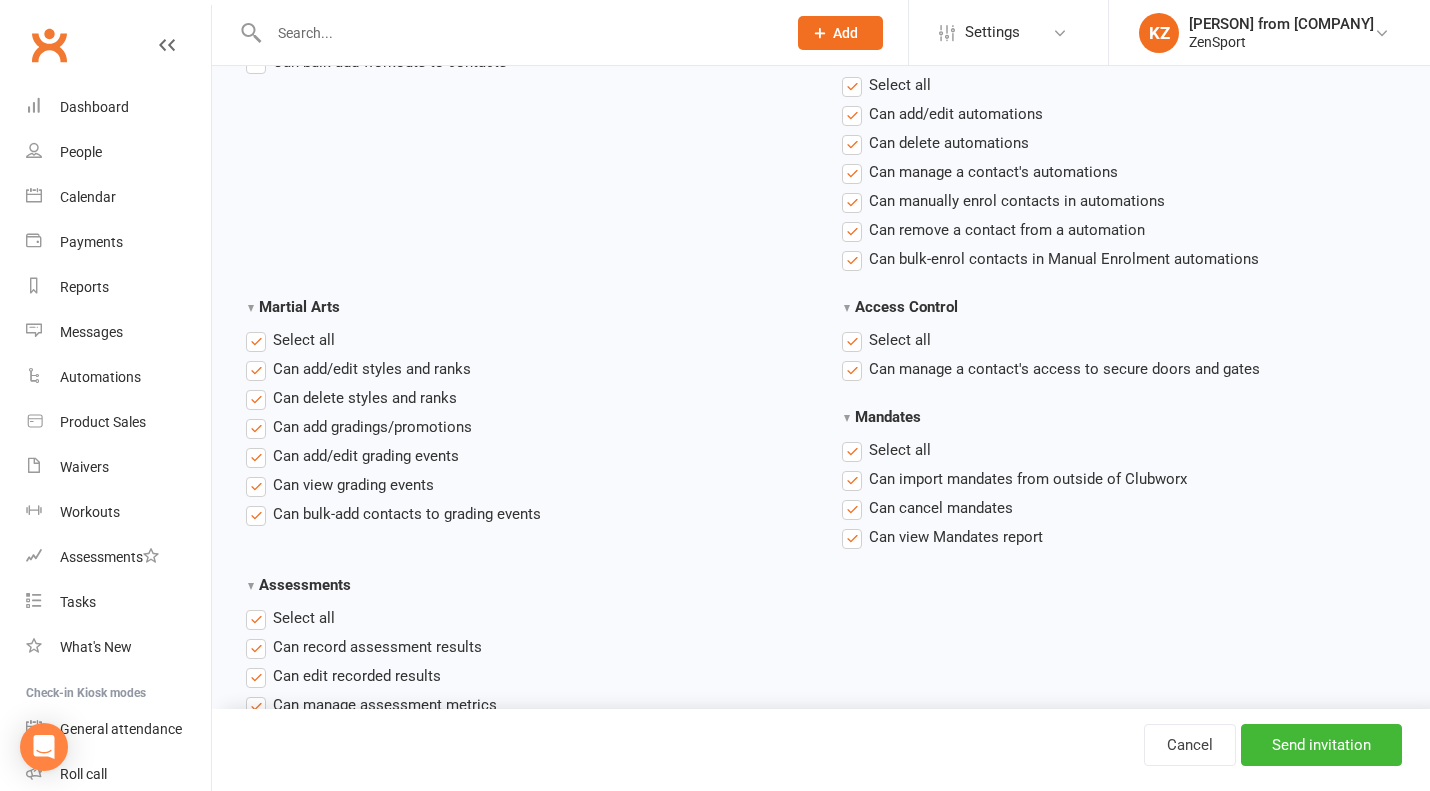 click on "Select all" at bounding box center [290, 340] 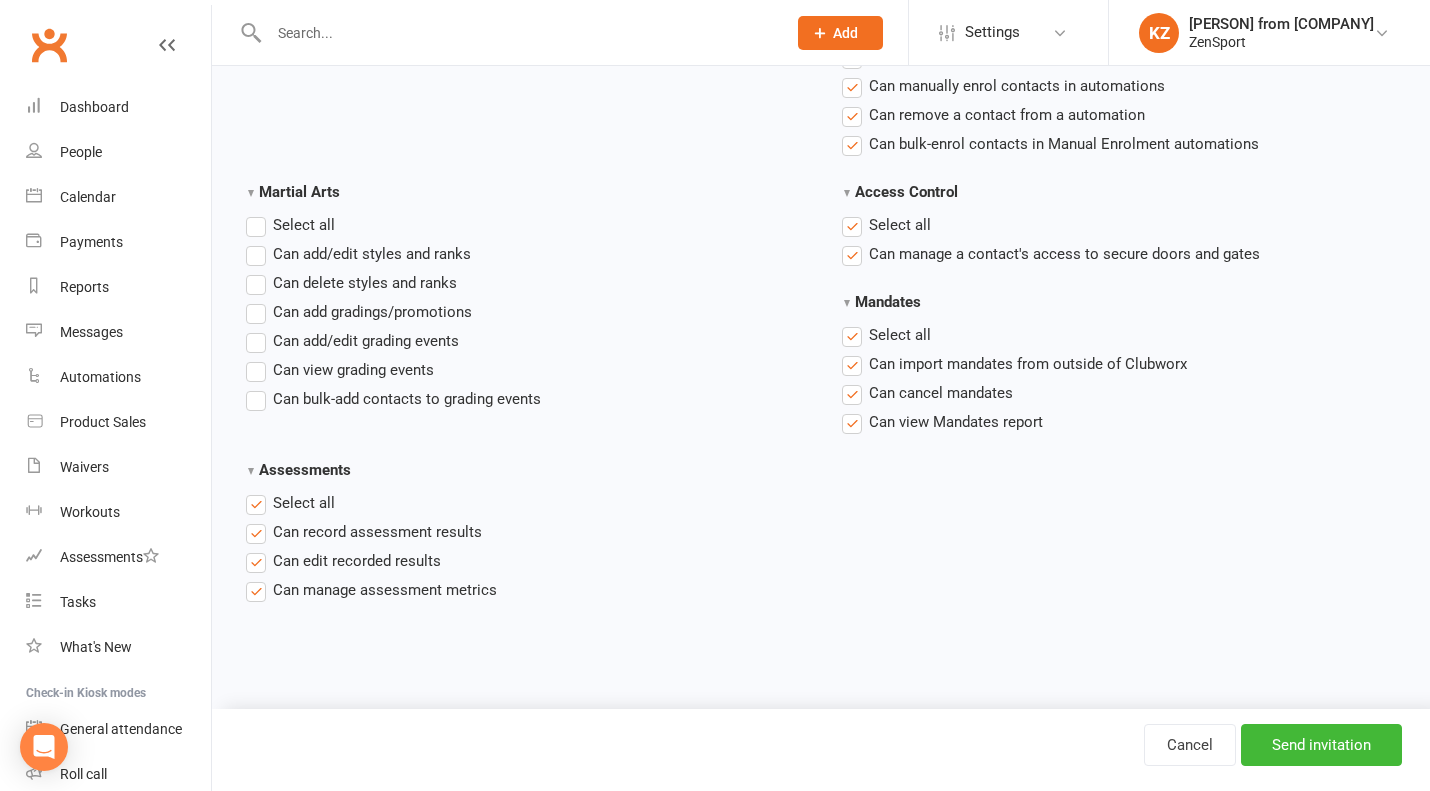 scroll, scrollTop: 2989, scrollLeft: 0, axis: vertical 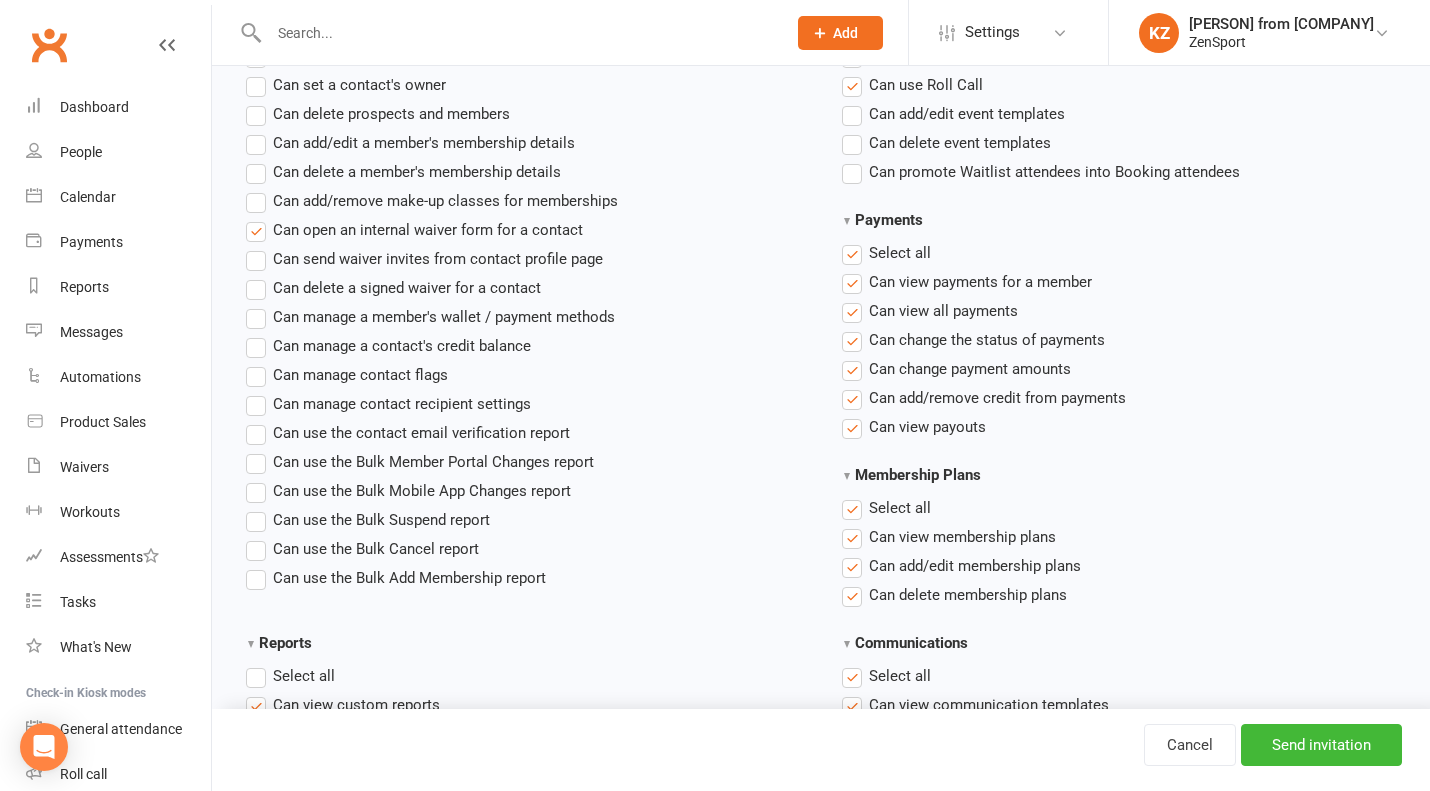 click on "Select all" at bounding box center (886, 253) 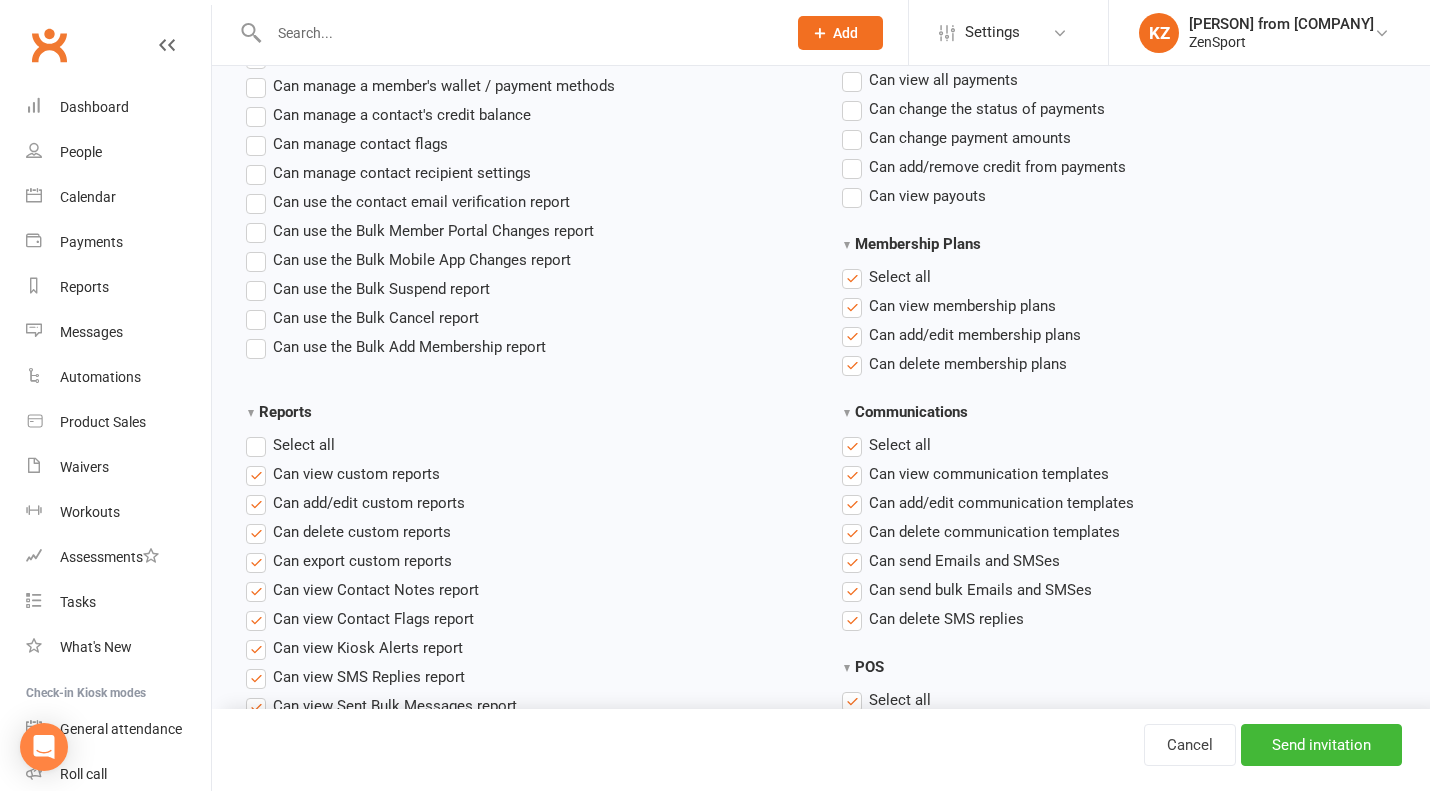 click on "Select all" at bounding box center (886, 277) 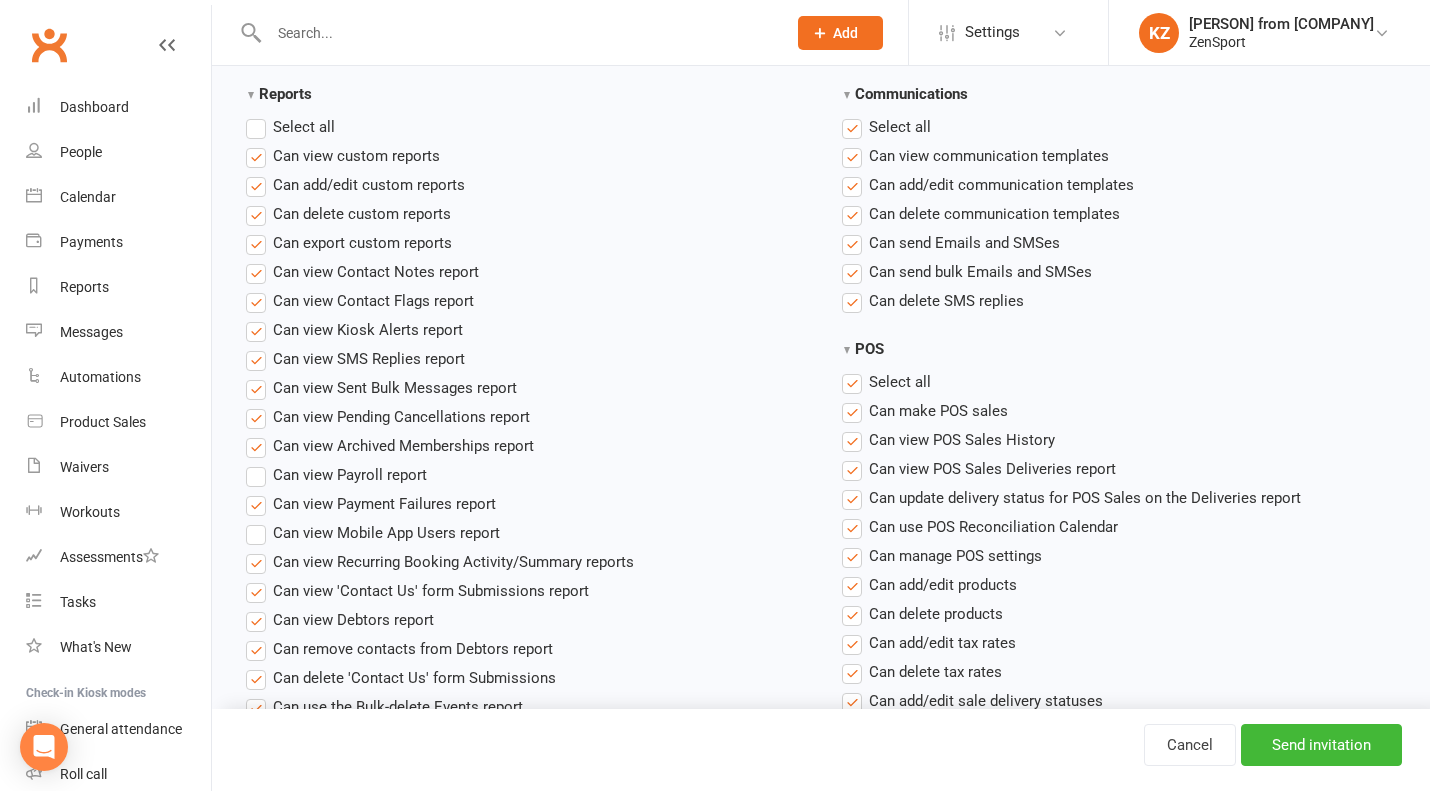 scroll, scrollTop: 1655, scrollLeft: 0, axis: vertical 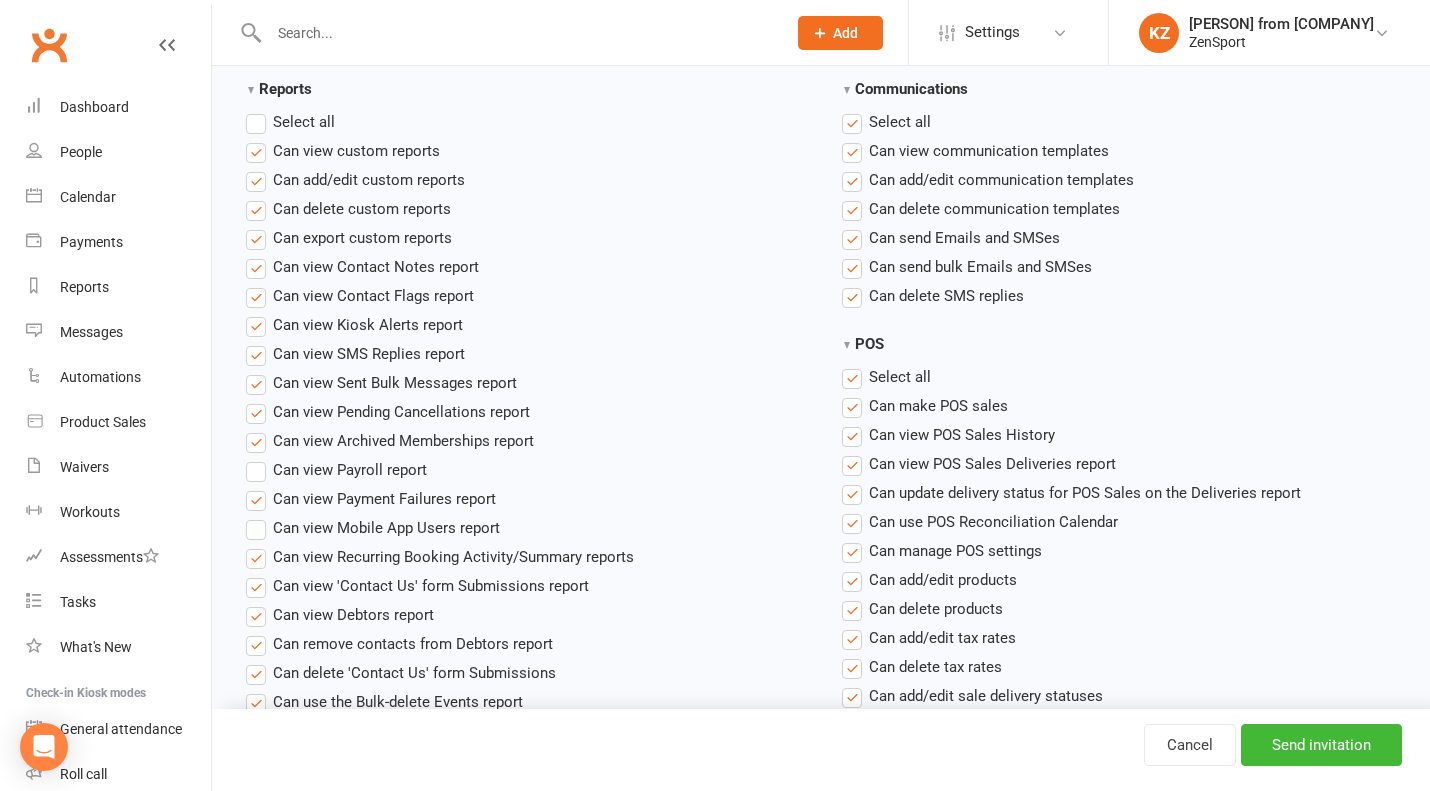 click on "Can view communication templates" at bounding box center [975, 151] 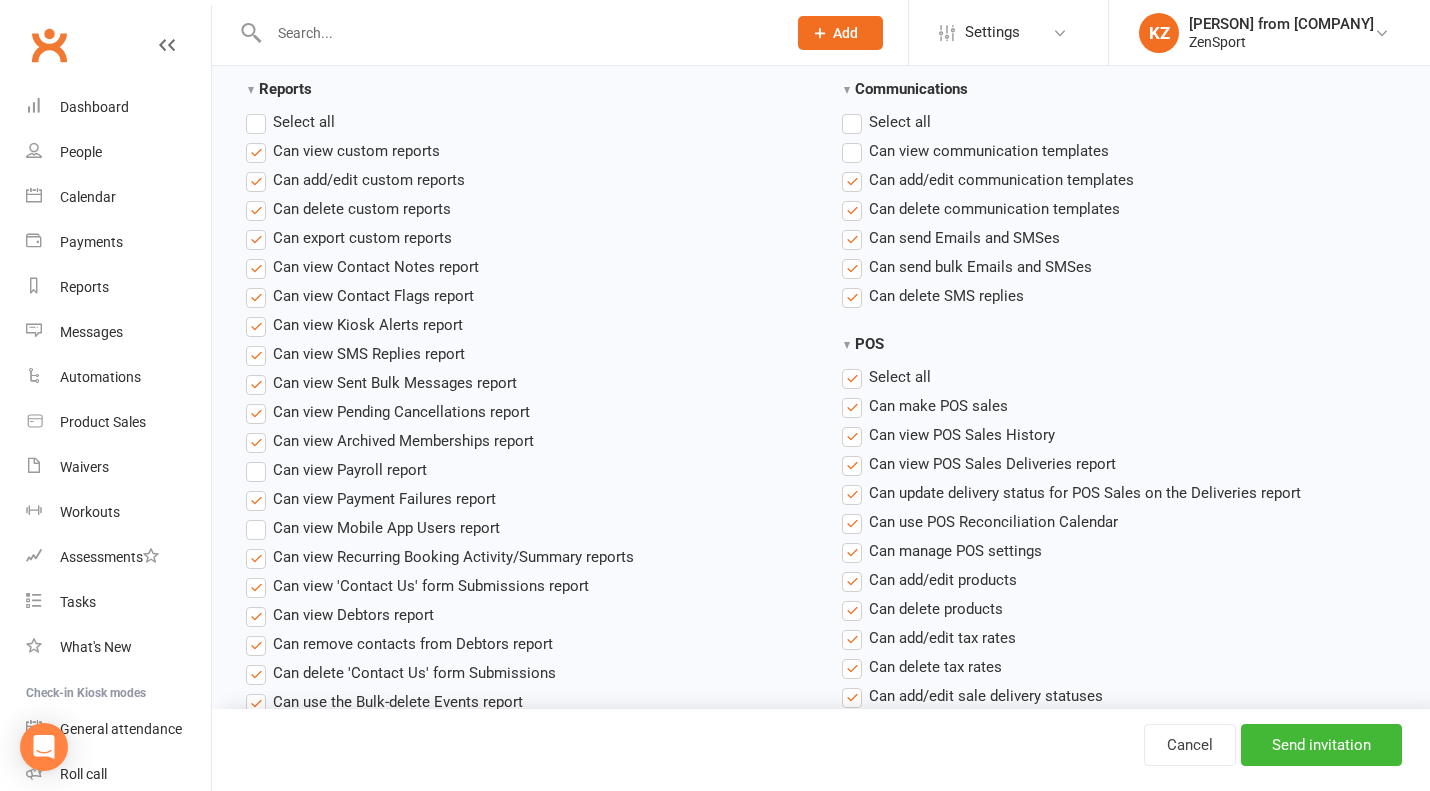 click on "Can add/edit communication templates" at bounding box center [988, 180] 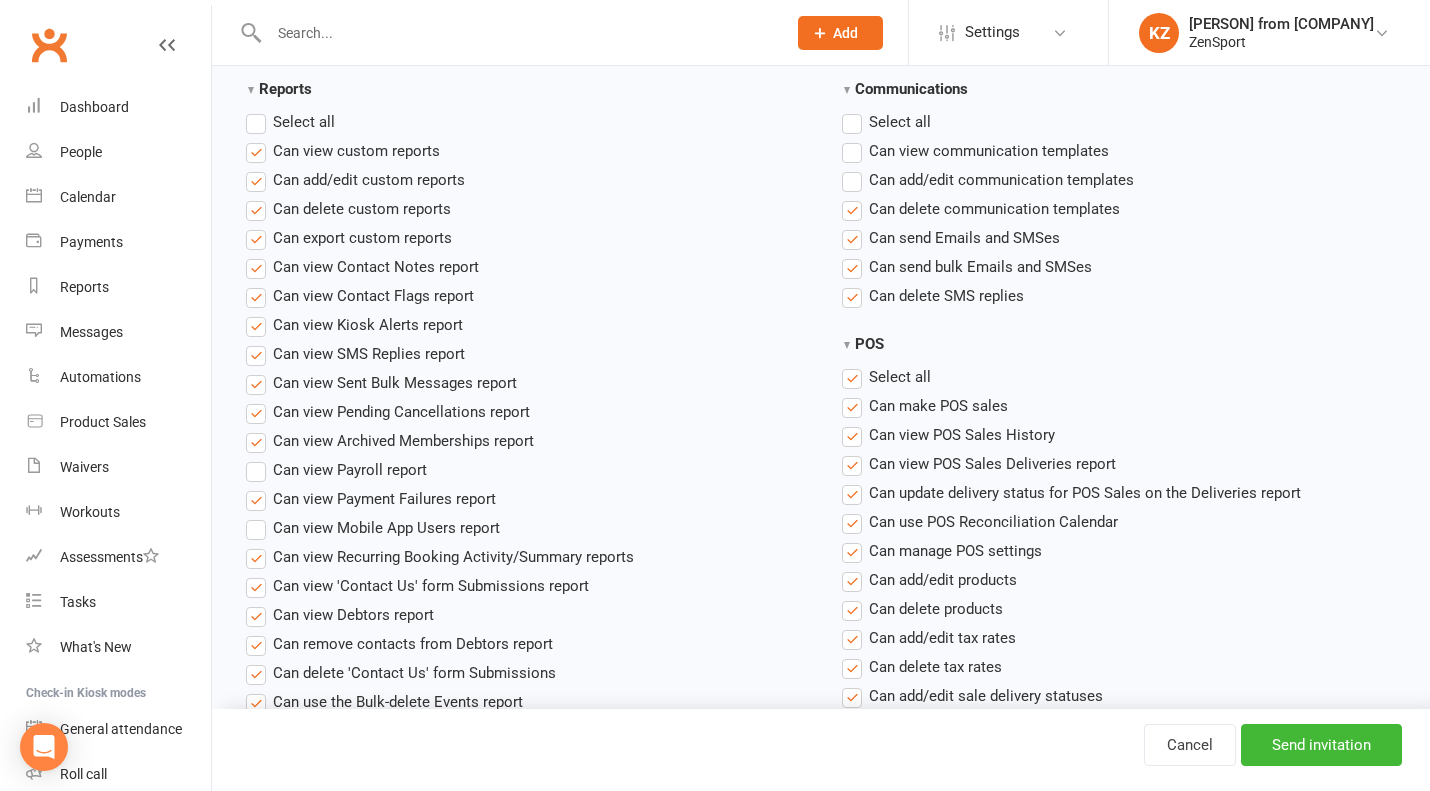 click on "Can delete communication templates" at bounding box center (981, 209) 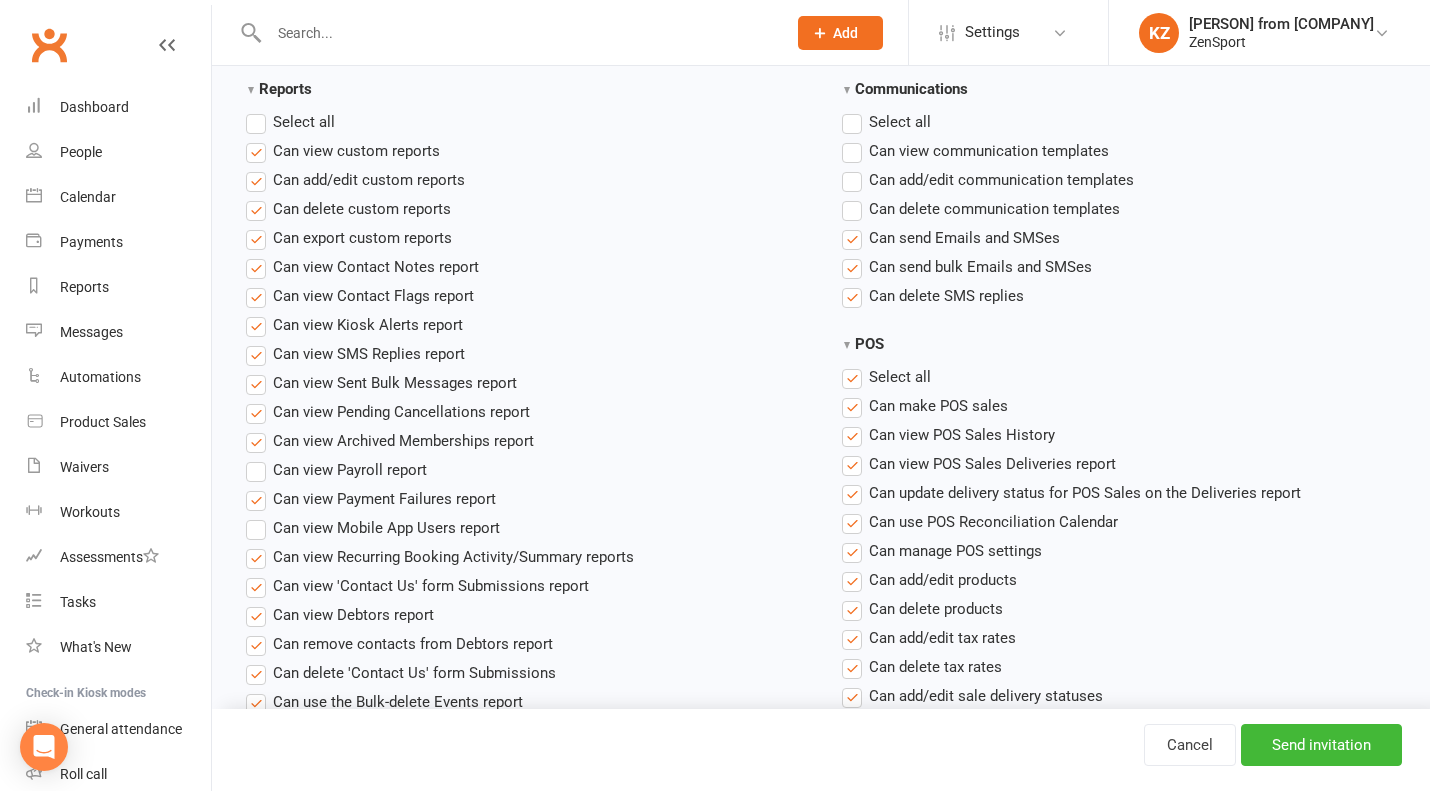 click on "Can send bulk Emails and SMSes" at bounding box center (967, 267) 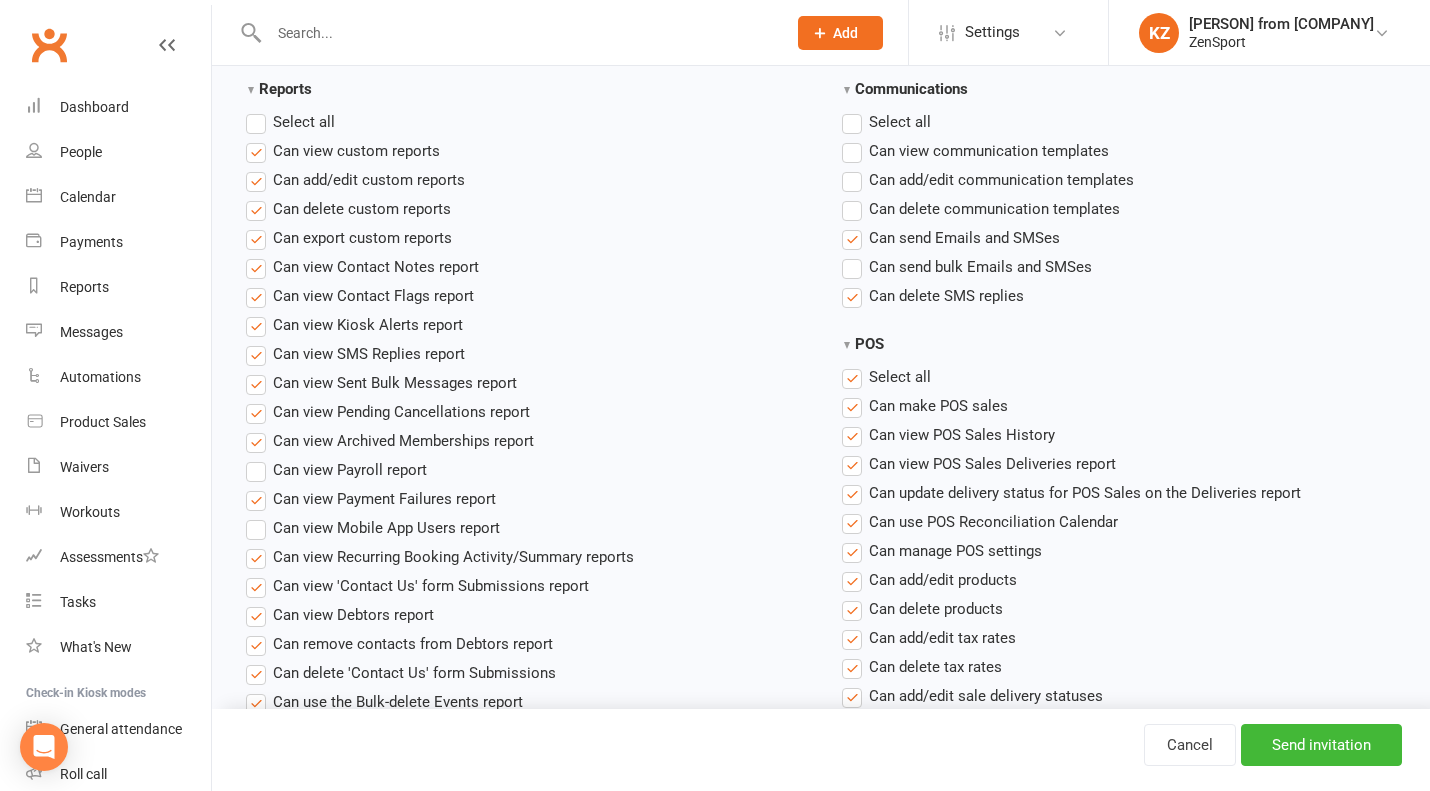 click on "Can delete SMS replies" at bounding box center (933, 296) 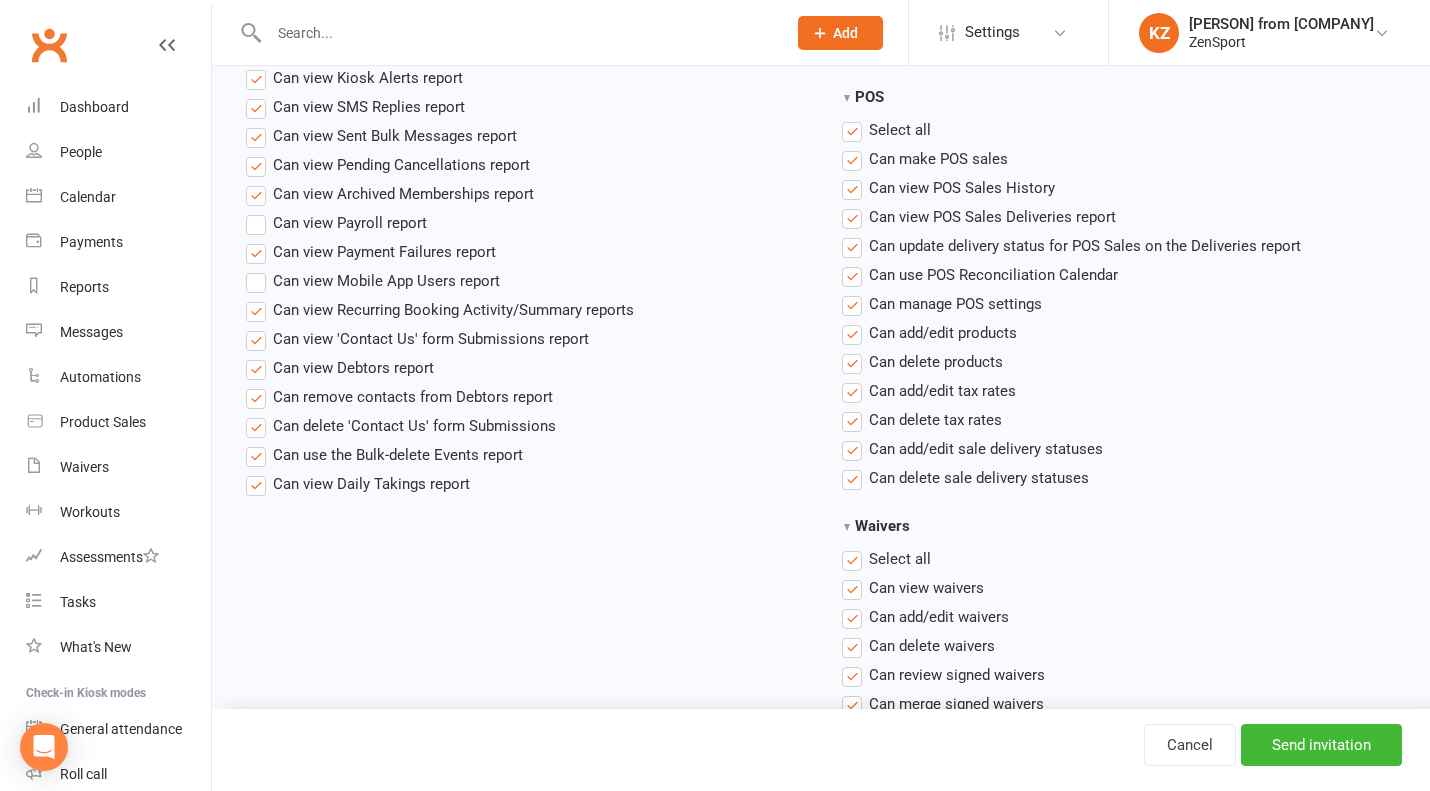 scroll, scrollTop: 1904, scrollLeft: 0, axis: vertical 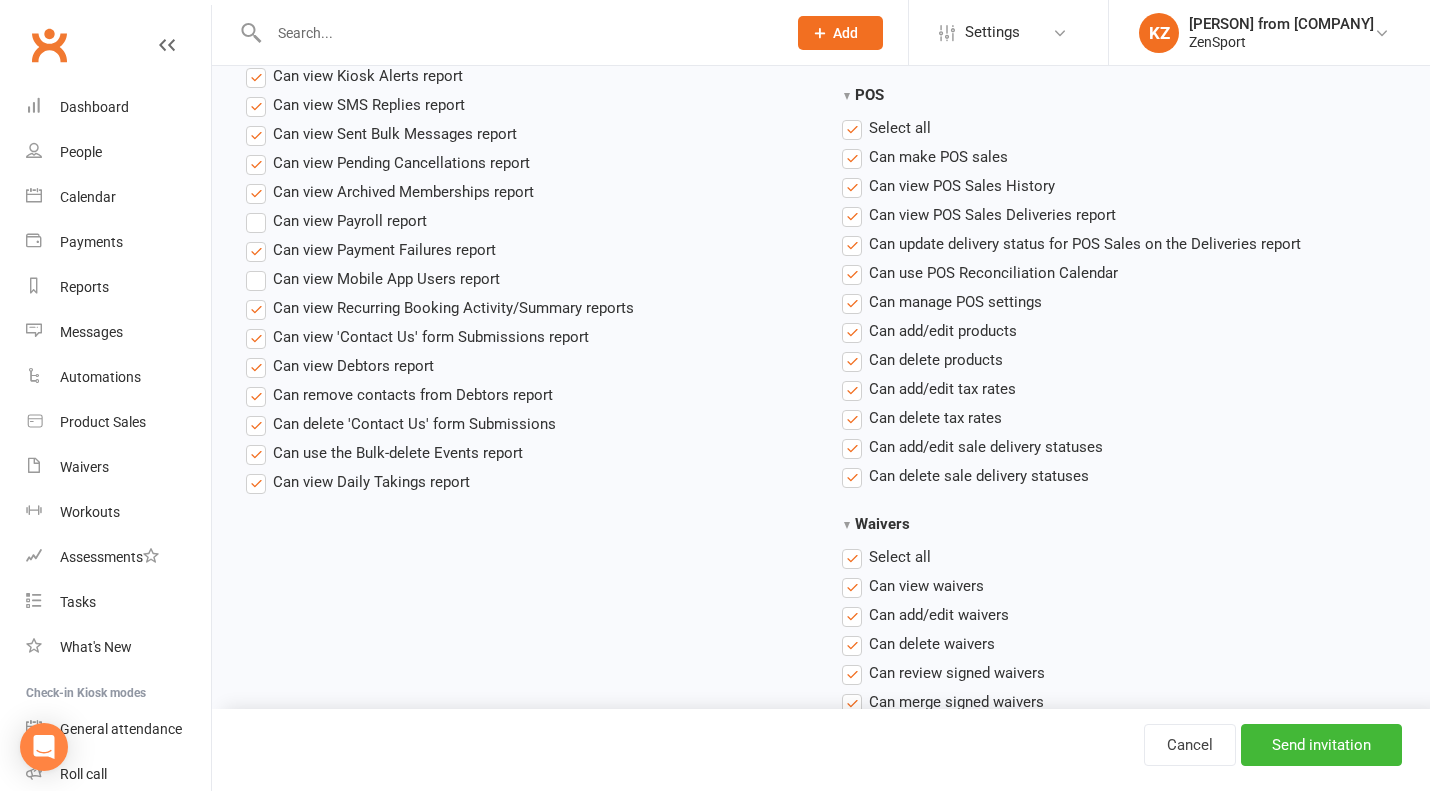 click on "Select all" at bounding box center (886, 128) 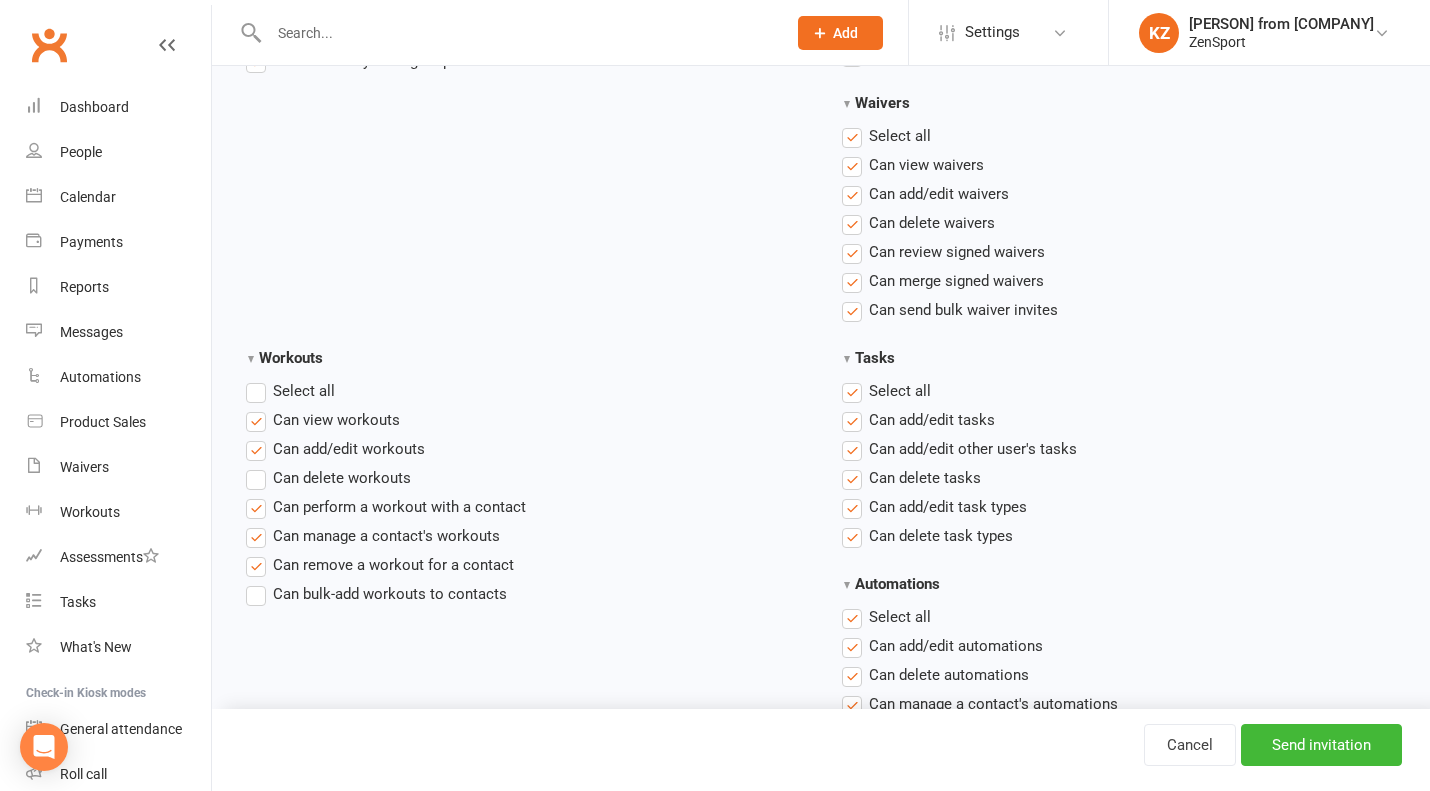 scroll, scrollTop: 2337, scrollLeft: 0, axis: vertical 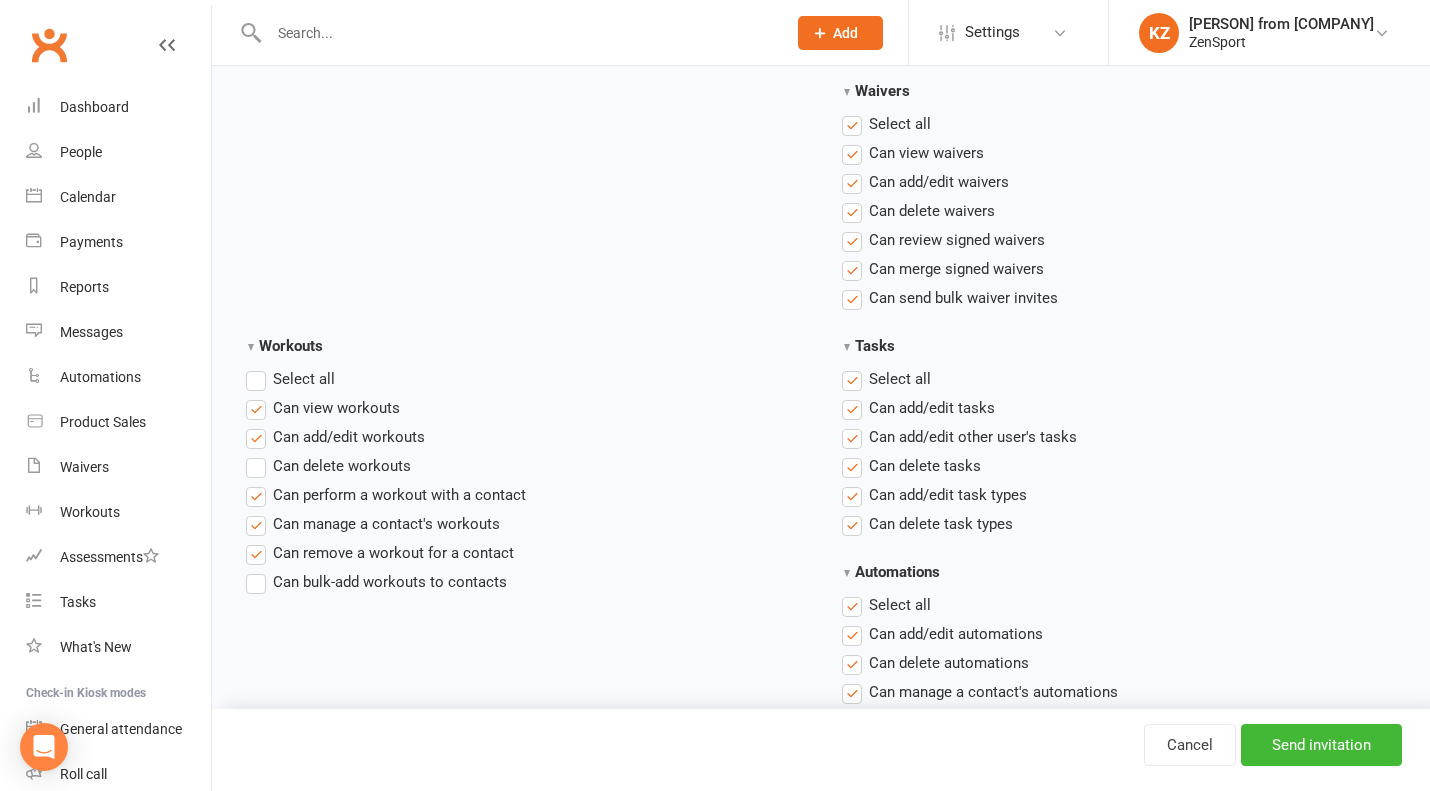 click on "Select all" at bounding box center [886, 124] 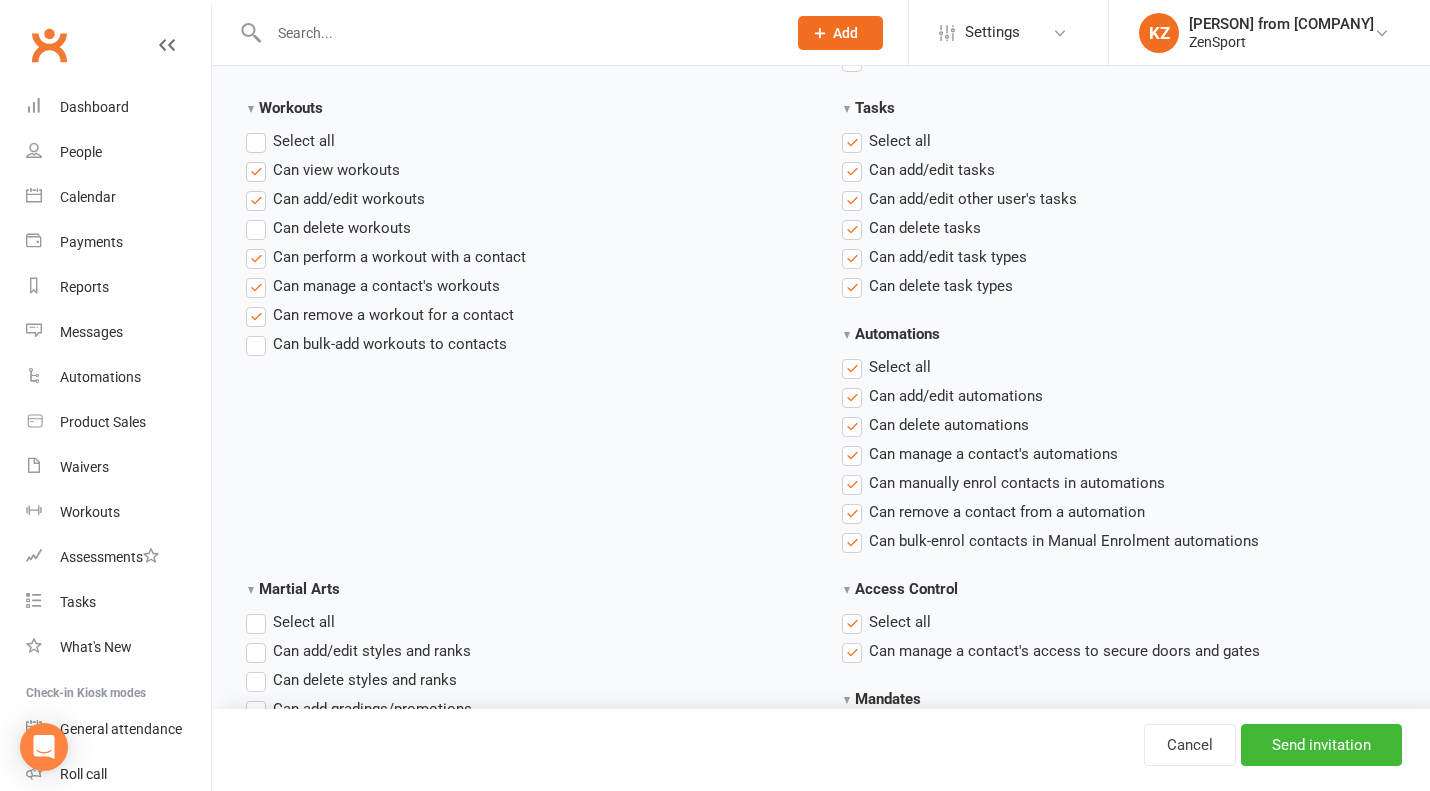 scroll, scrollTop: 2594, scrollLeft: 0, axis: vertical 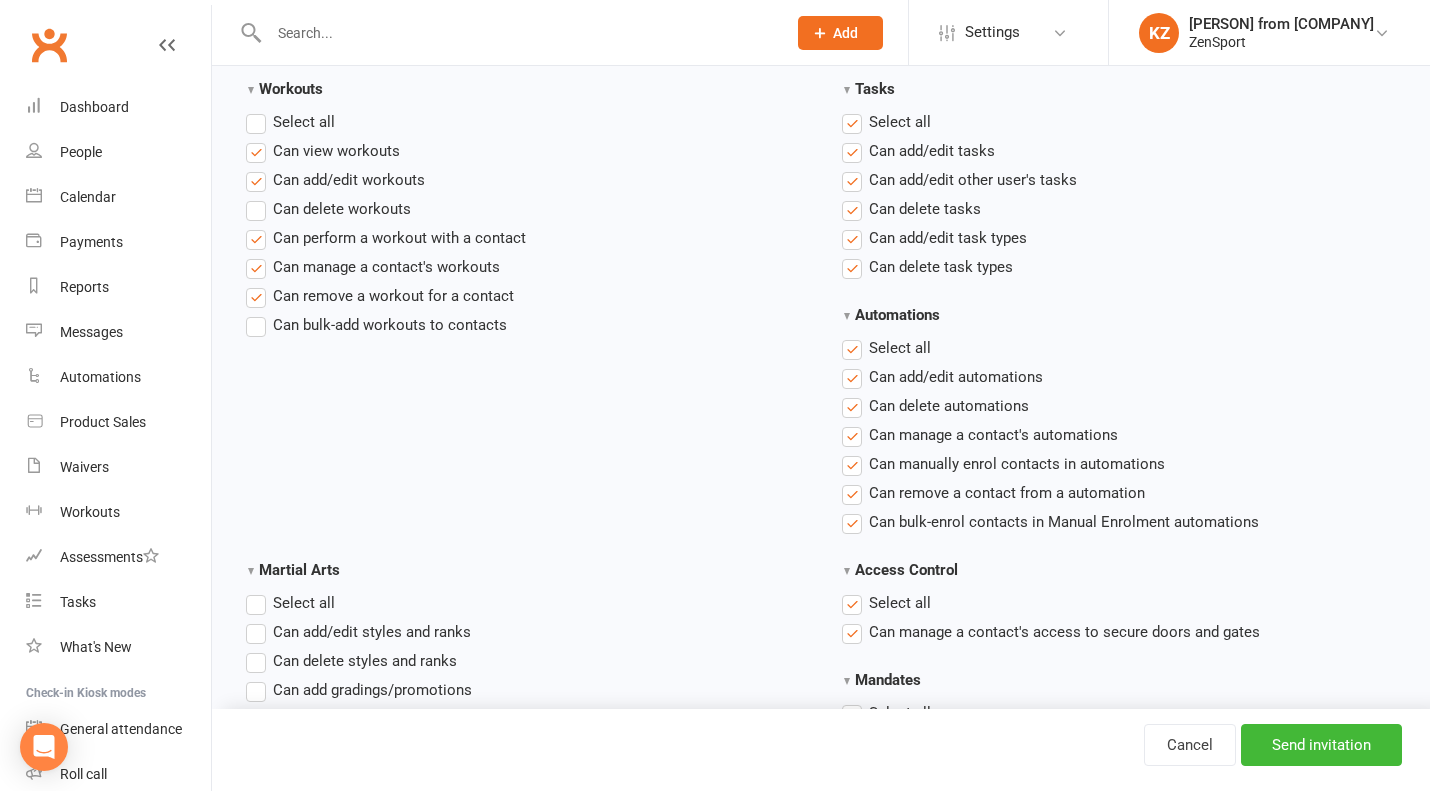 click on "Select all" at bounding box center [886, 122] 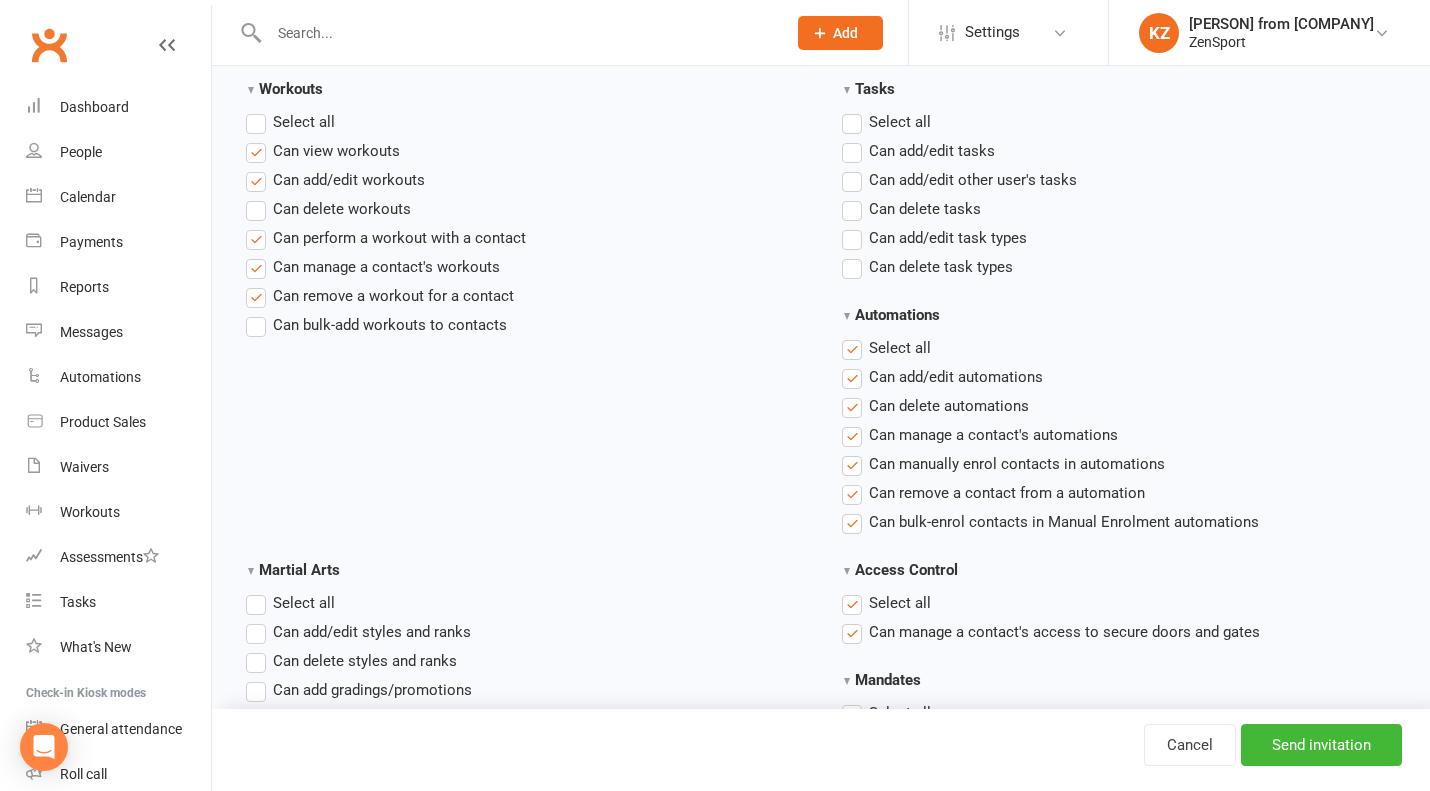 click on "Can add/edit tasks" at bounding box center [918, 151] 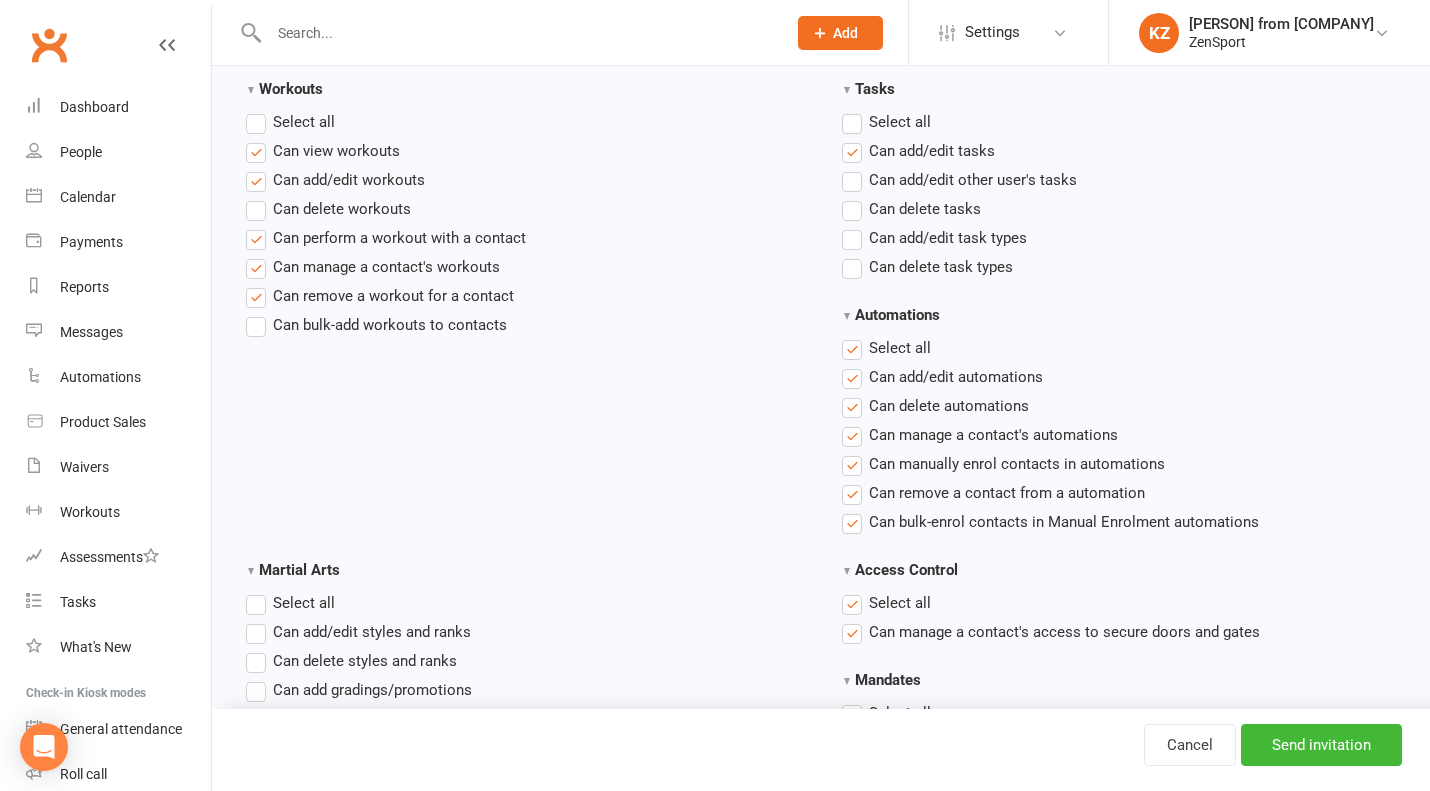 click on "Can delete tasks" at bounding box center (911, 209) 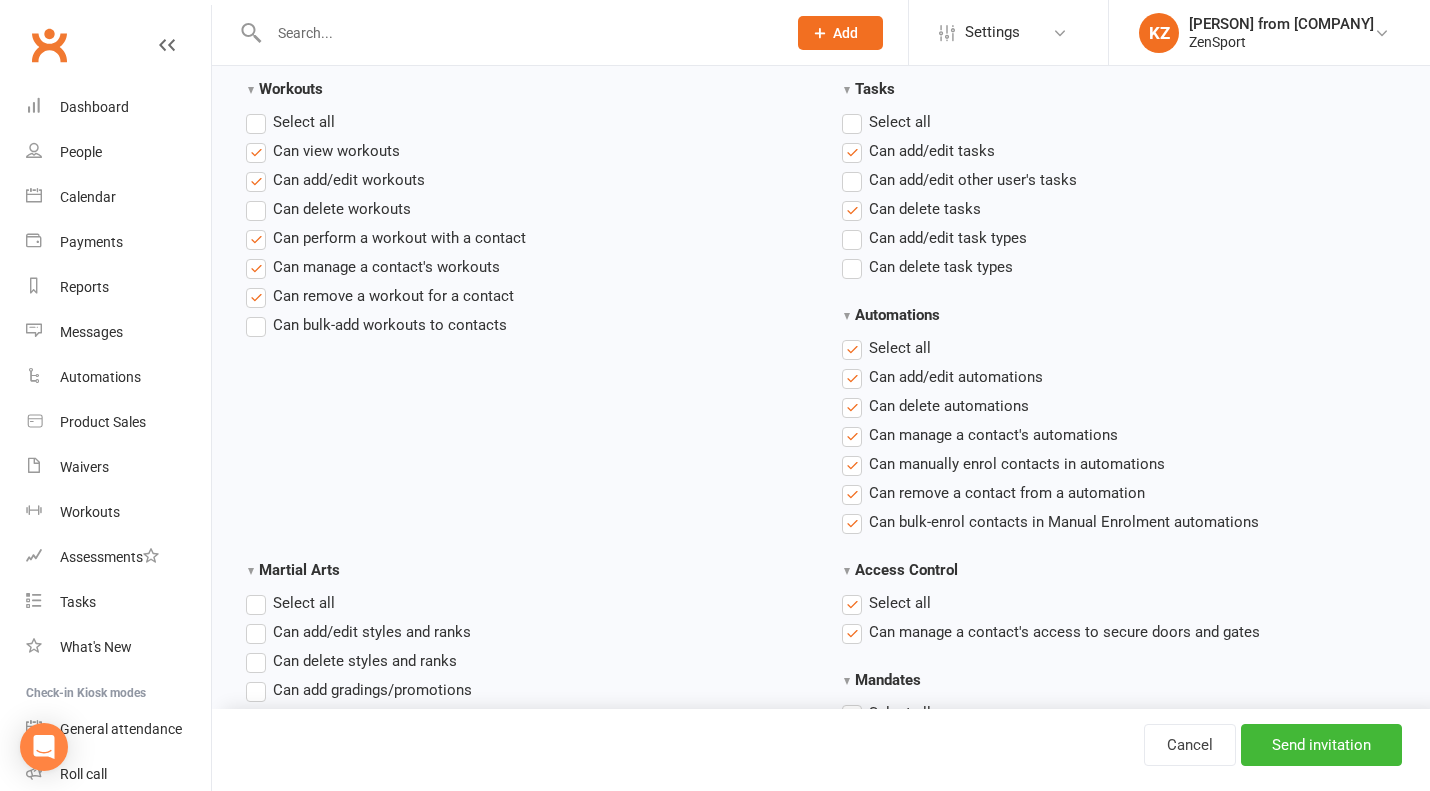click on "Select all" at bounding box center [886, 348] 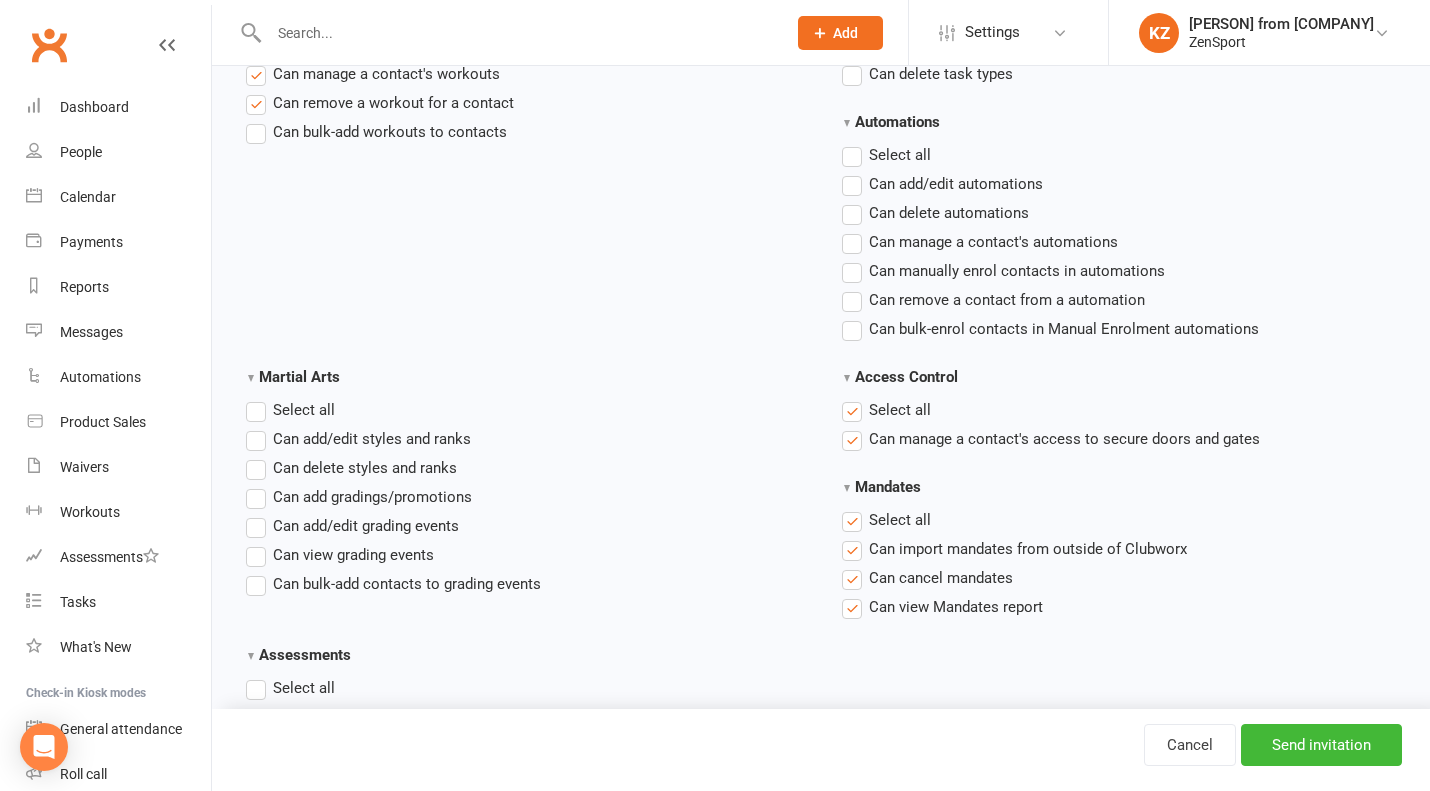 scroll, scrollTop: 2845, scrollLeft: 0, axis: vertical 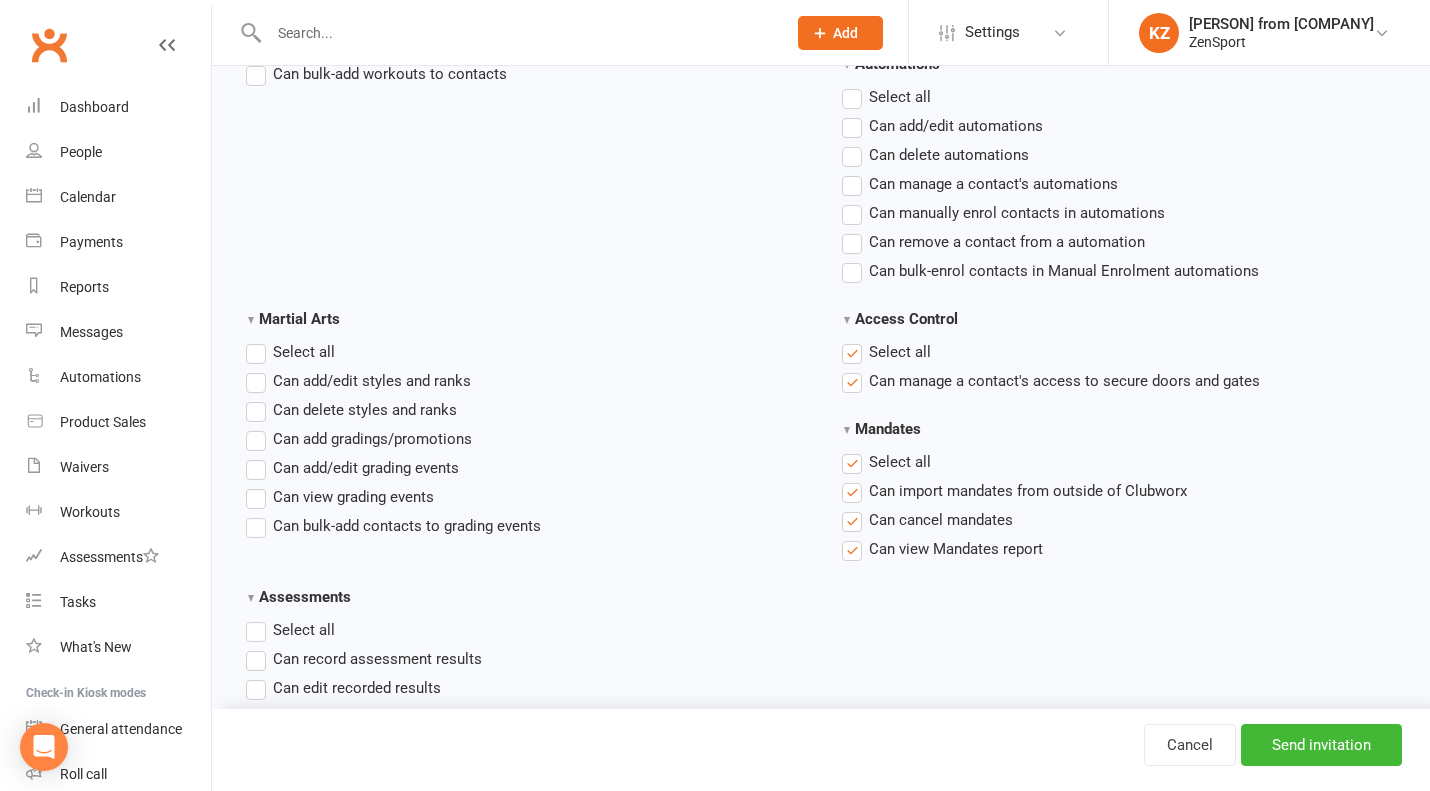 click on "Select all" at bounding box center (886, 352) 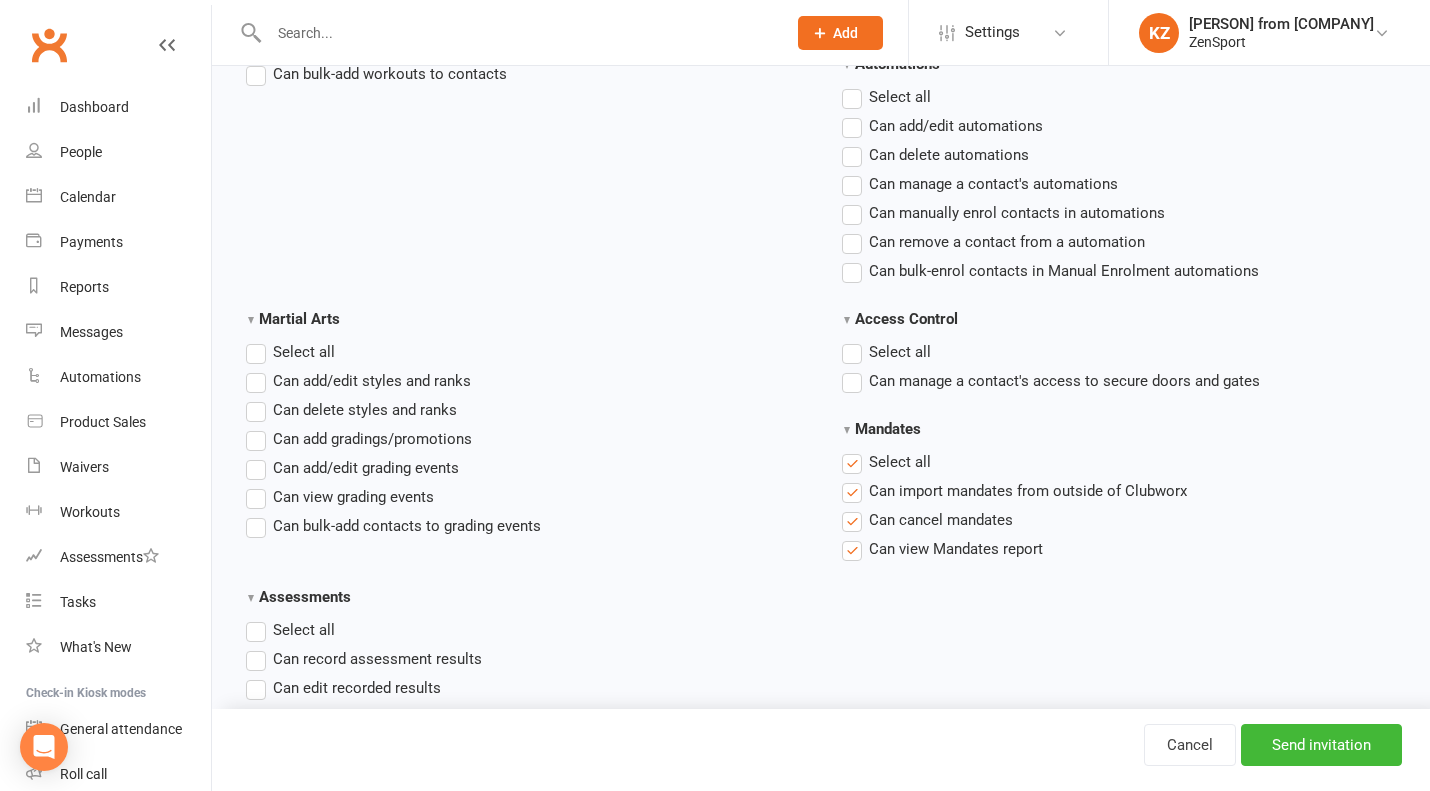 click on "Select all" at bounding box center (886, 462) 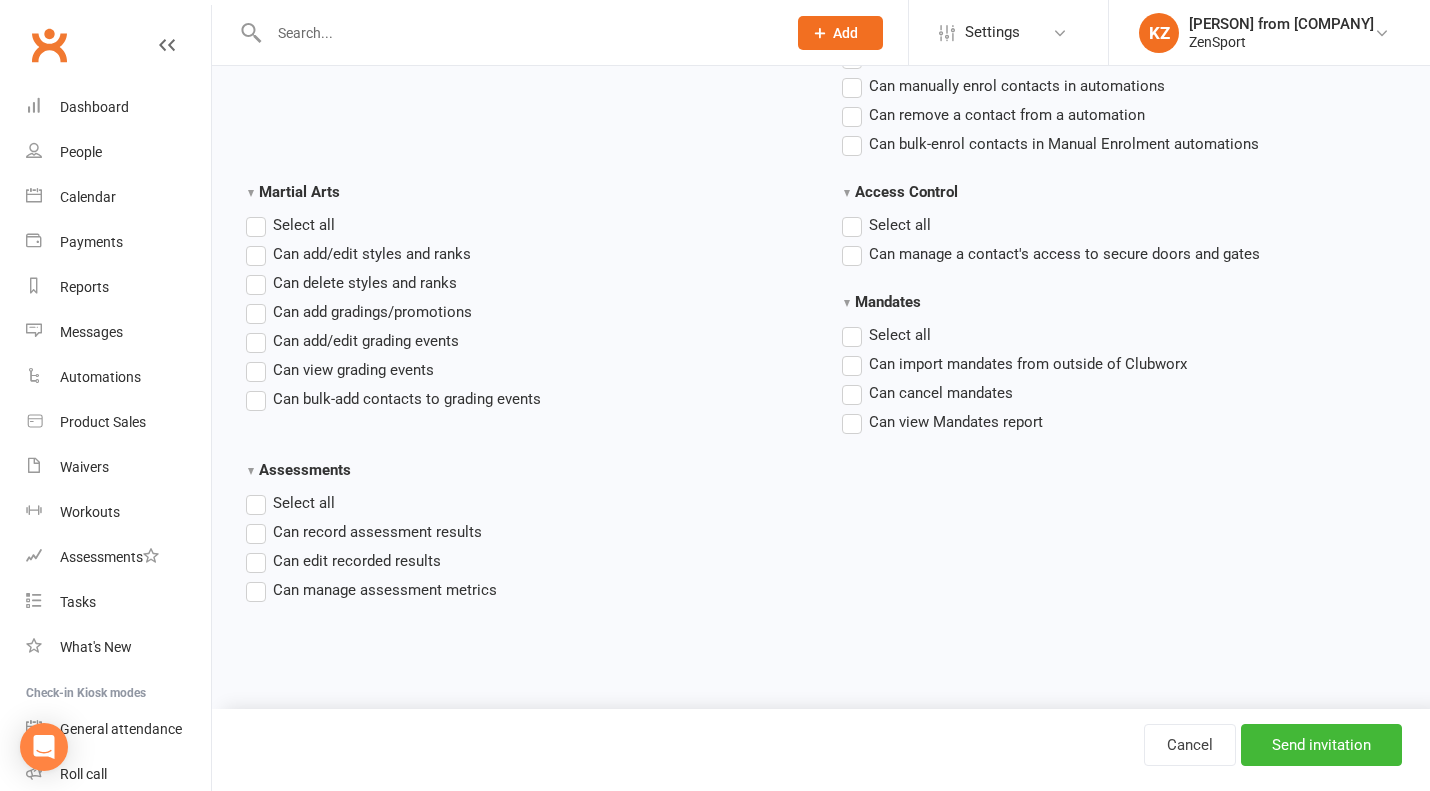 scroll, scrollTop: 2989, scrollLeft: 0, axis: vertical 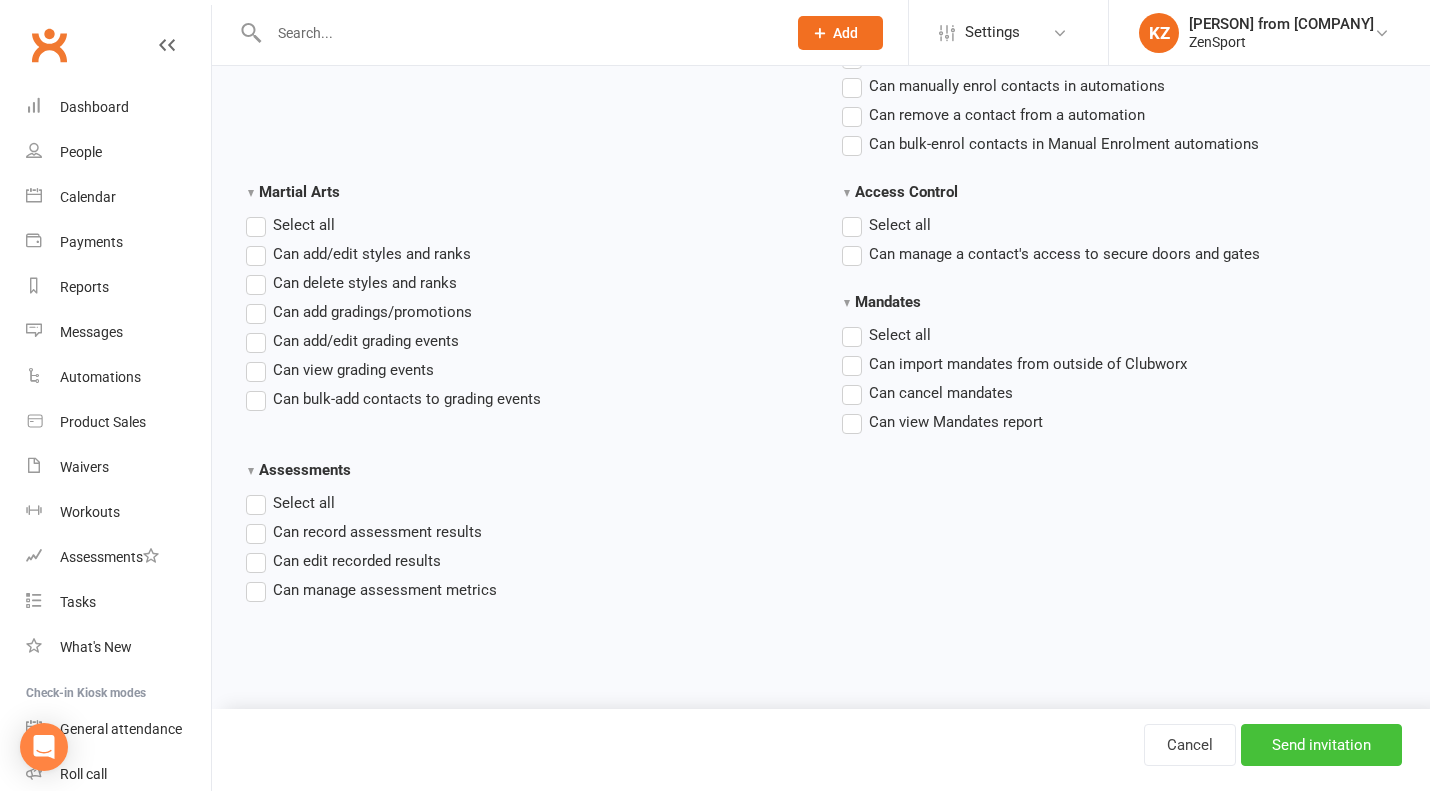 click on "Send invitation" at bounding box center (1321, 745) 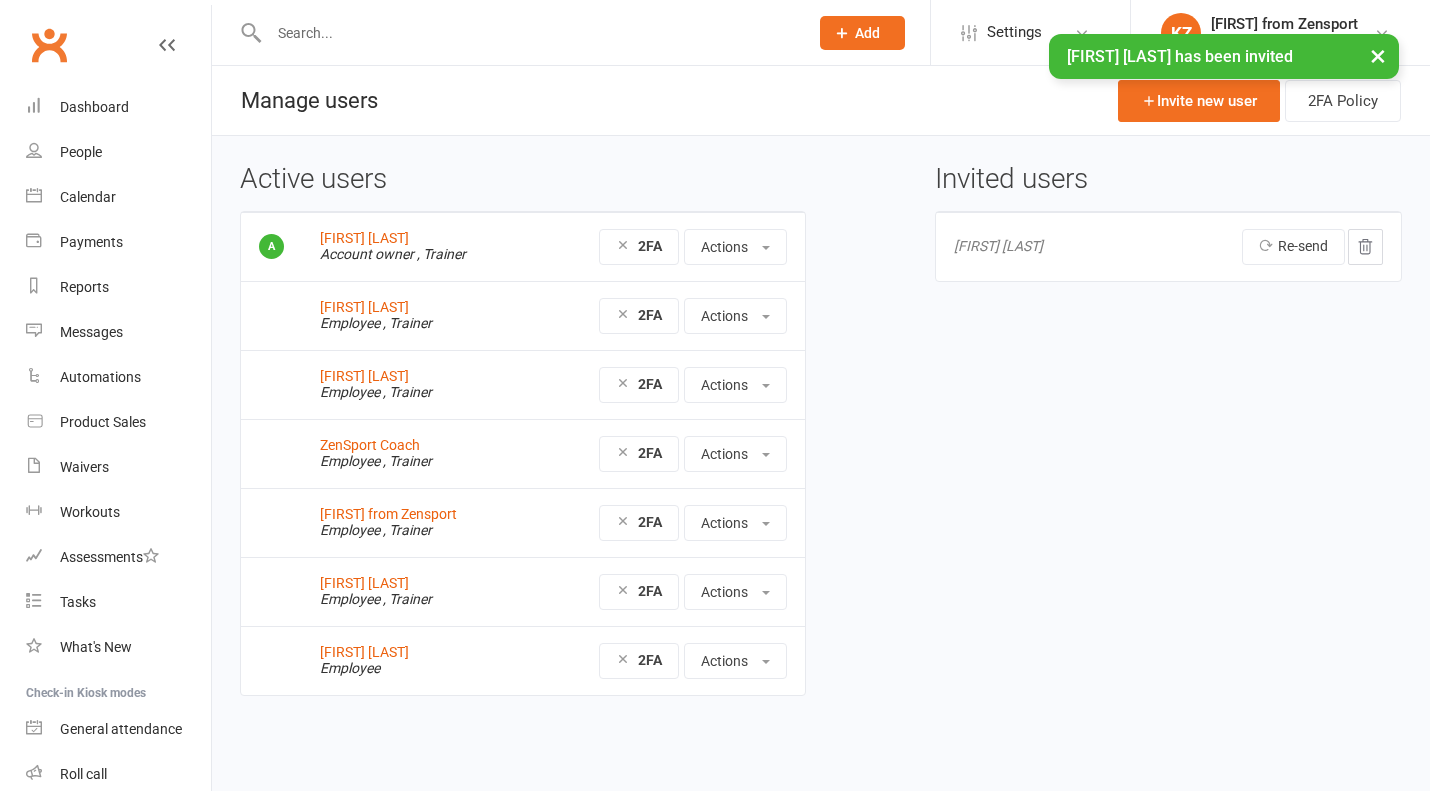 scroll, scrollTop: 0, scrollLeft: 0, axis: both 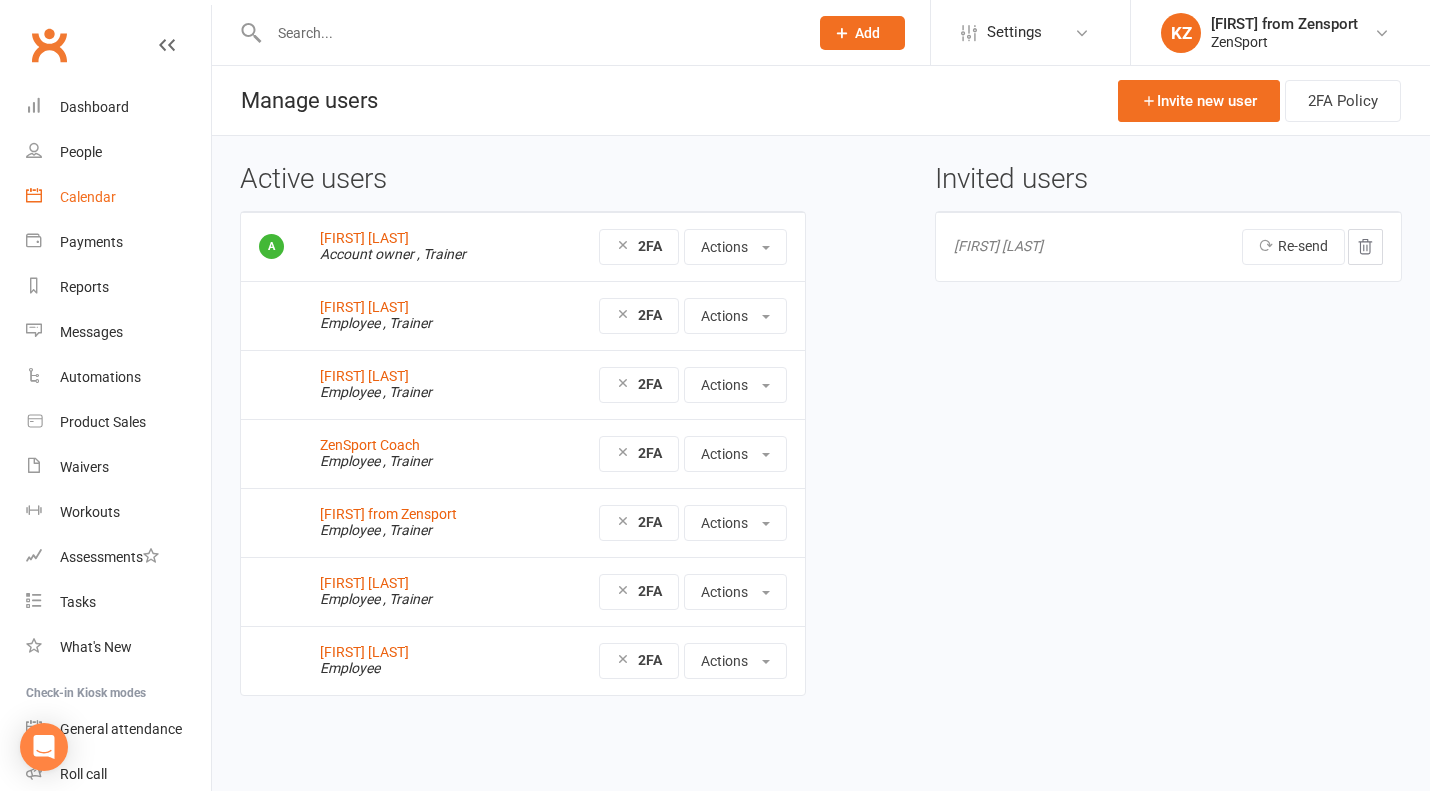click on "Calendar" at bounding box center (88, 197) 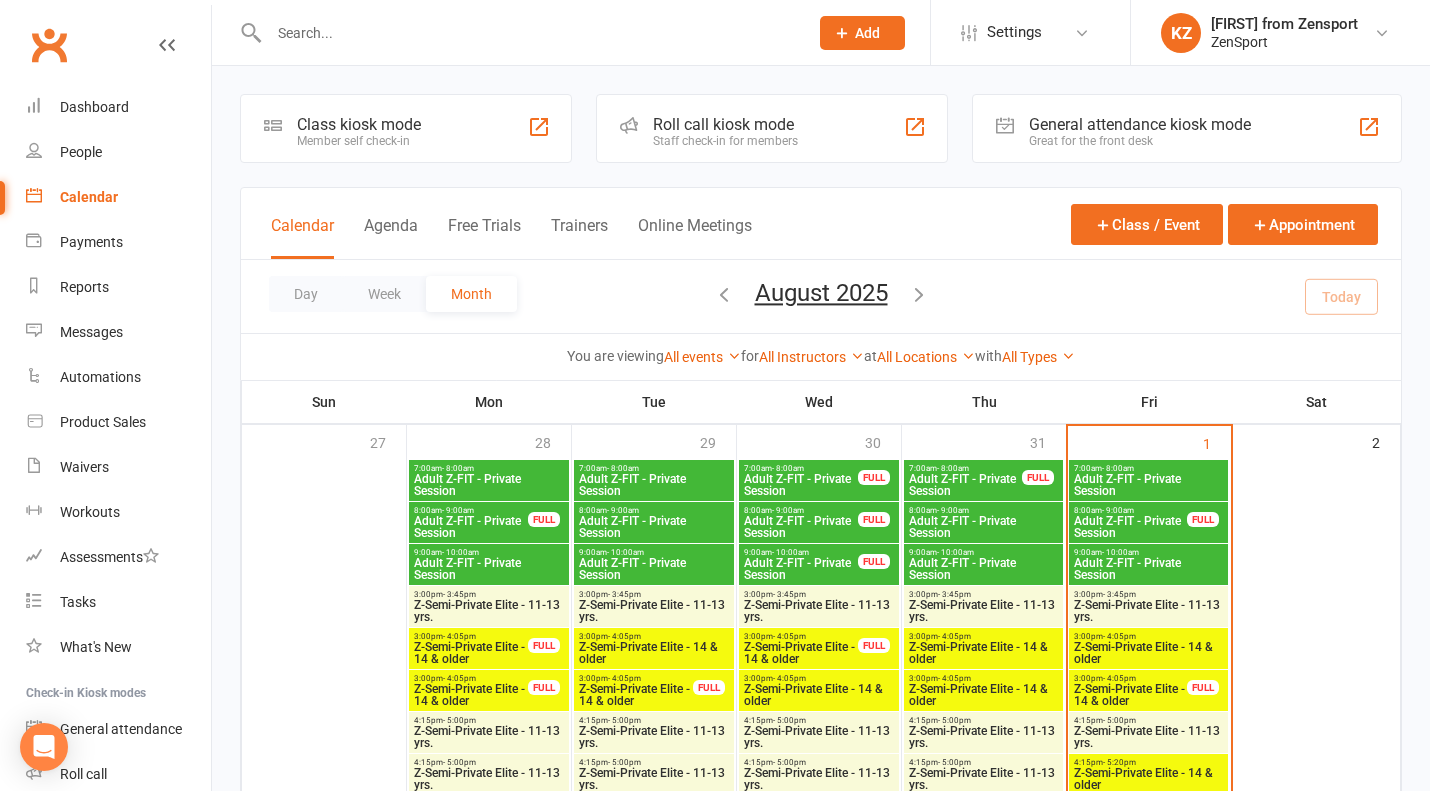 click at bounding box center [919, 294] 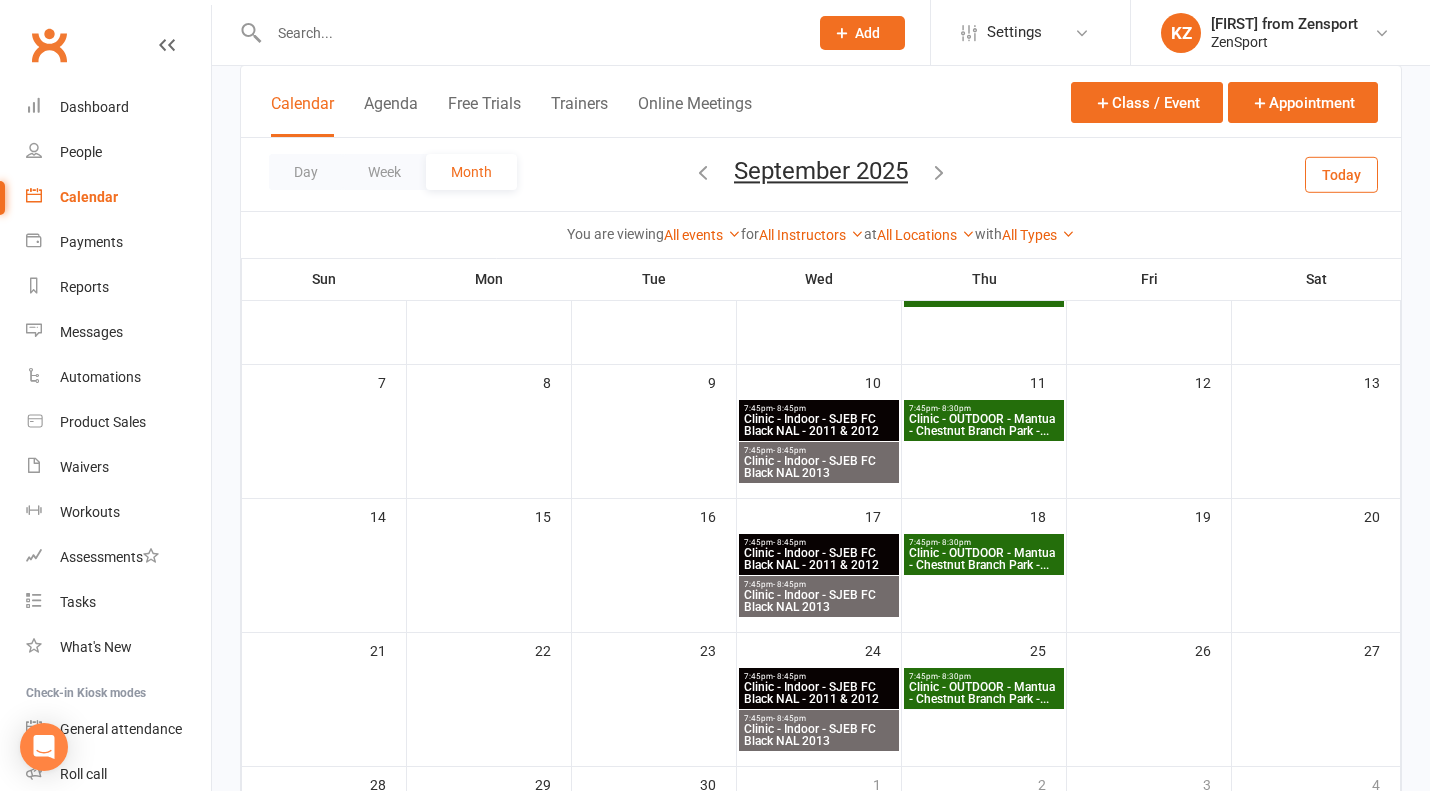 scroll, scrollTop: 213, scrollLeft: 0, axis: vertical 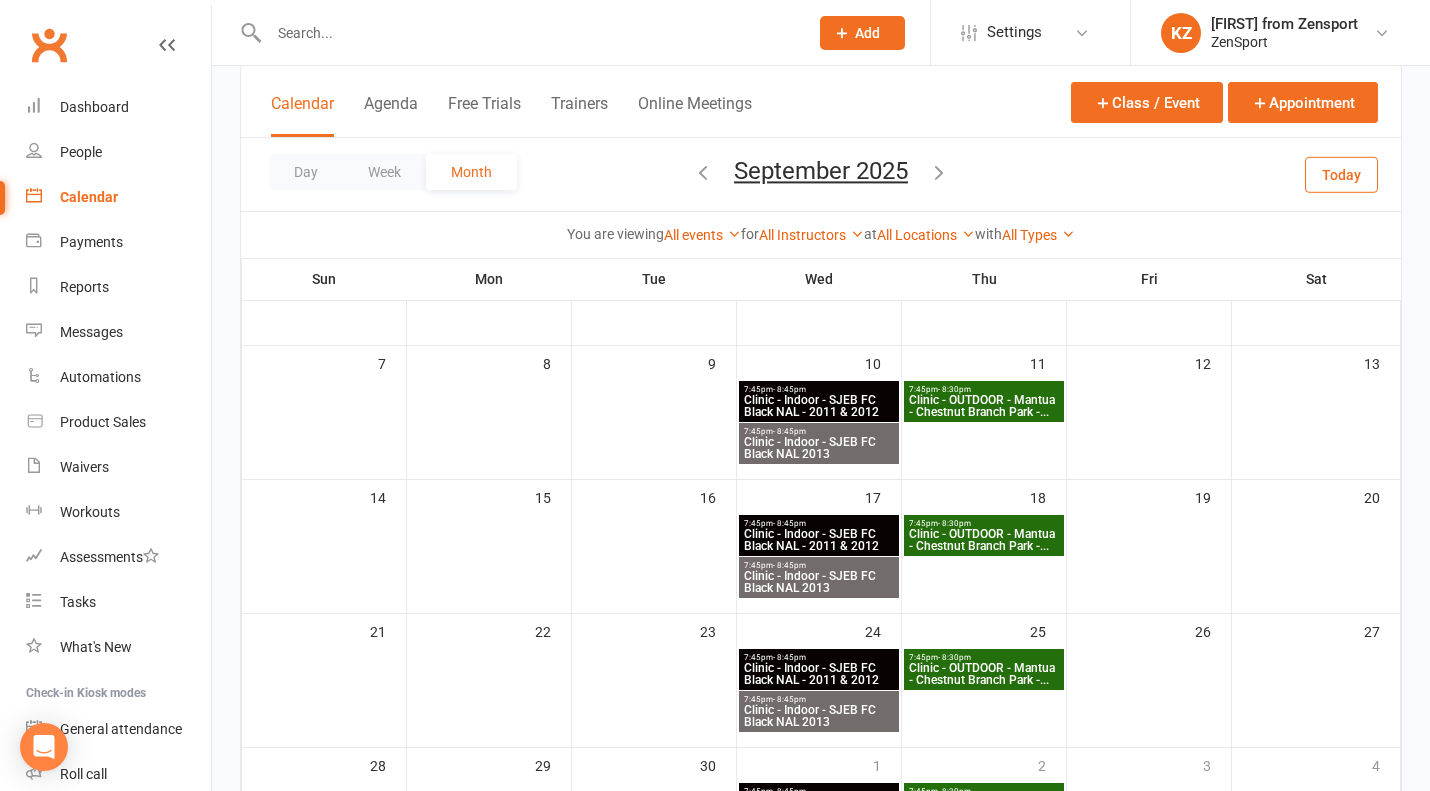 click at bounding box center (939, 172) 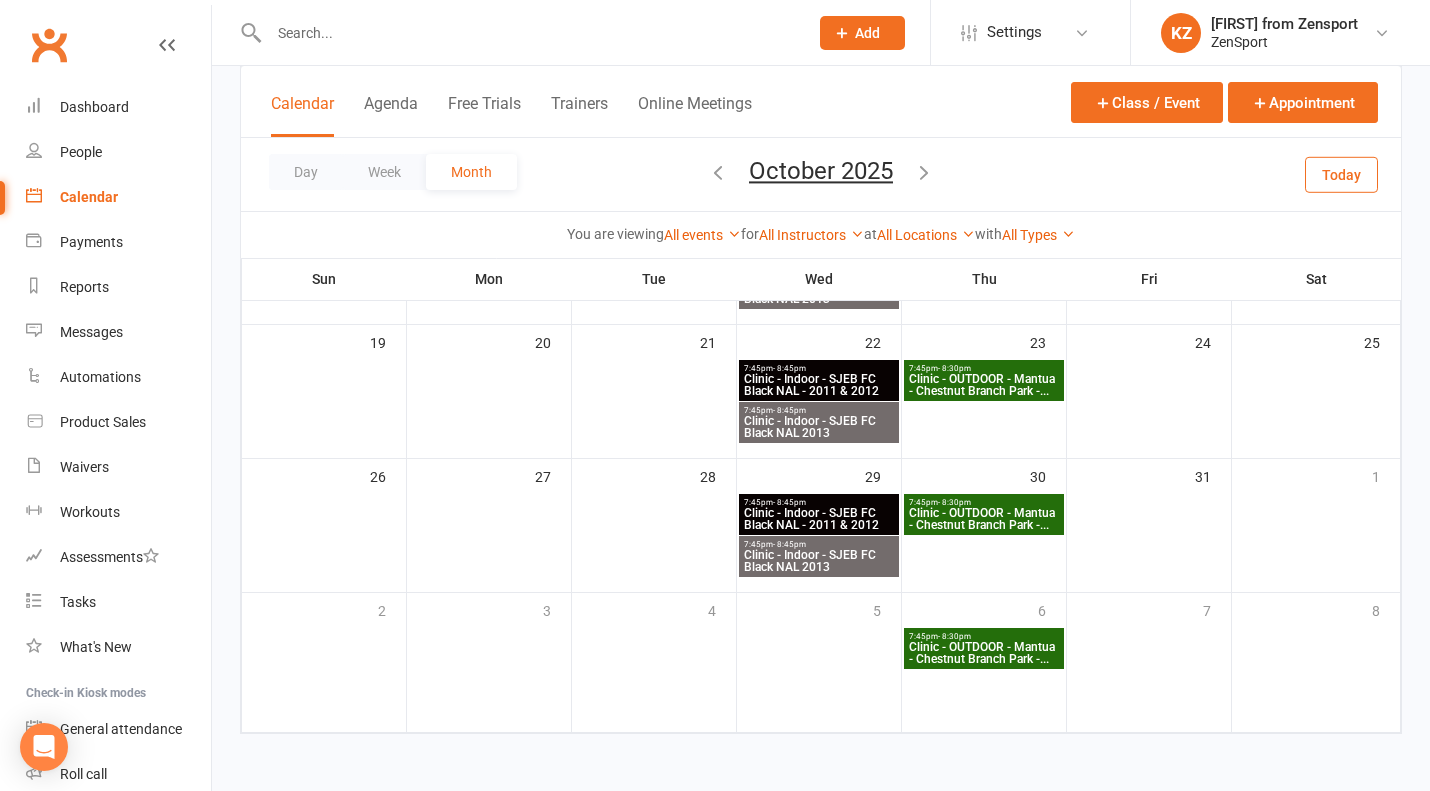 scroll, scrollTop: 519, scrollLeft: 0, axis: vertical 